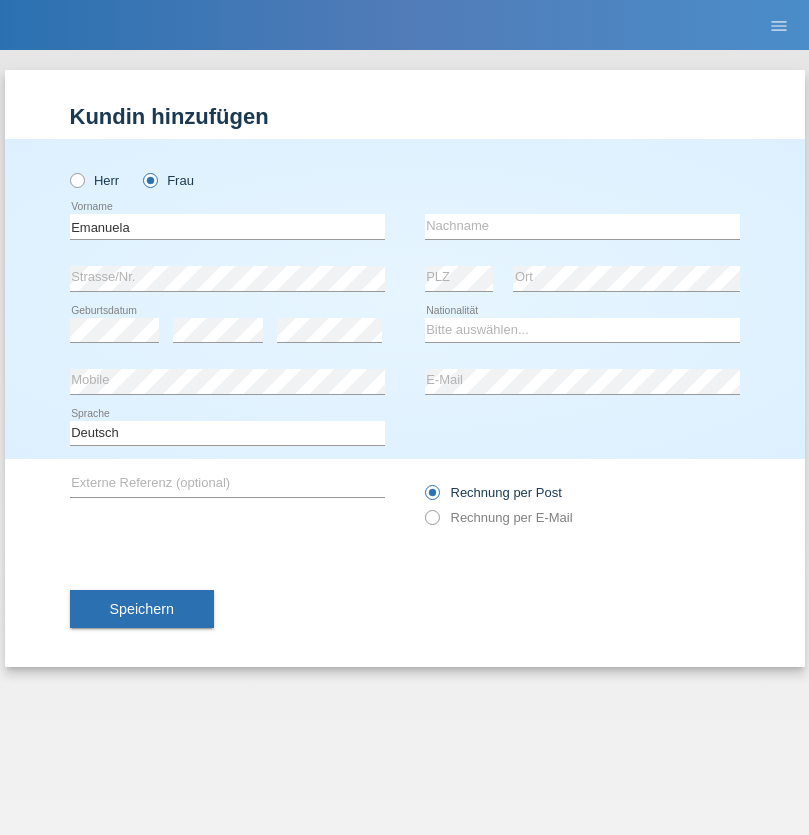 scroll, scrollTop: 0, scrollLeft: 0, axis: both 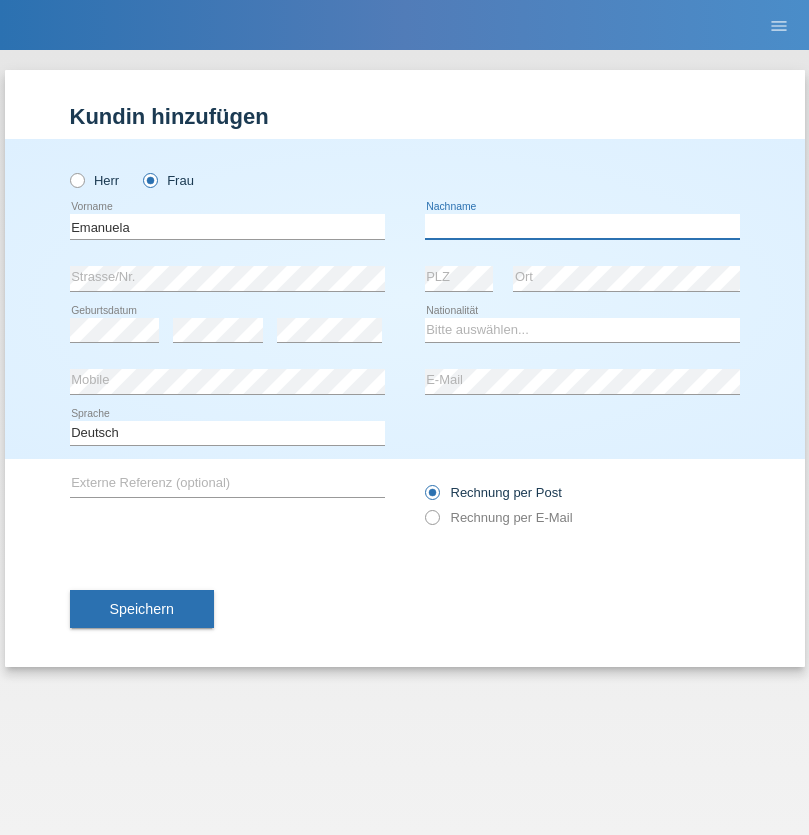 click at bounding box center [582, 226] 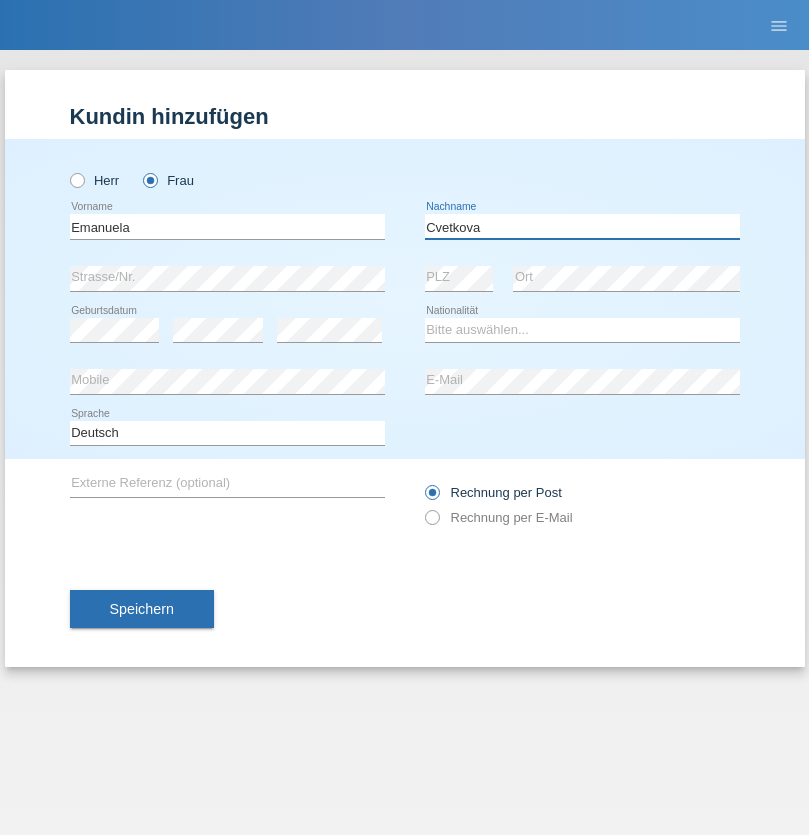 type on "Cvetkova" 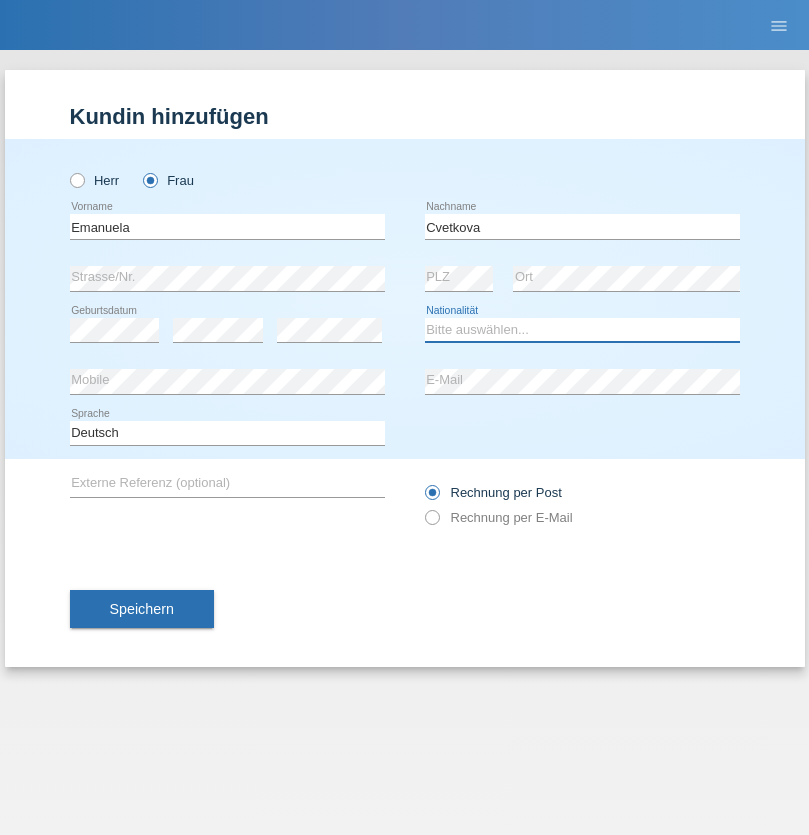 select on "LT" 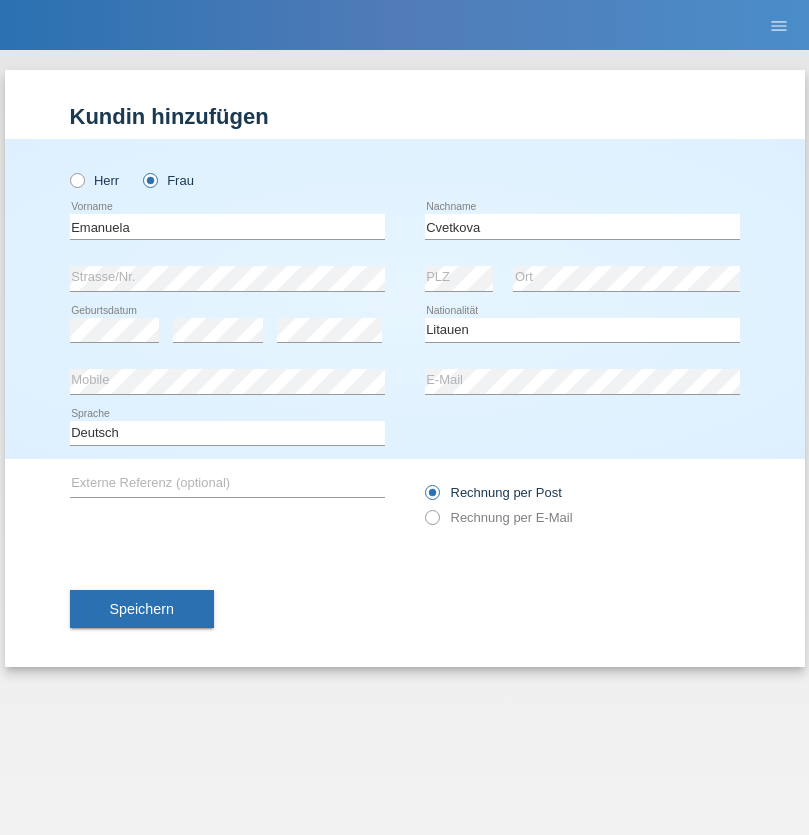 select on "C" 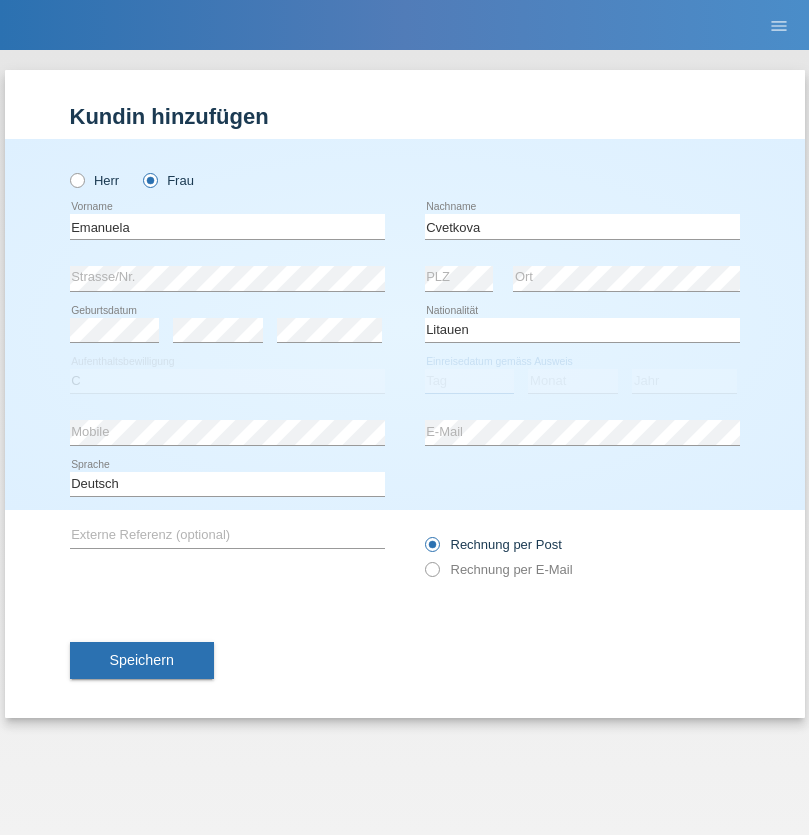 select on "31" 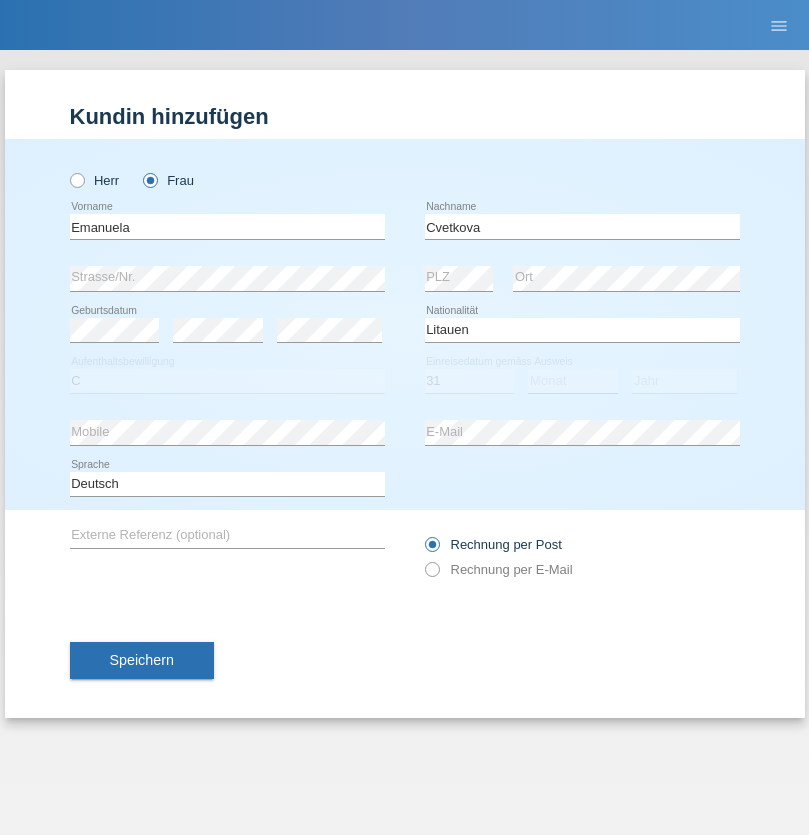 select on "10" 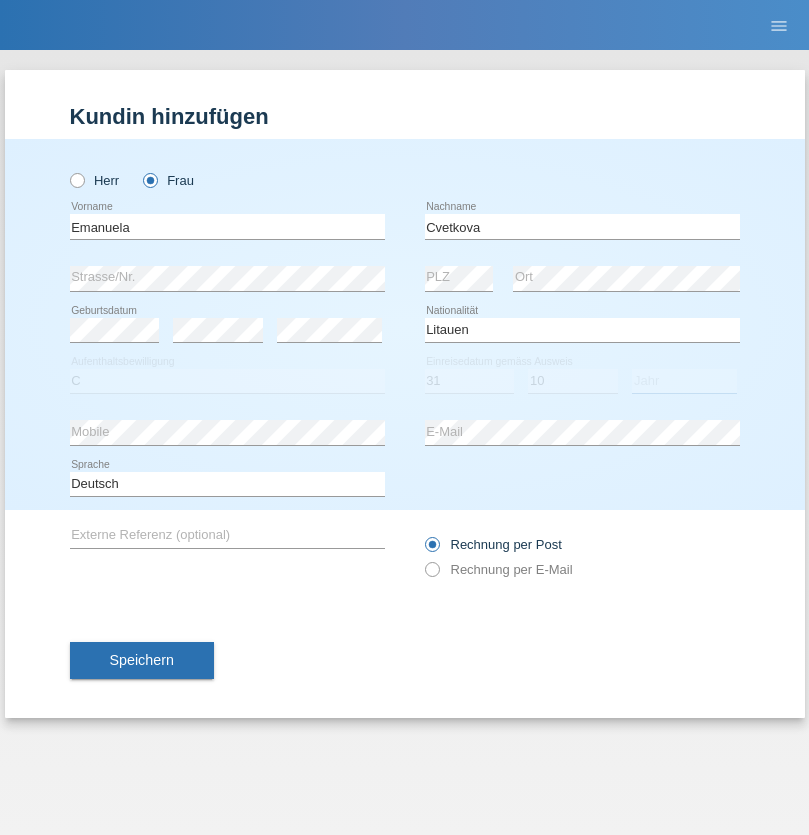 select on "1983" 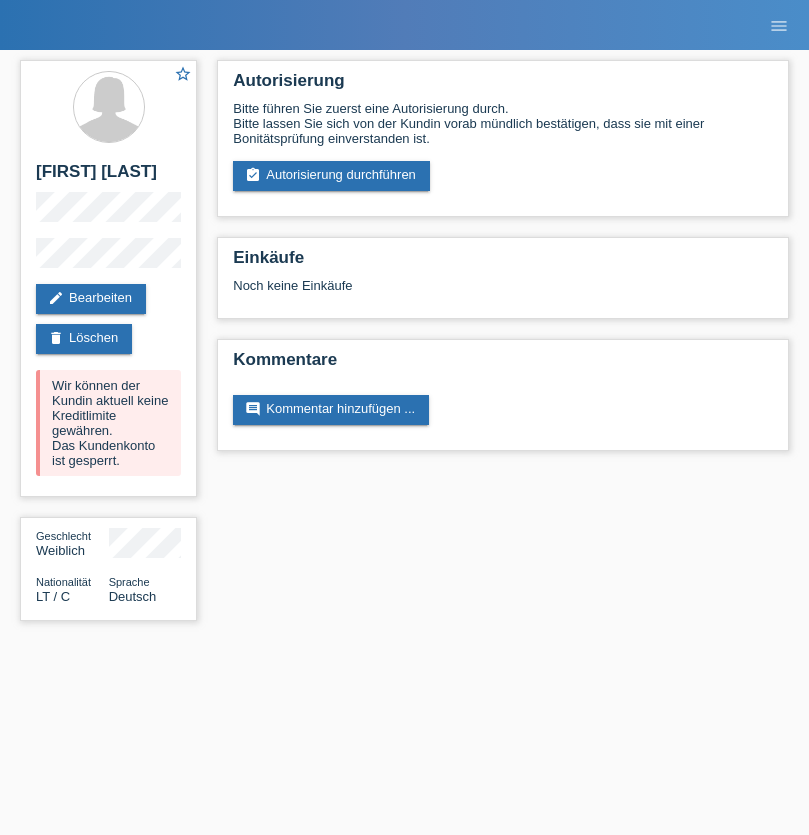 scroll, scrollTop: 0, scrollLeft: 0, axis: both 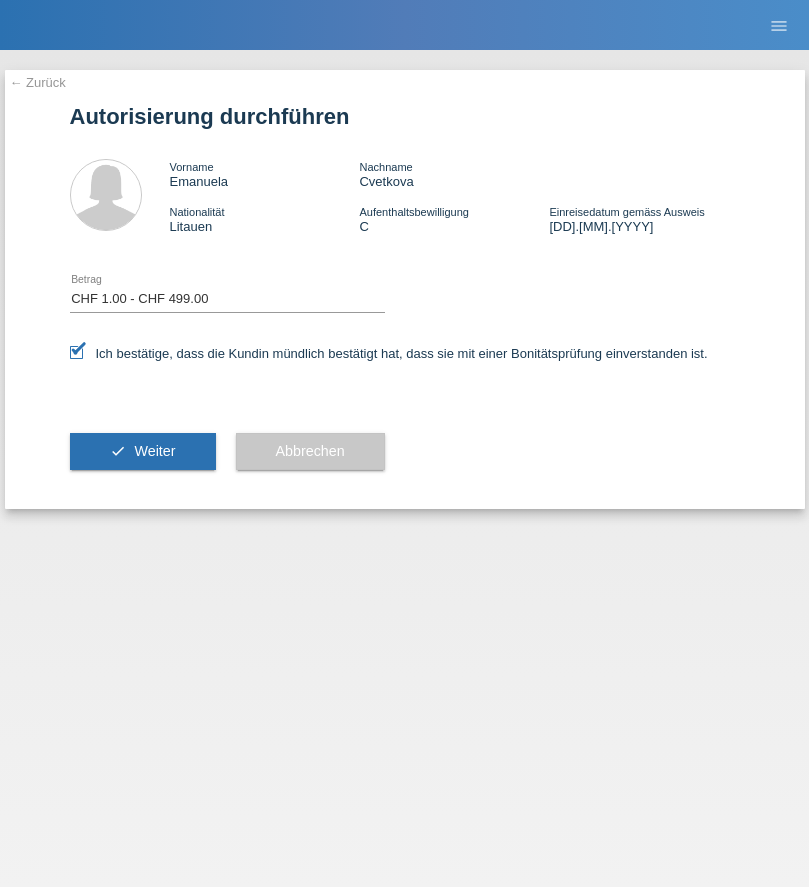 select on "1" 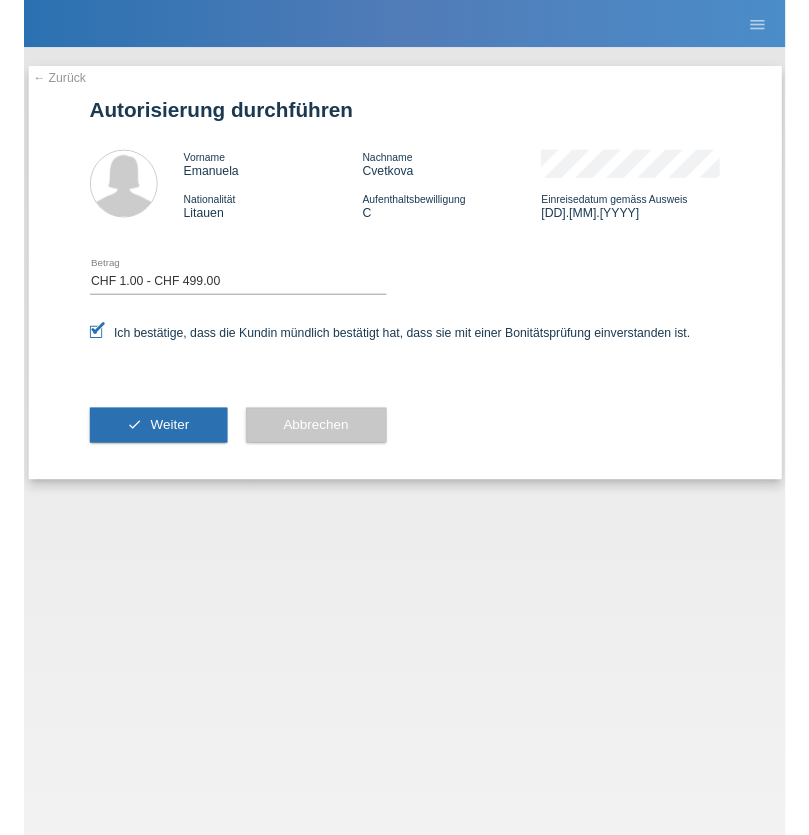 scroll, scrollTop: 0, scrollLeft: 0, axis: both 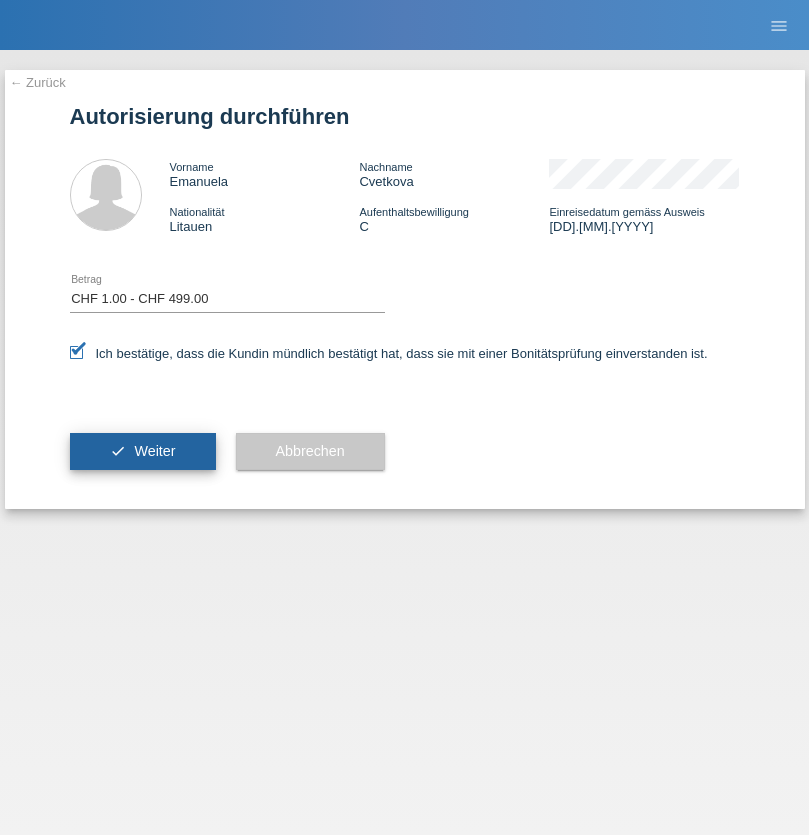 click on "Weiter" at bounding box center (154, 451) 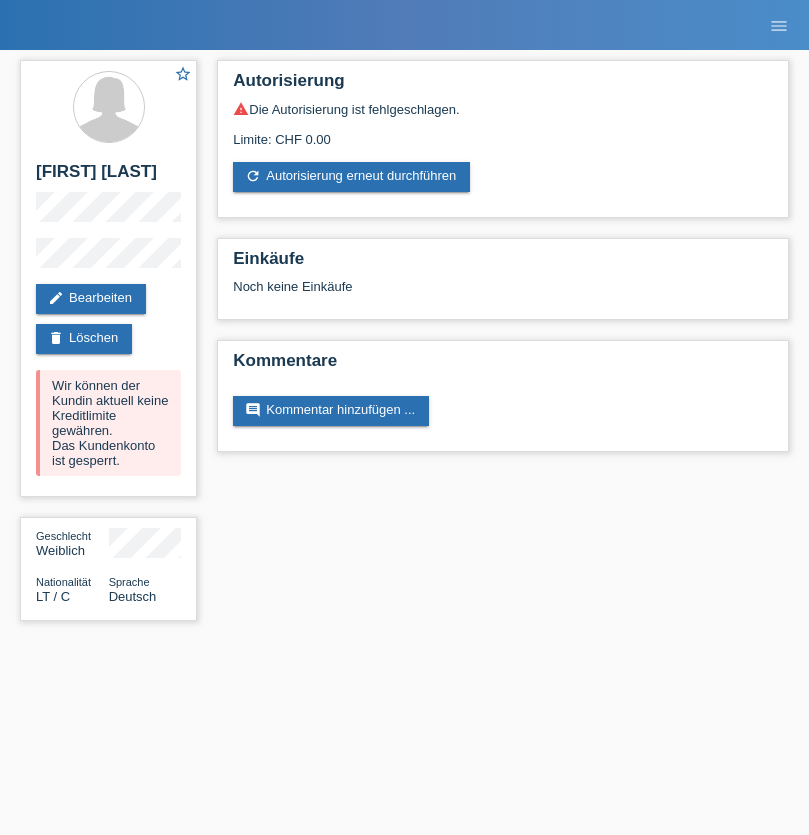 scroll, scrollTop: 0, scrollLeft: 0, axis: both 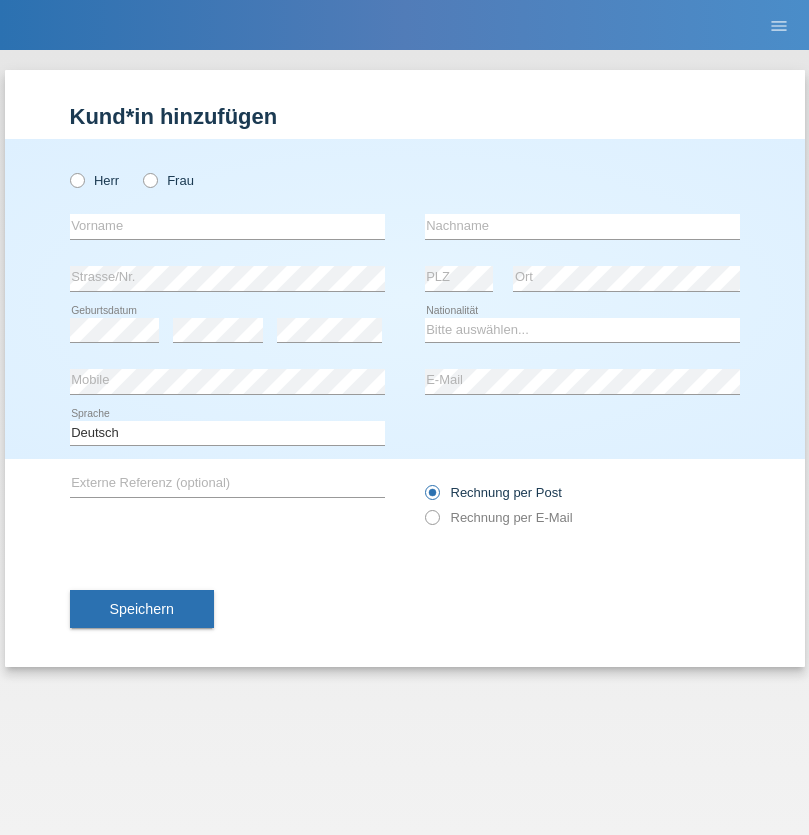 radio on "true" 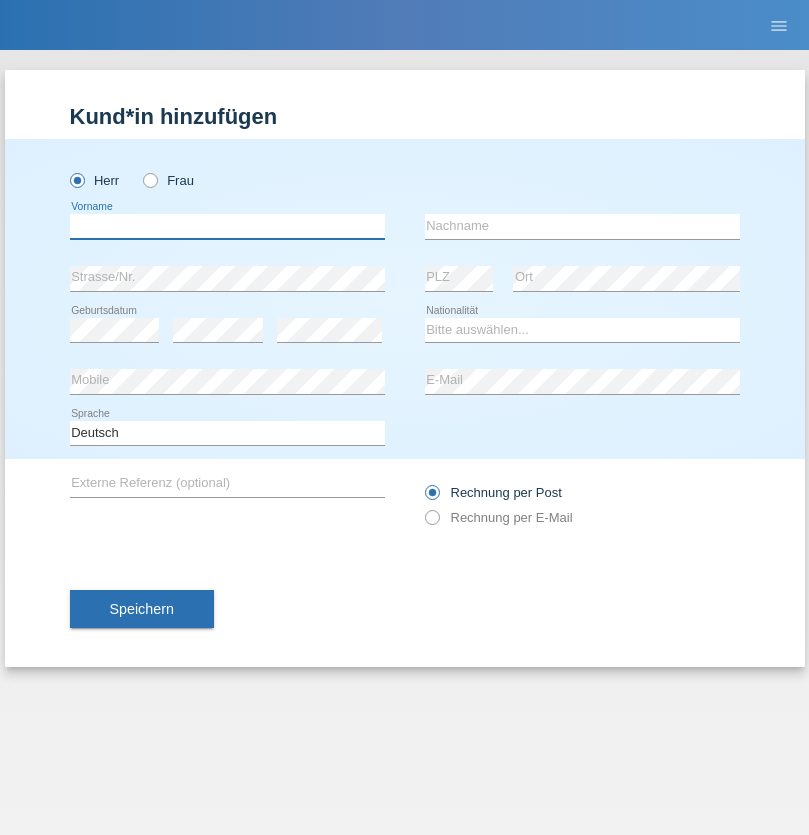 click at bounding box center (227, 226) 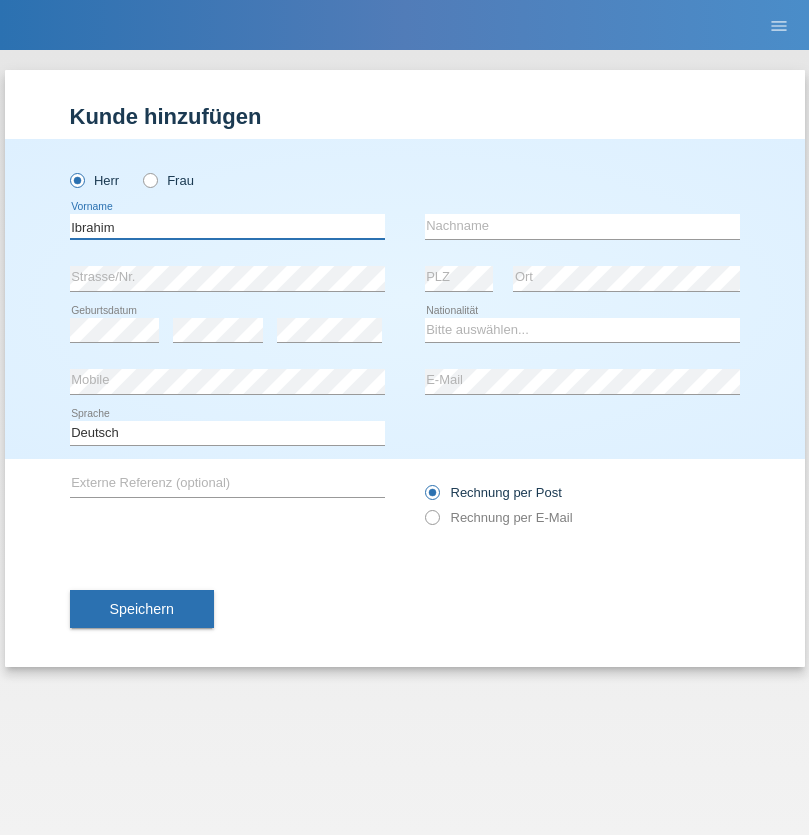 type on "Ibrahim" 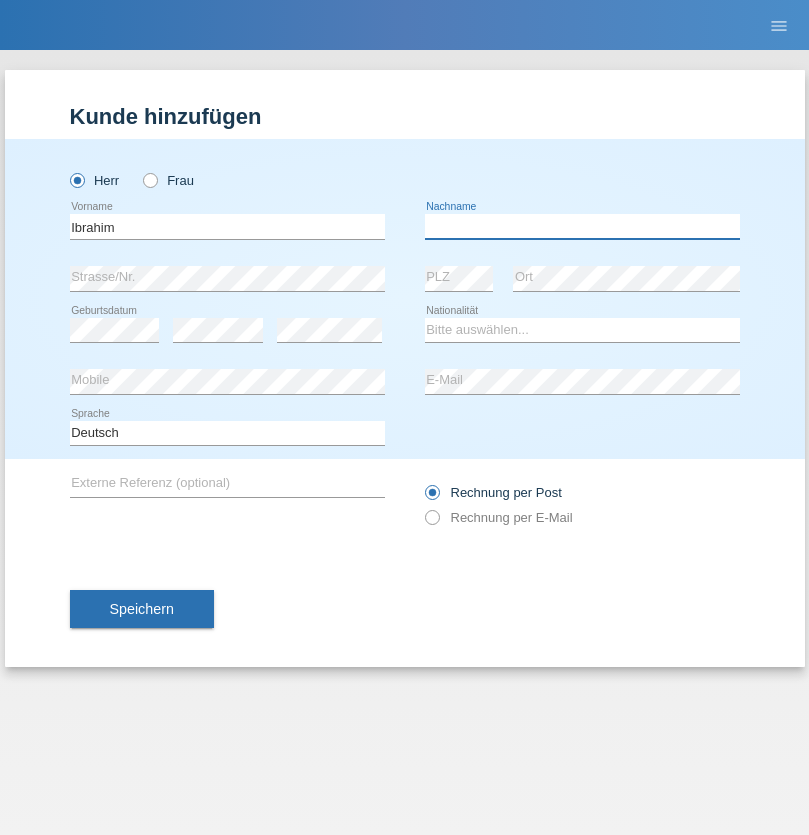click at bounding box center [582, 226] 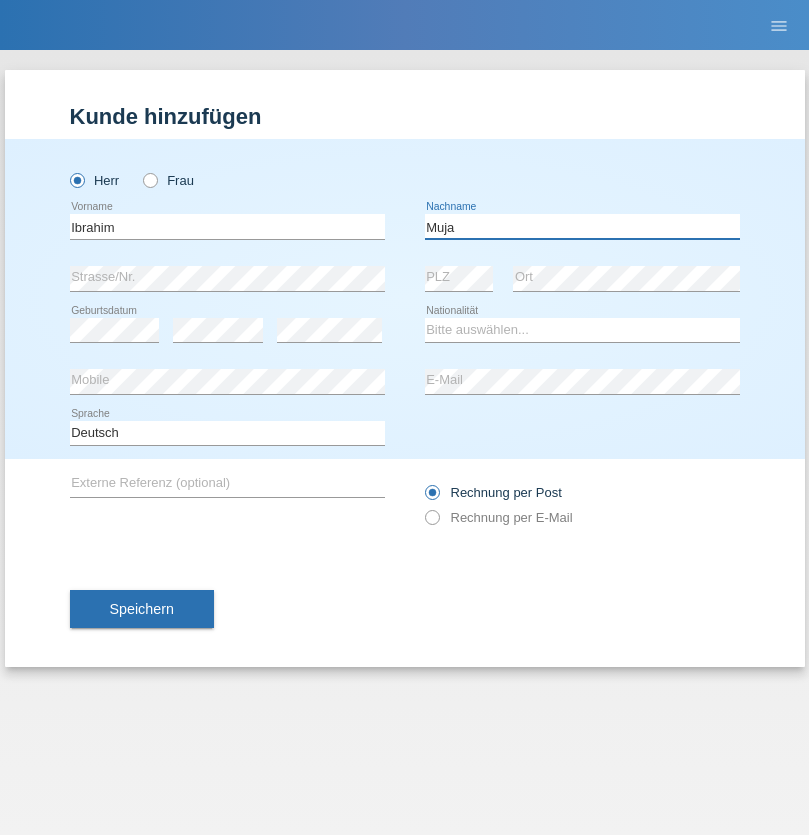 type on "Muja" 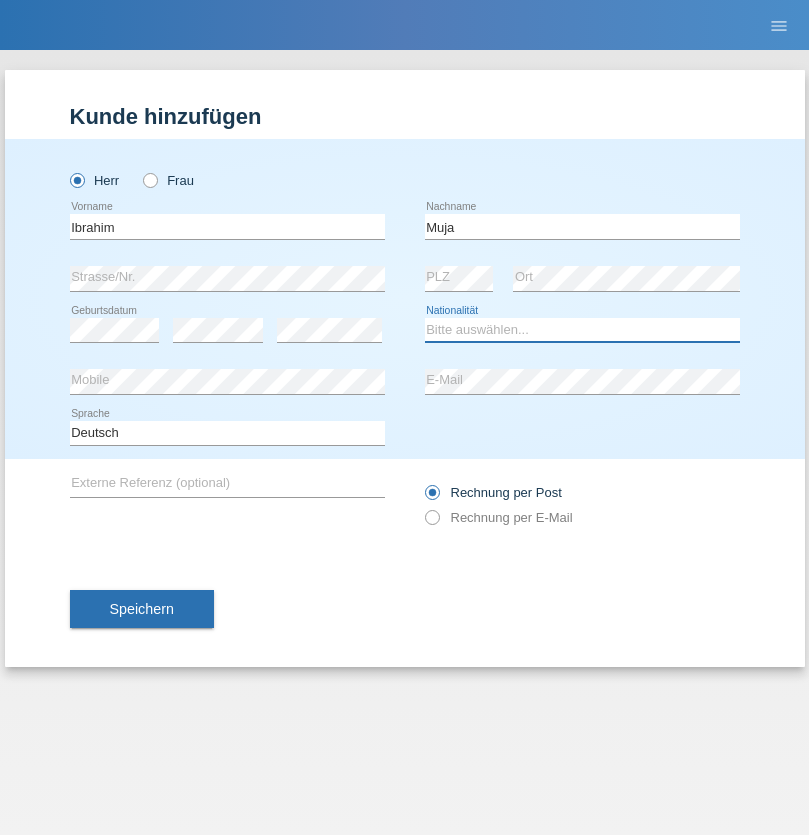 select on "XK" 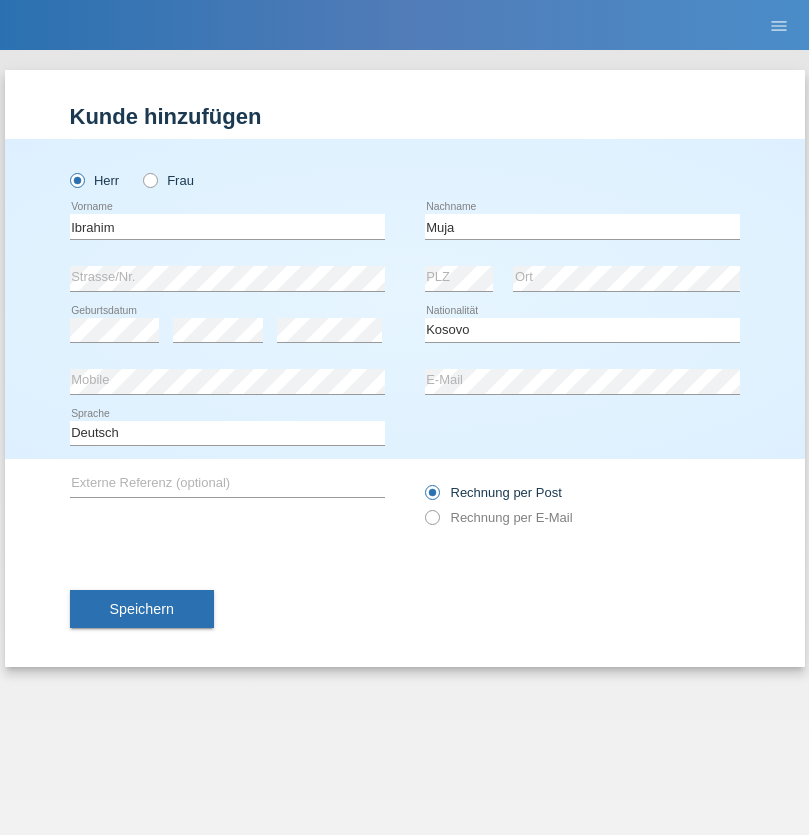 select on "C" 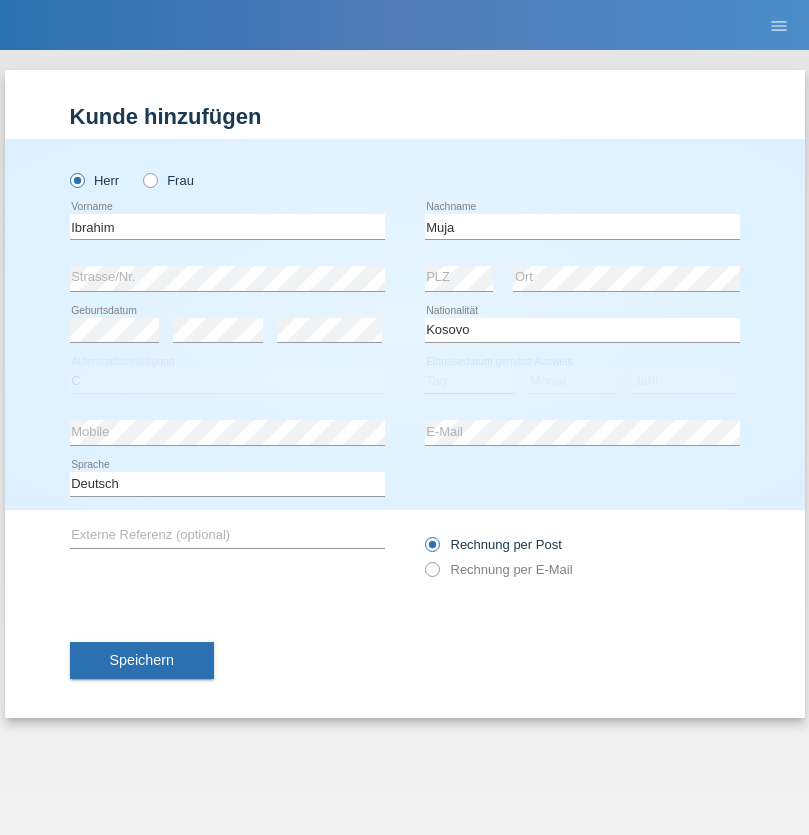 select on "03" 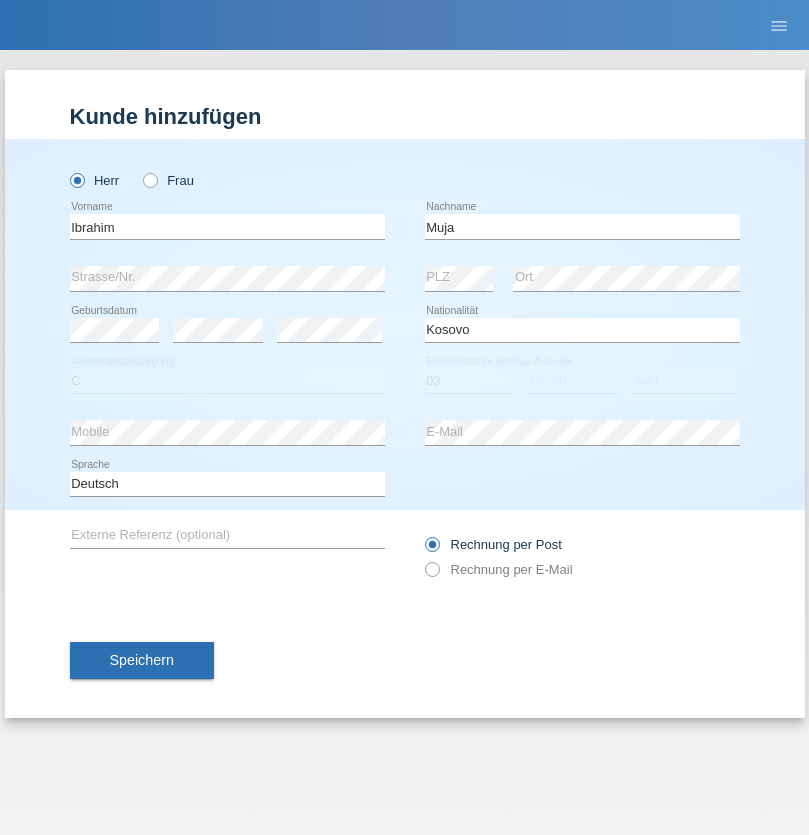 select on "07" 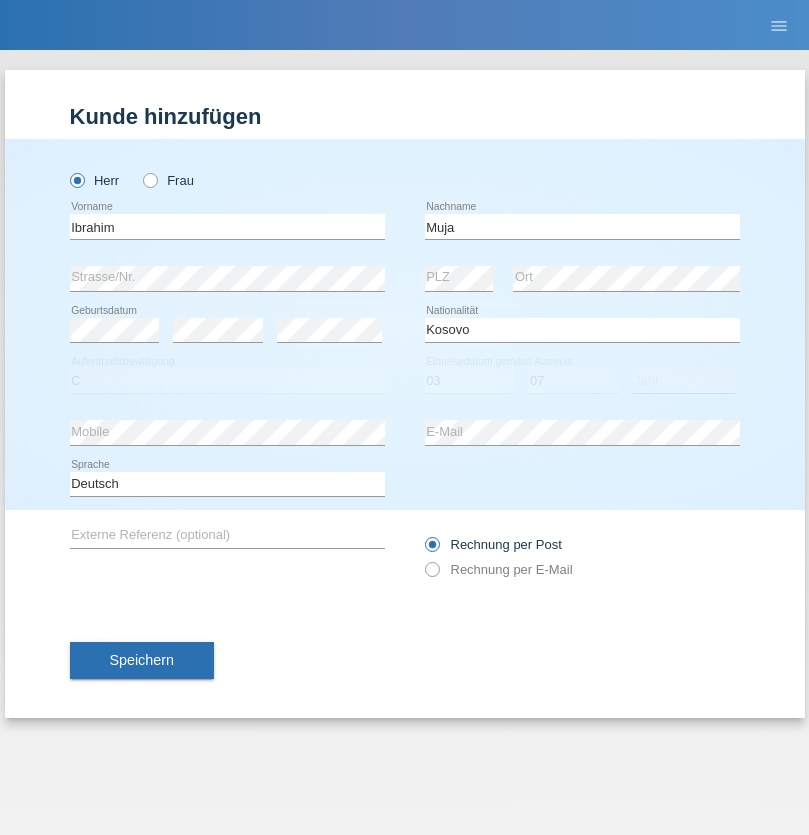 select on "2021" 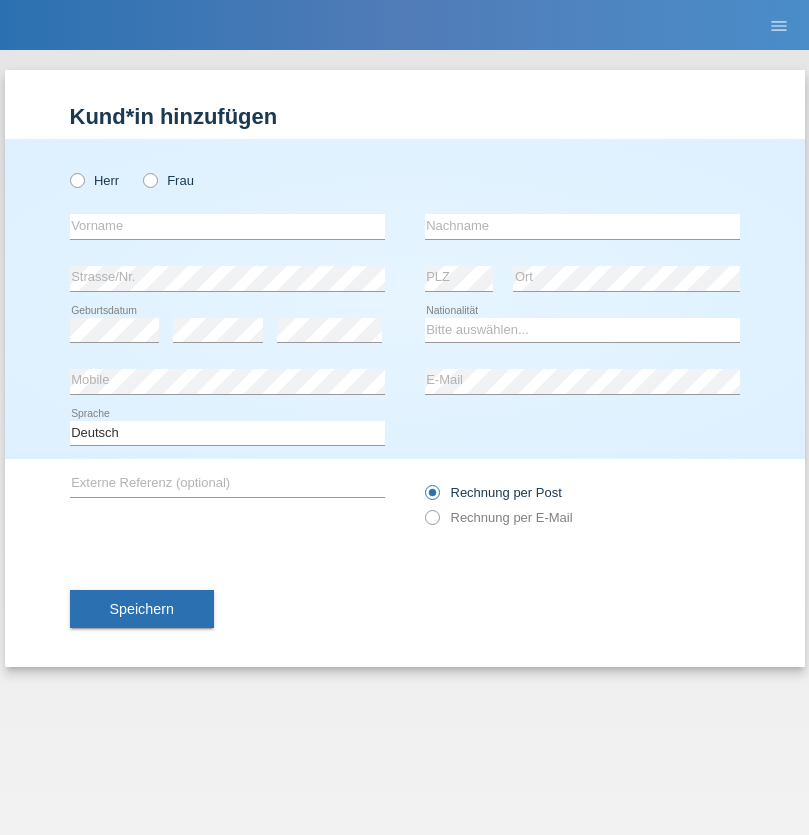 scroll, scrollTop: 0, scrollLeft: 0, axis: both 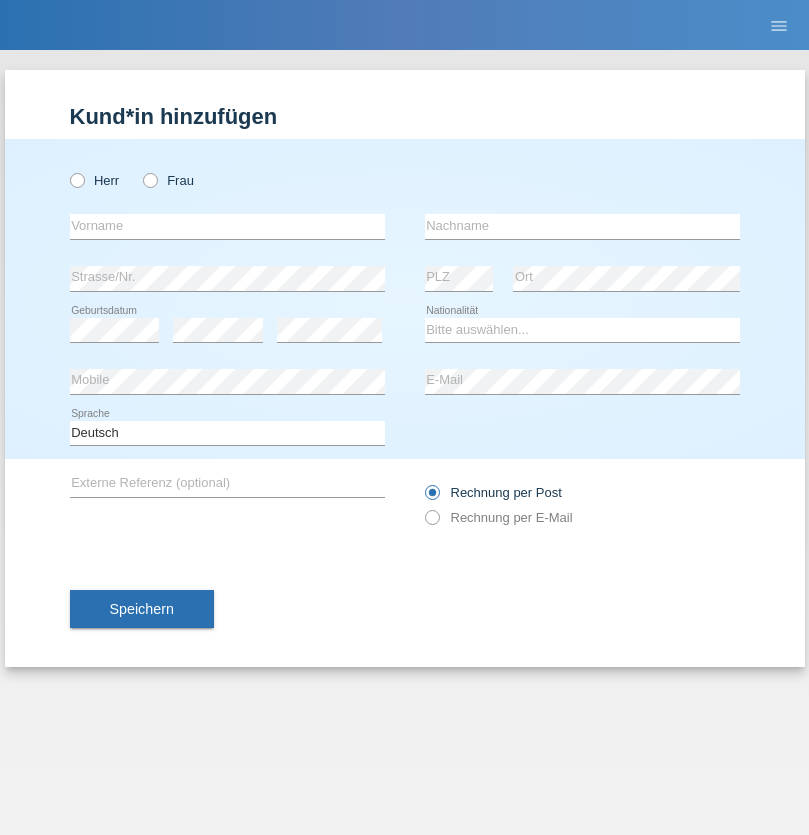 radio on "true" 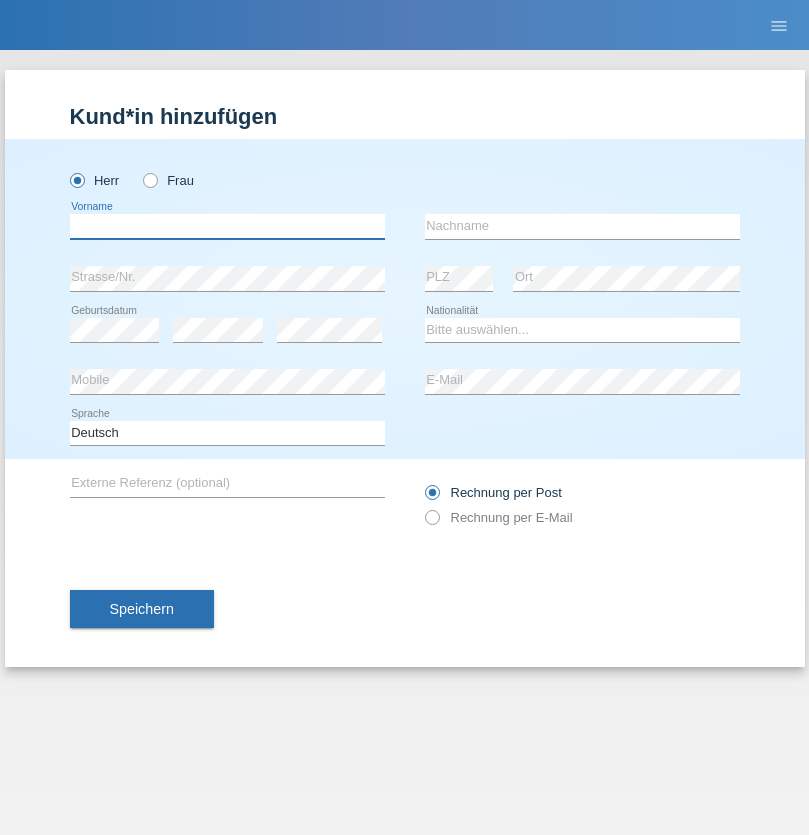 click at bounding box center (227, 226) 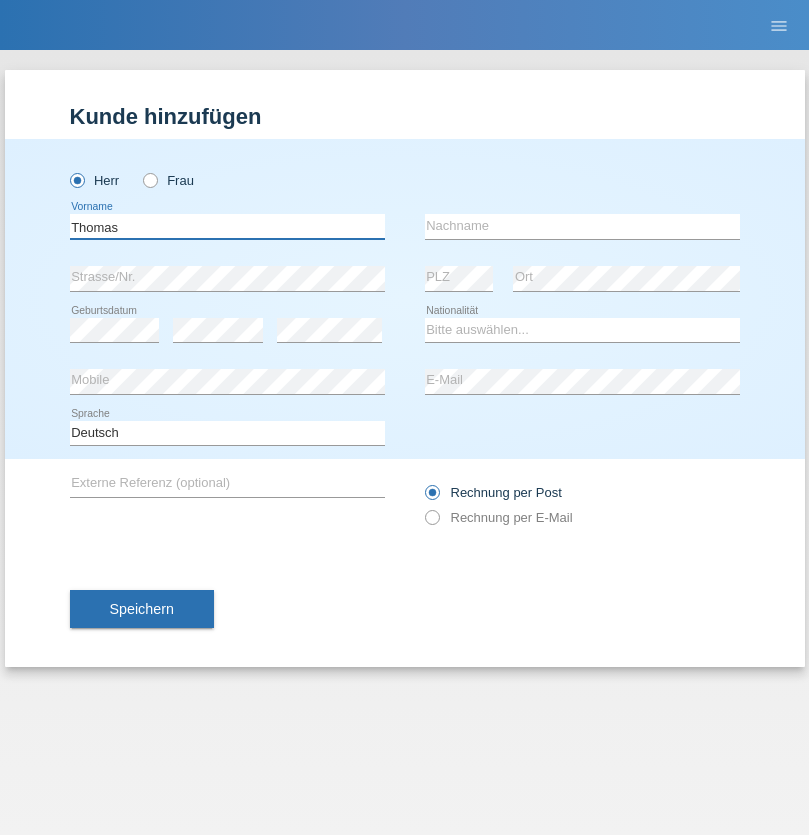 type on "Thomas" 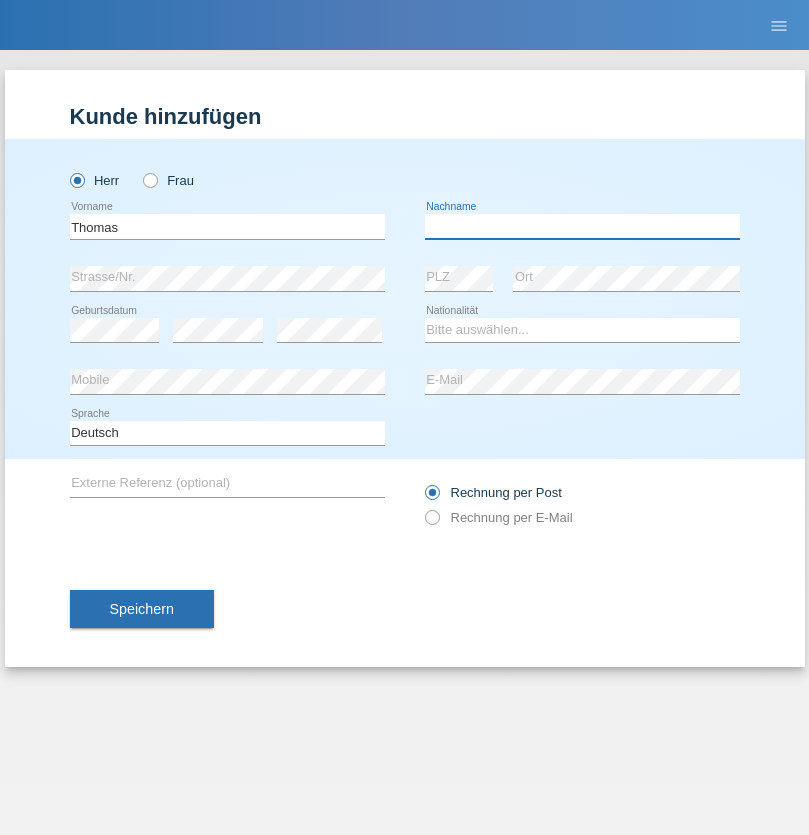 click at bounding box center [582, 226] 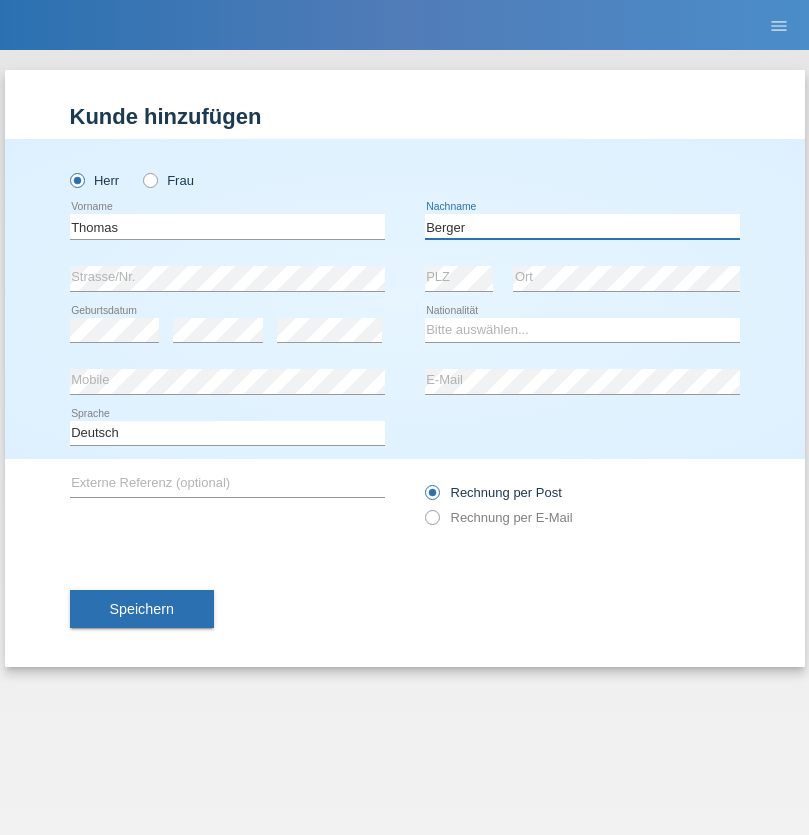 type on "Berger" 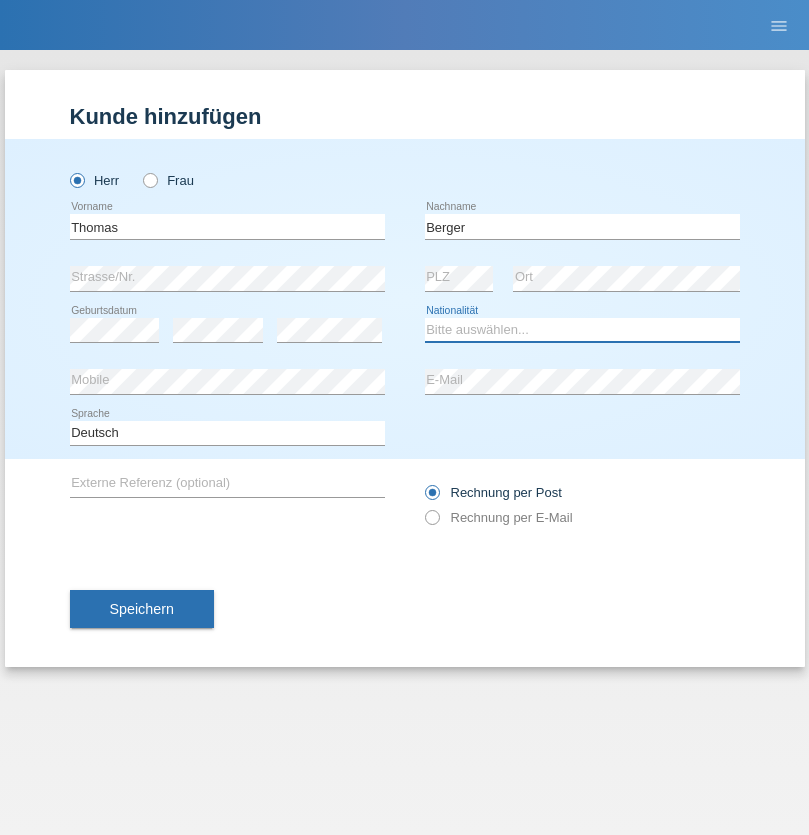select on "CH" 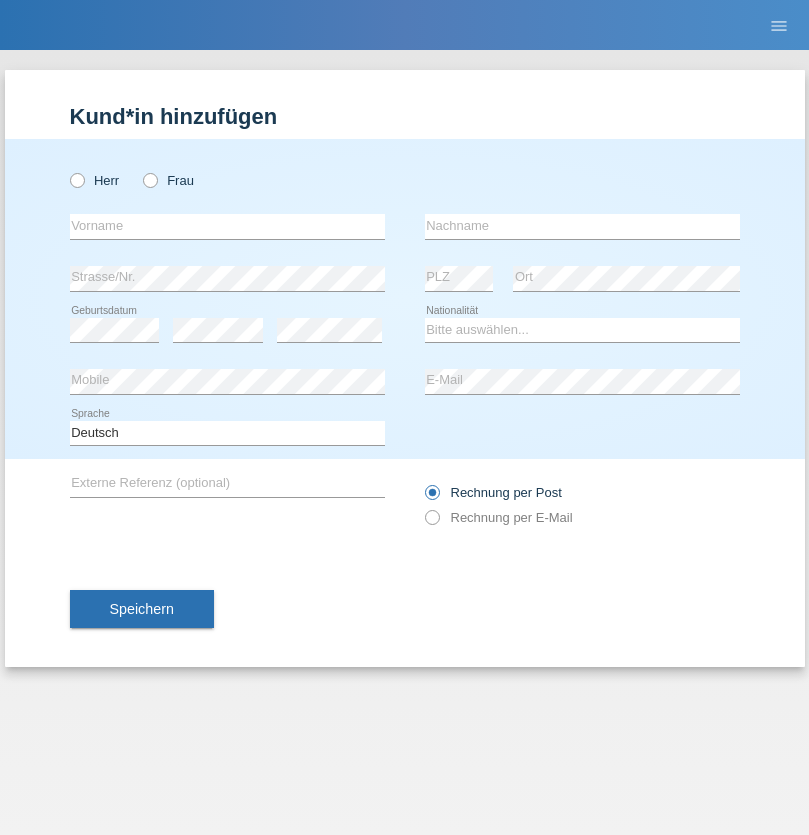 scroll, scrollTop: 0, scrollLeft: 0, axis: both 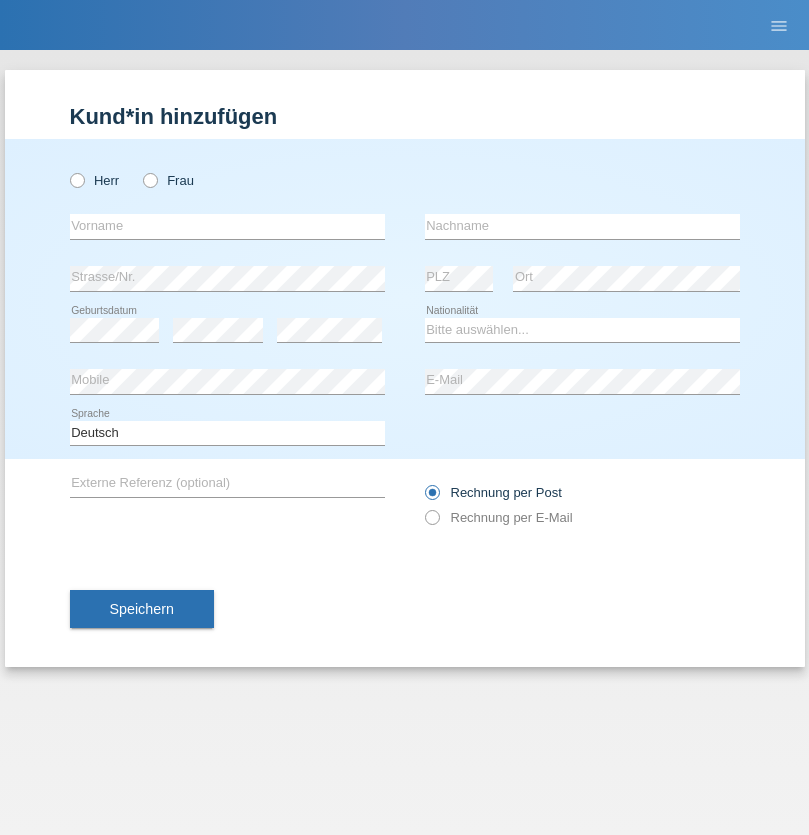 radio on "true" 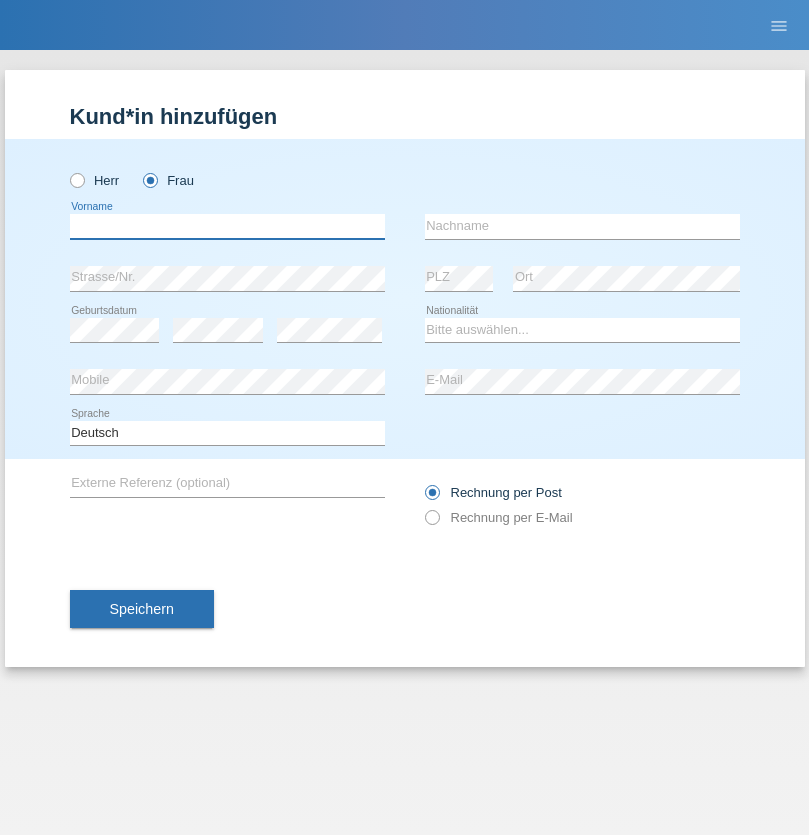 click at bounding box center (227, 226) 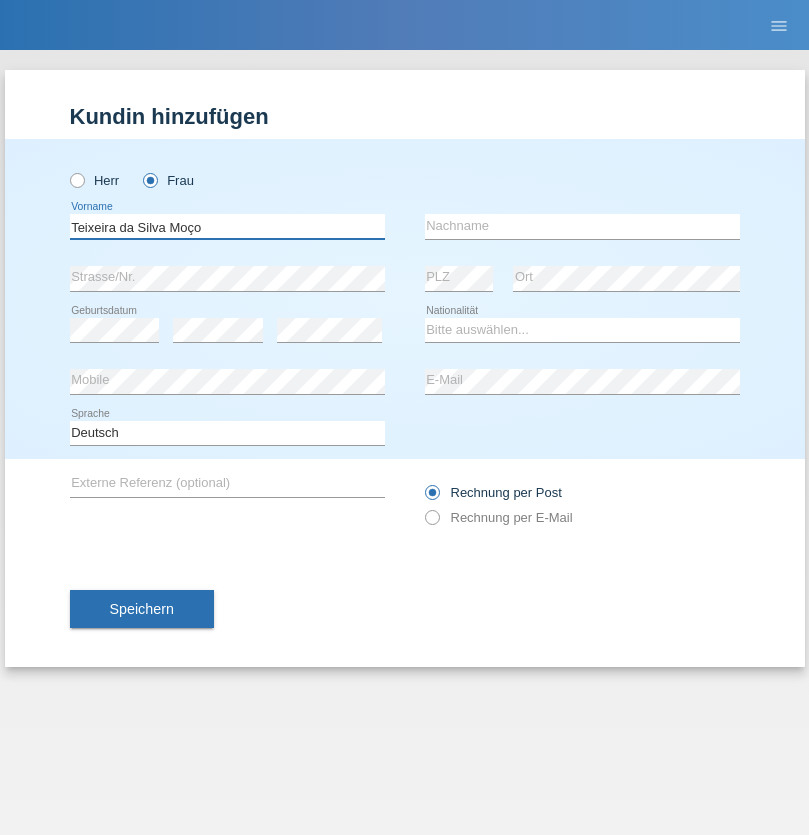 type on "Teixeira da Silva Moço" 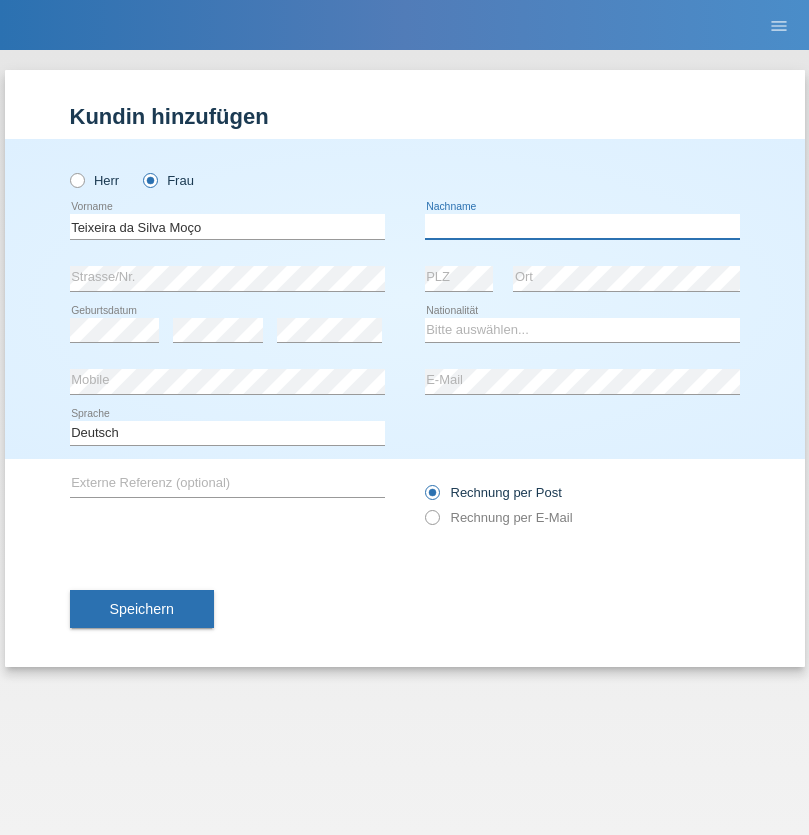 click at bounding box center [582, 226] 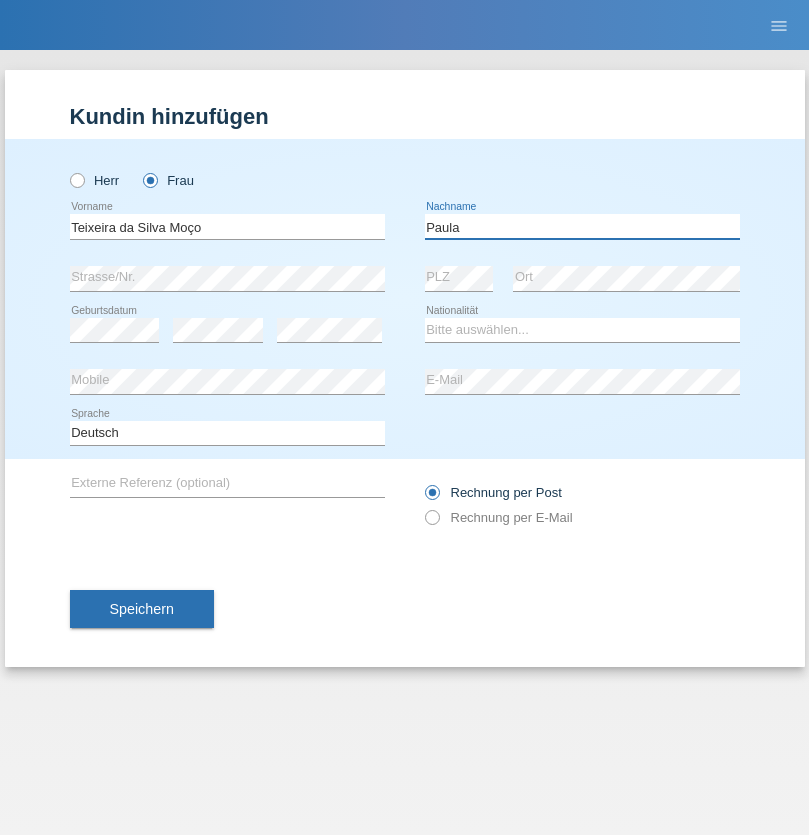 type on "Paula" 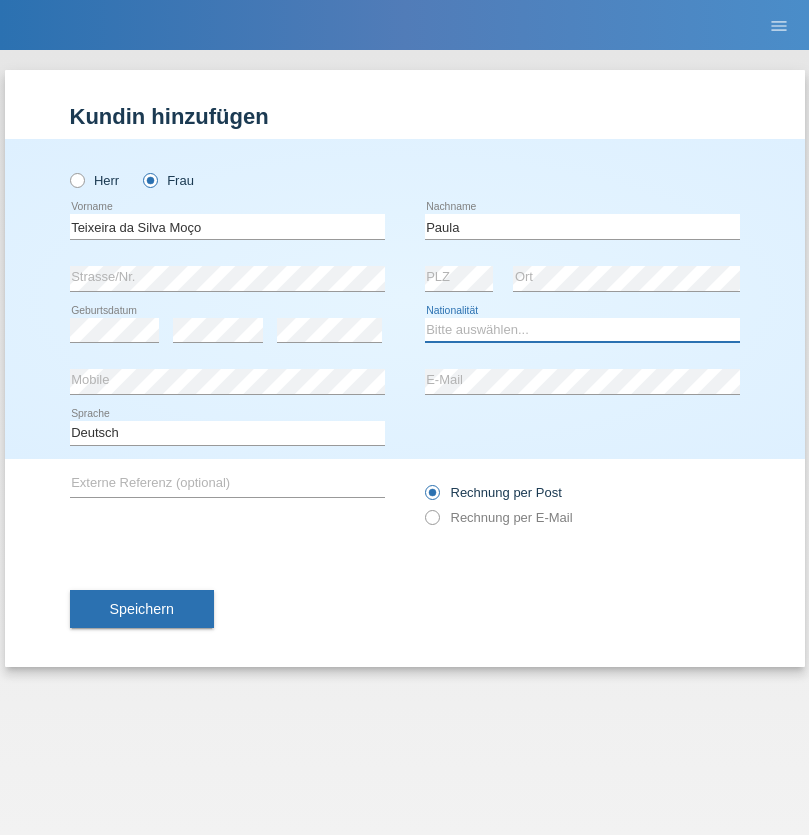 select on "PT" 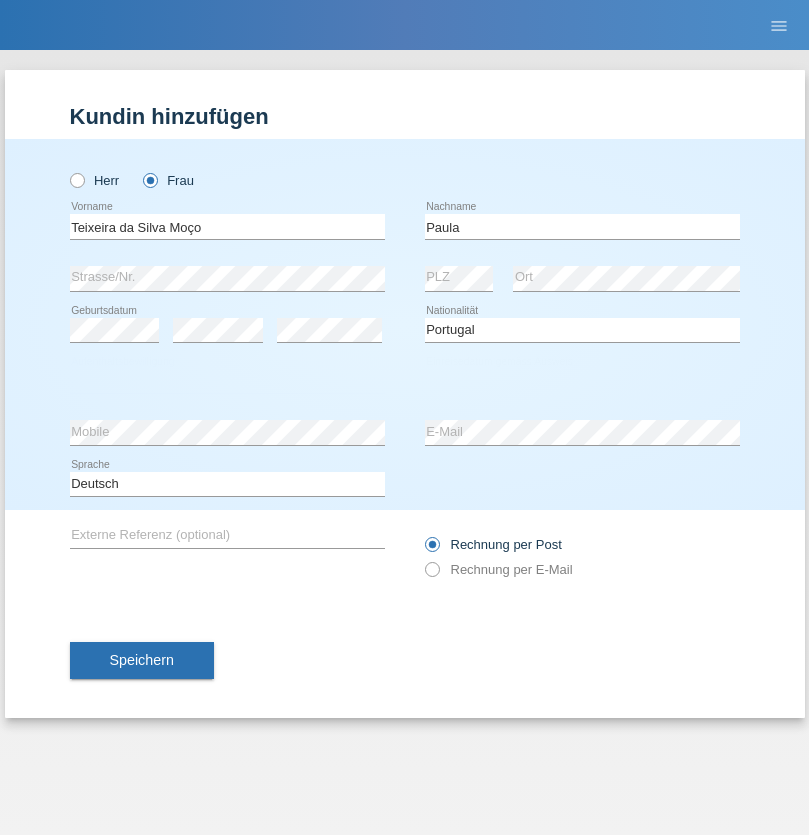 select on "C" 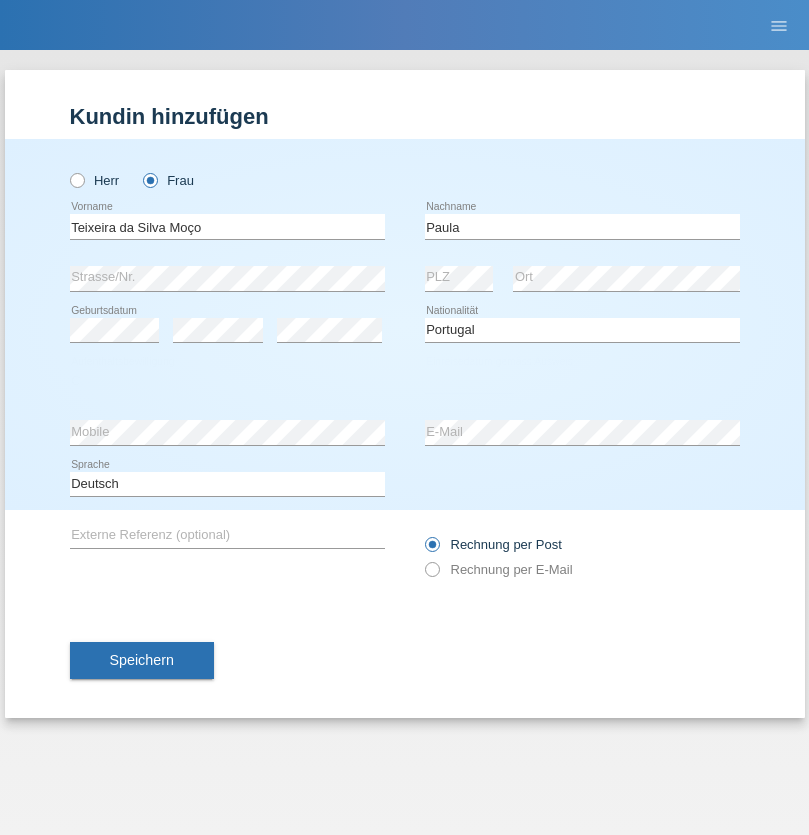 select on "28" 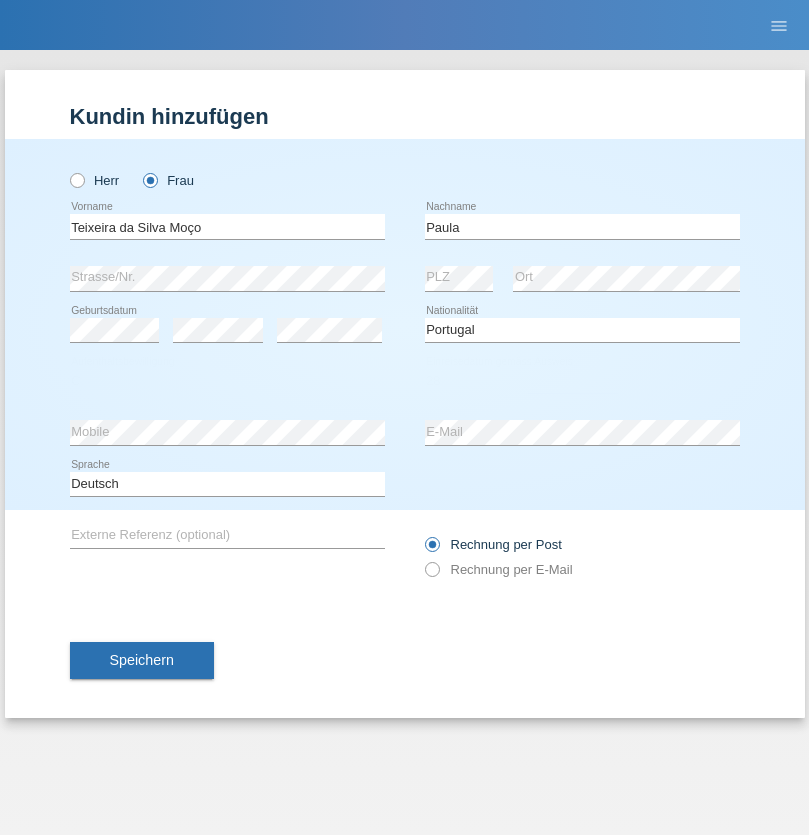 select on "03" 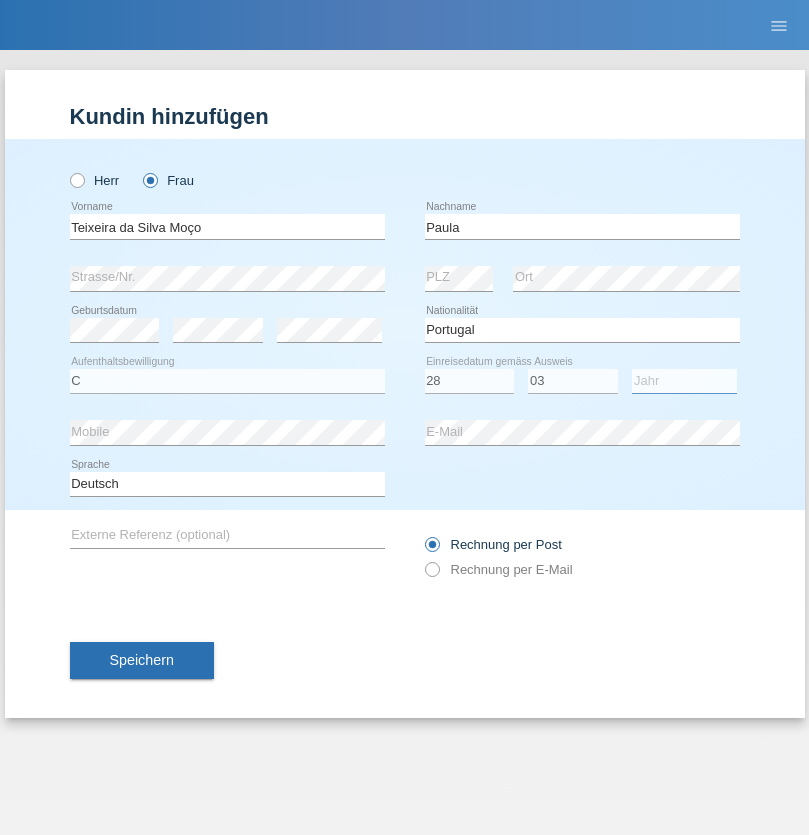 select on "2005" 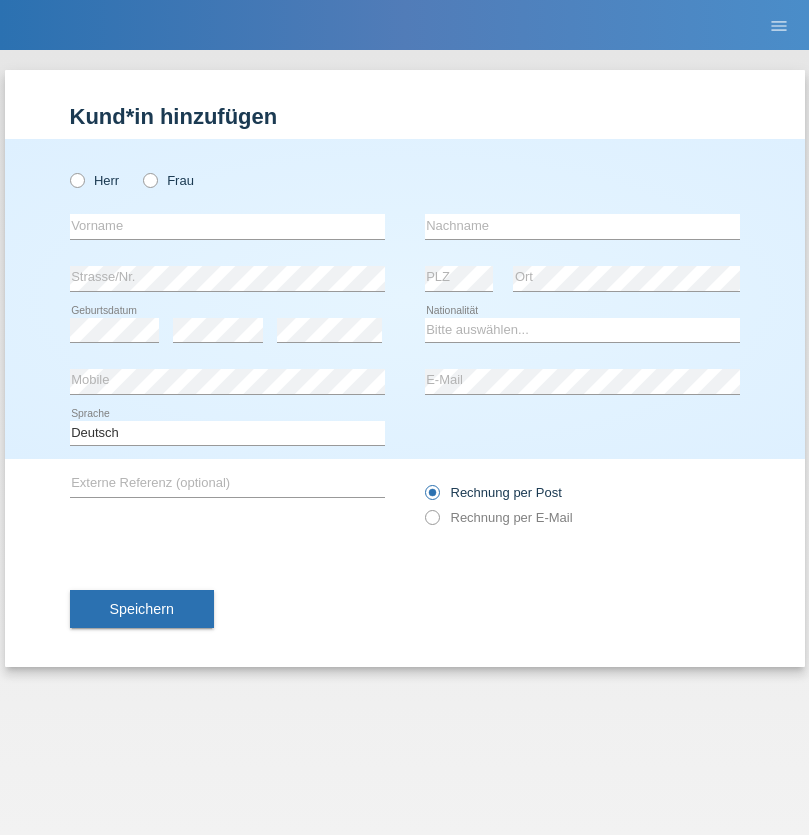scroll, scrollTop: 0, scrollLeft: 0, axis: both 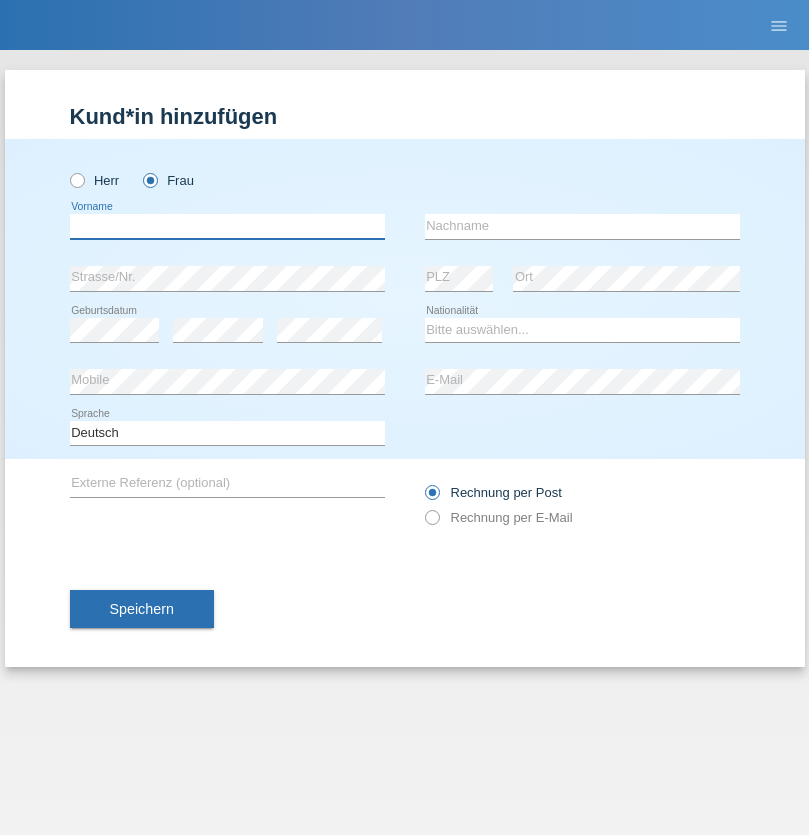 click at bounding box center [227, 226] 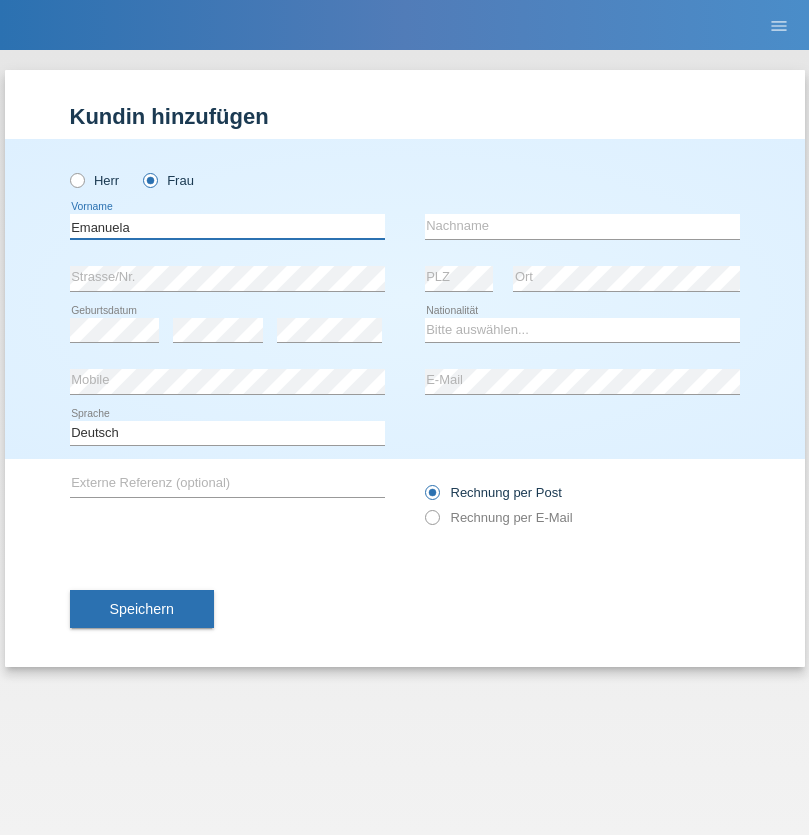 type on "Emanuela" 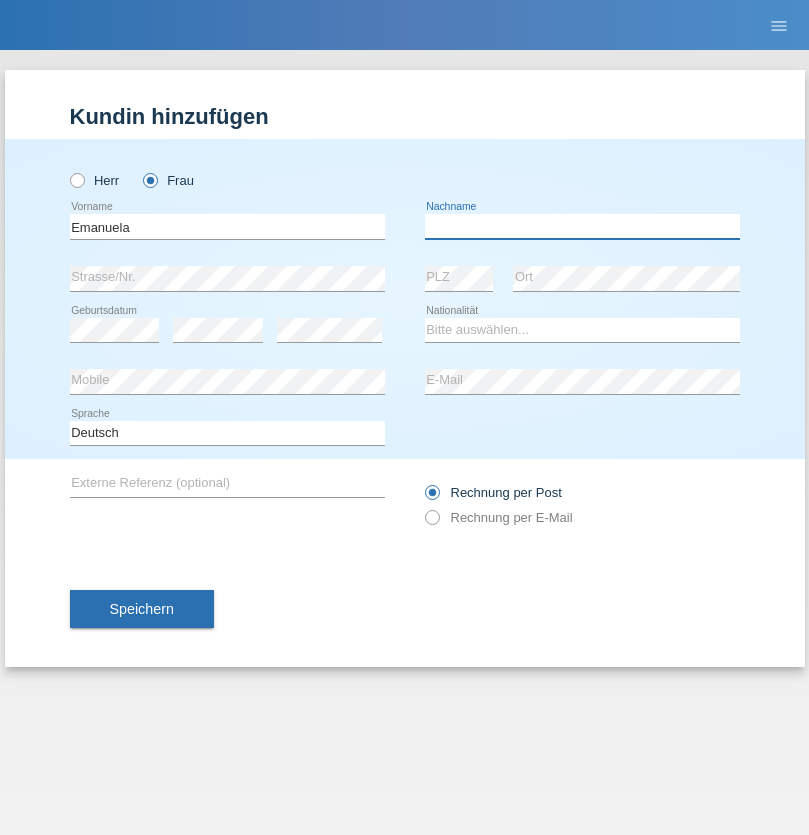 click at bounding box center (582, 226) 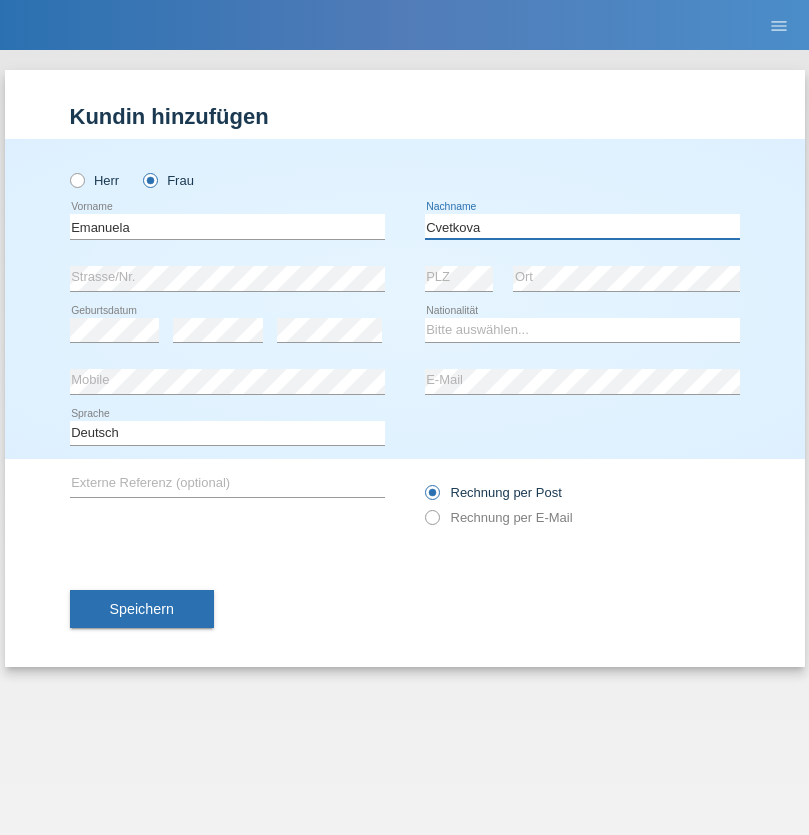 type on "Cvetkova" 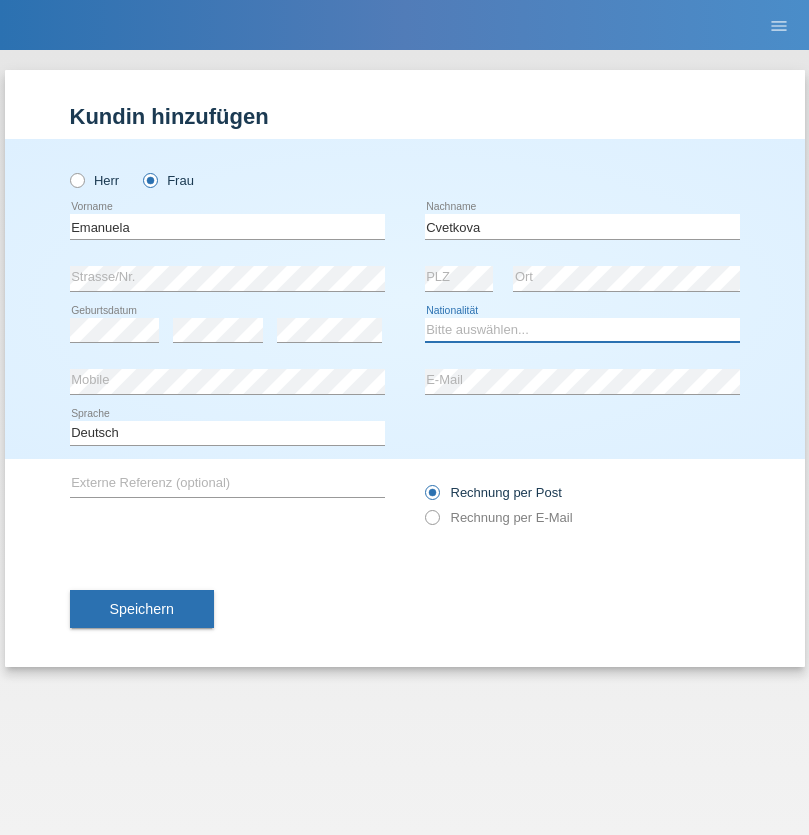 select on "LT" 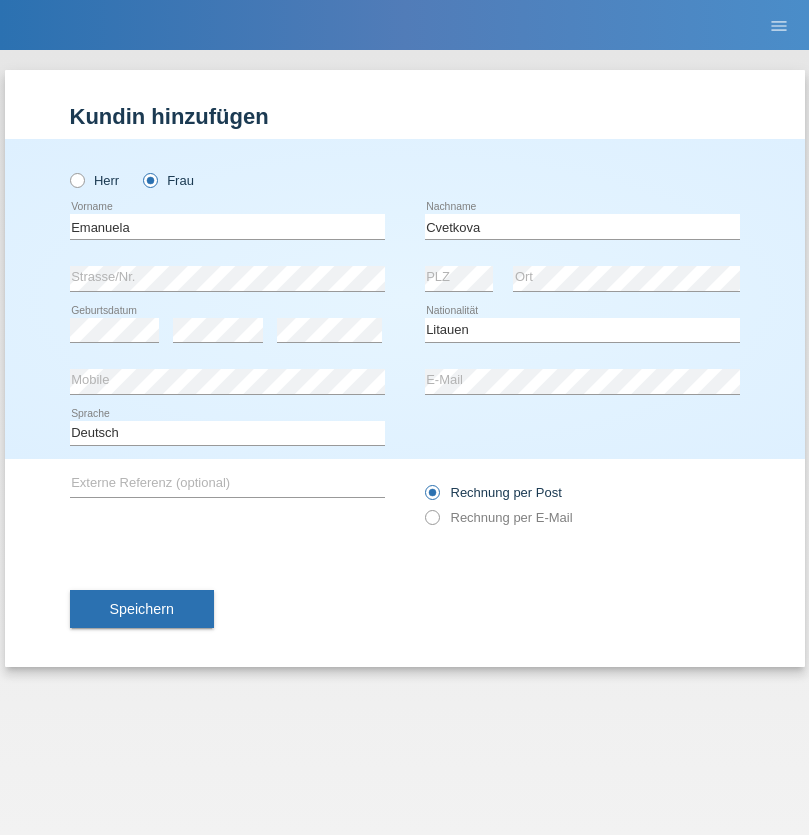select on "C" 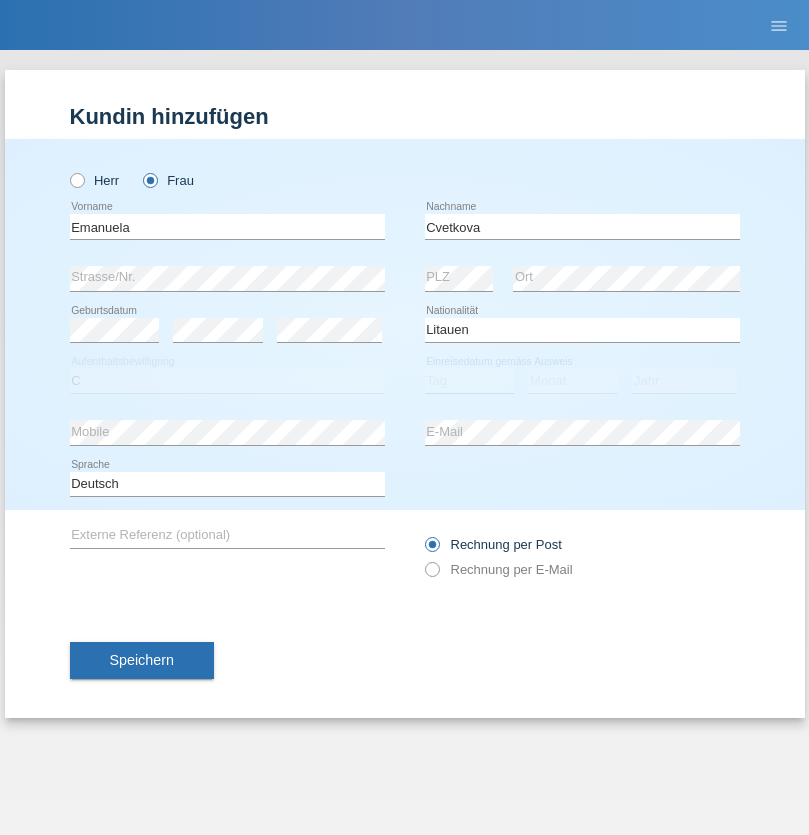 select on "31" 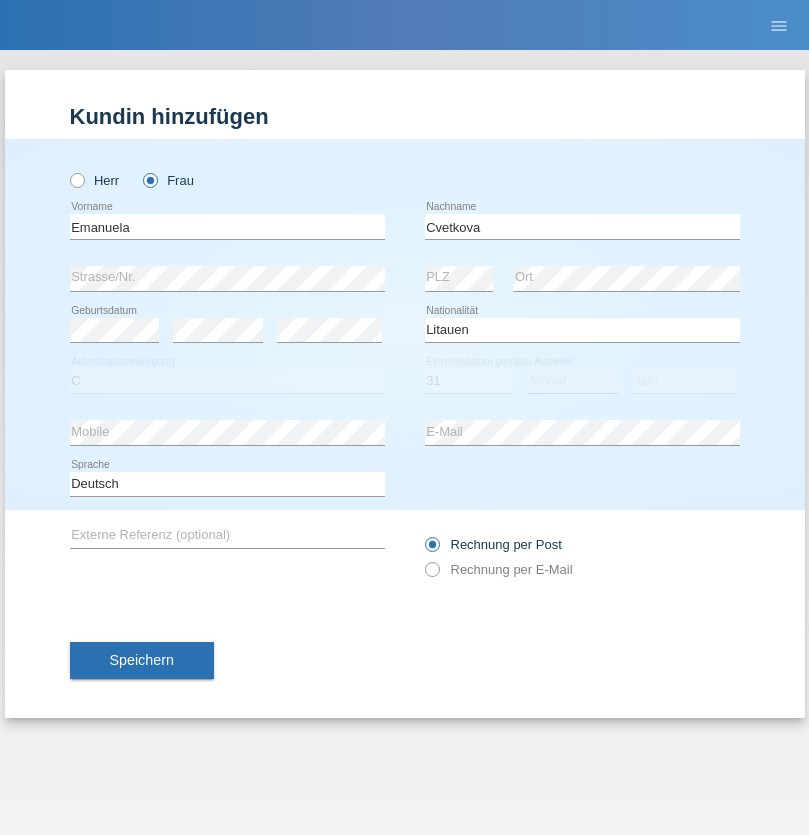select on "10" 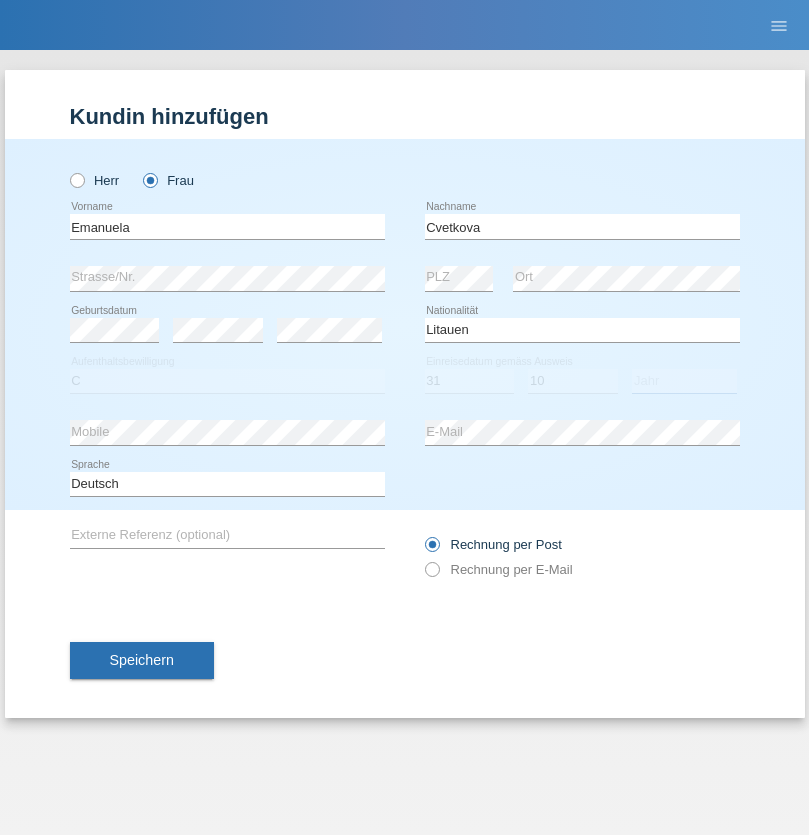 select on "1983" 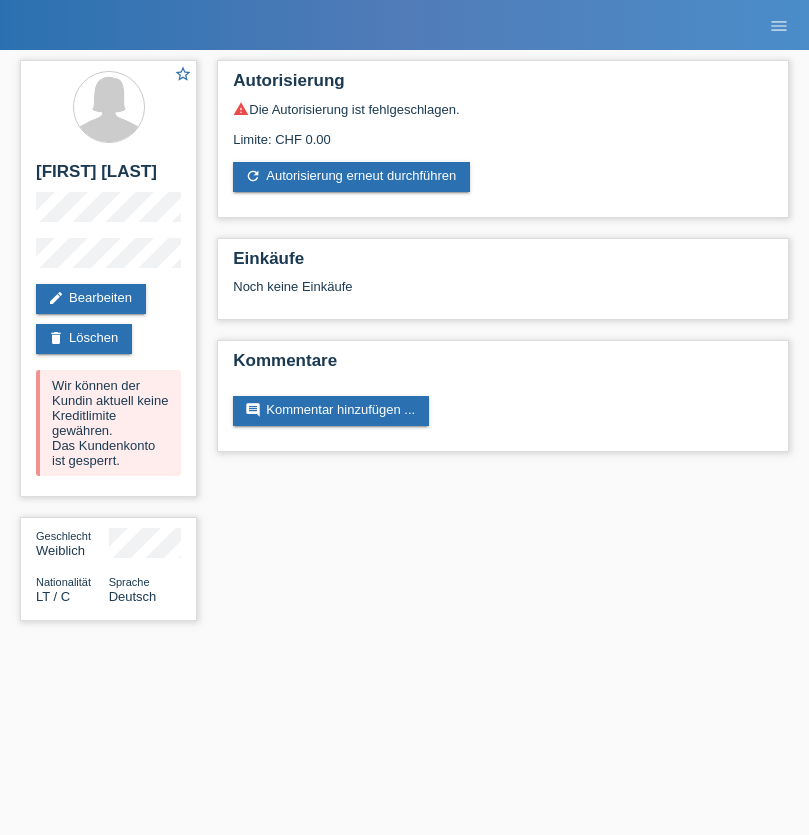 scroll, scrollTop: 0, scrollLeft: 0, axis: both 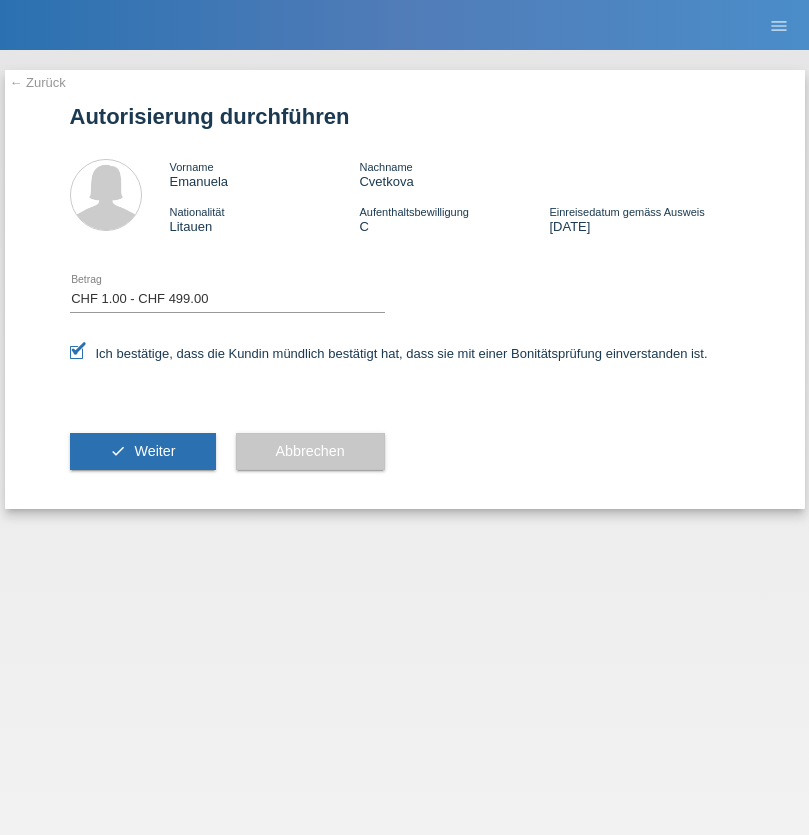 select on "1" 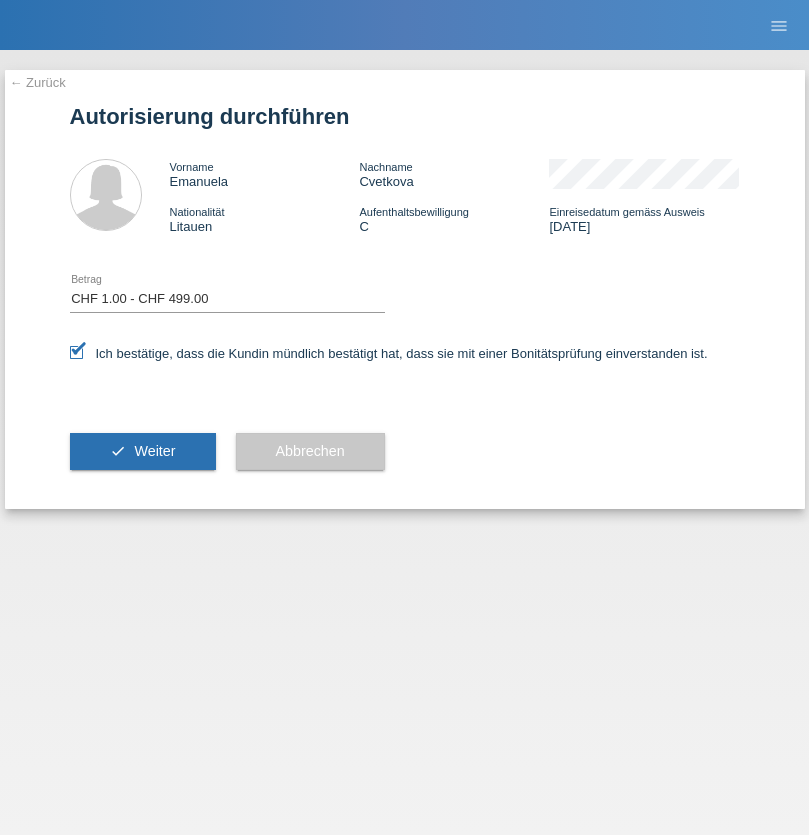 scroll, scrollTop: 0, scrollLeft: 0, axis: both 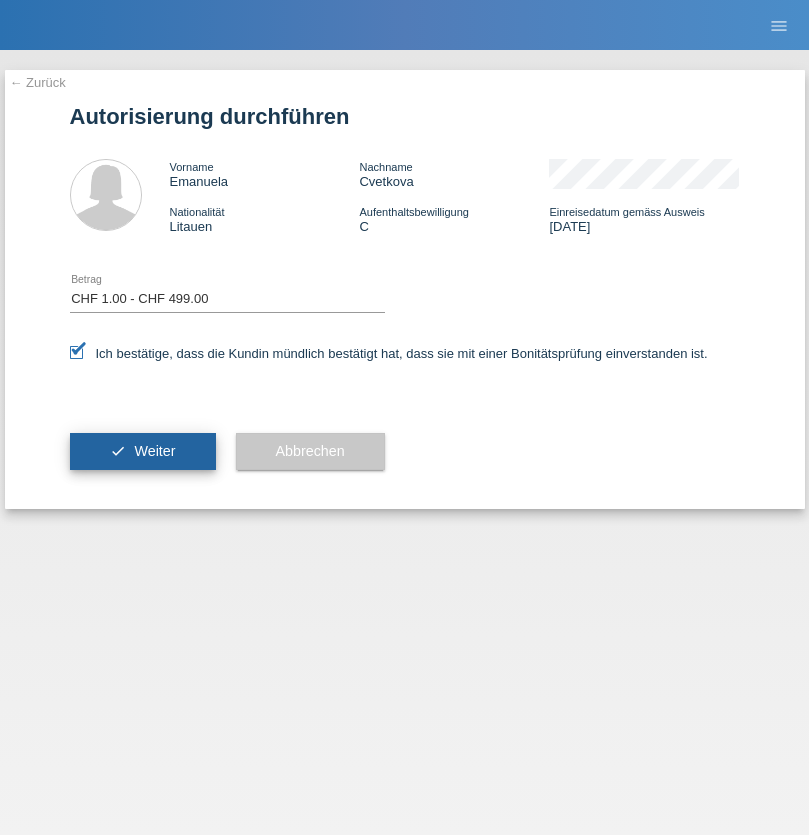 click on "Weiter" at bounding box center [154, 451] 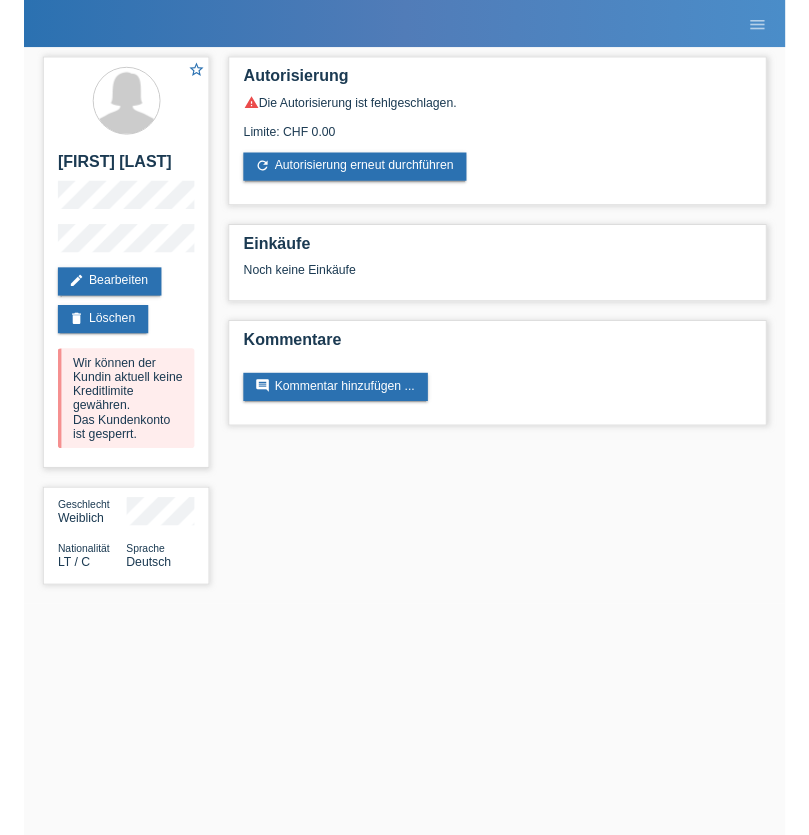 scroll, scrollTop: 0, scrollLeft: 0, axis: both 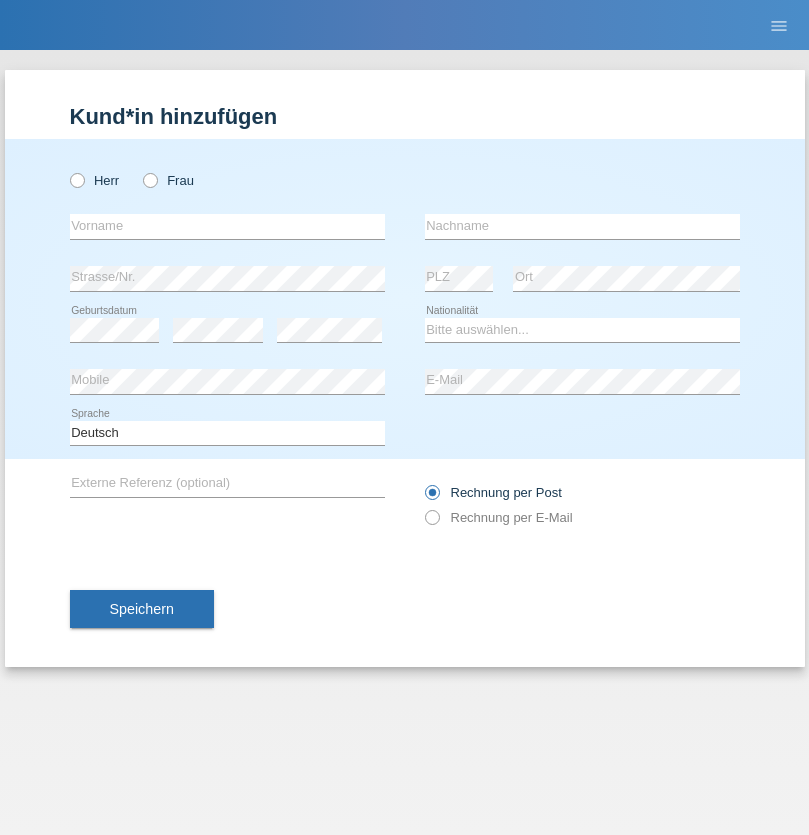 radio on "true" 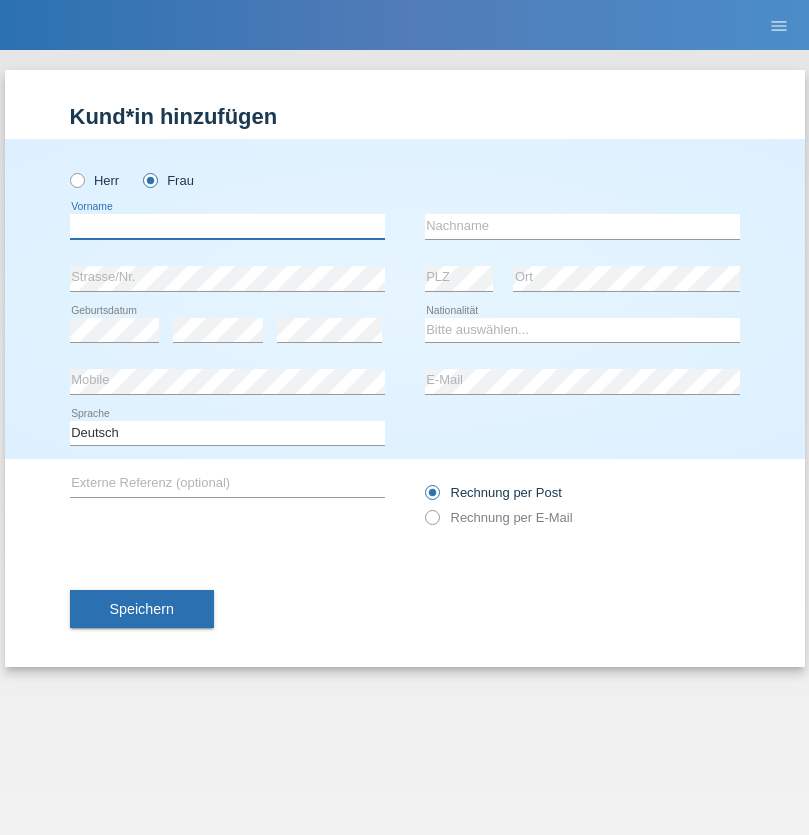 click at bounding box center [227, 226] 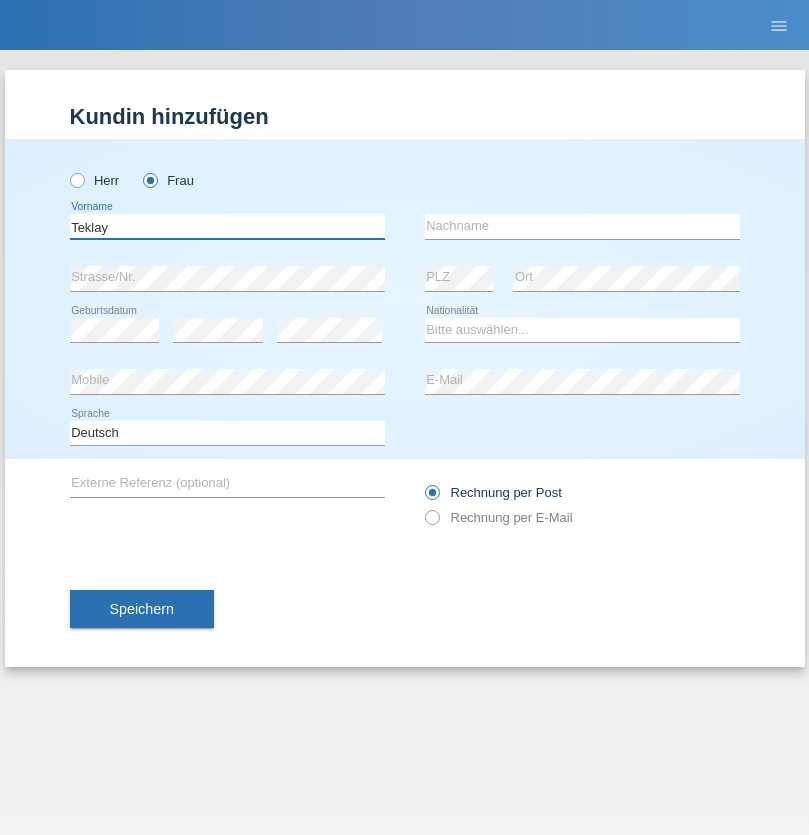 type on "Teklay" 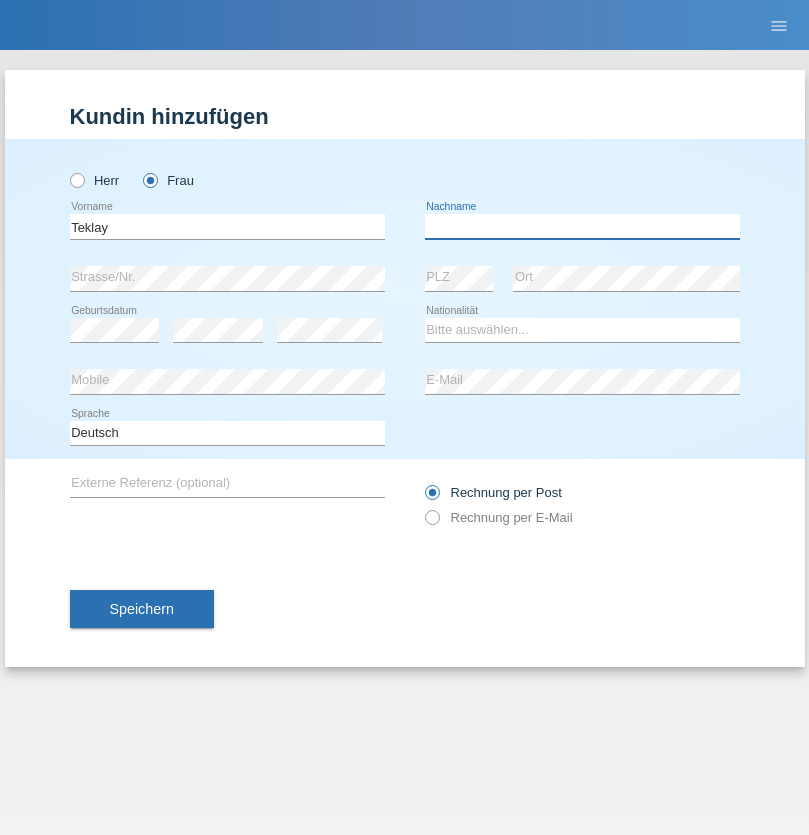 click at bounding box center (582, 226) 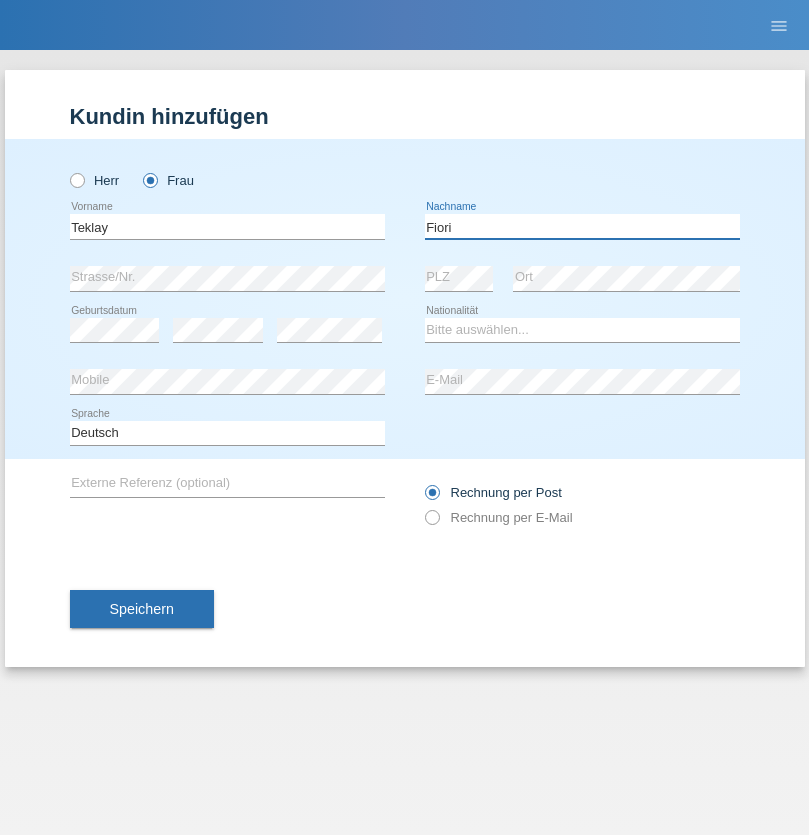 type on "Fiori" 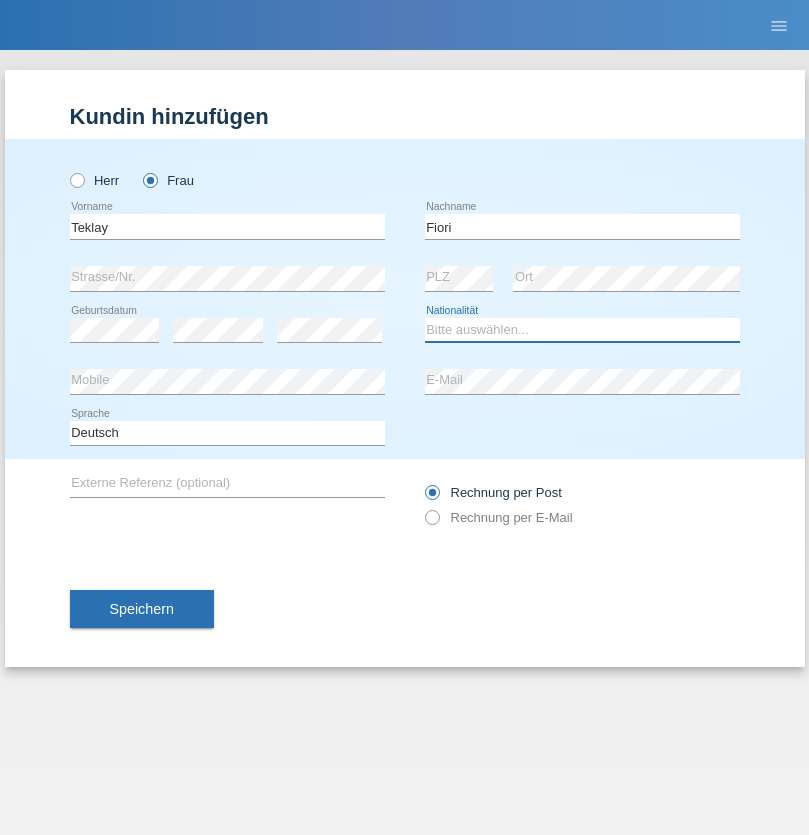 select on "ER" 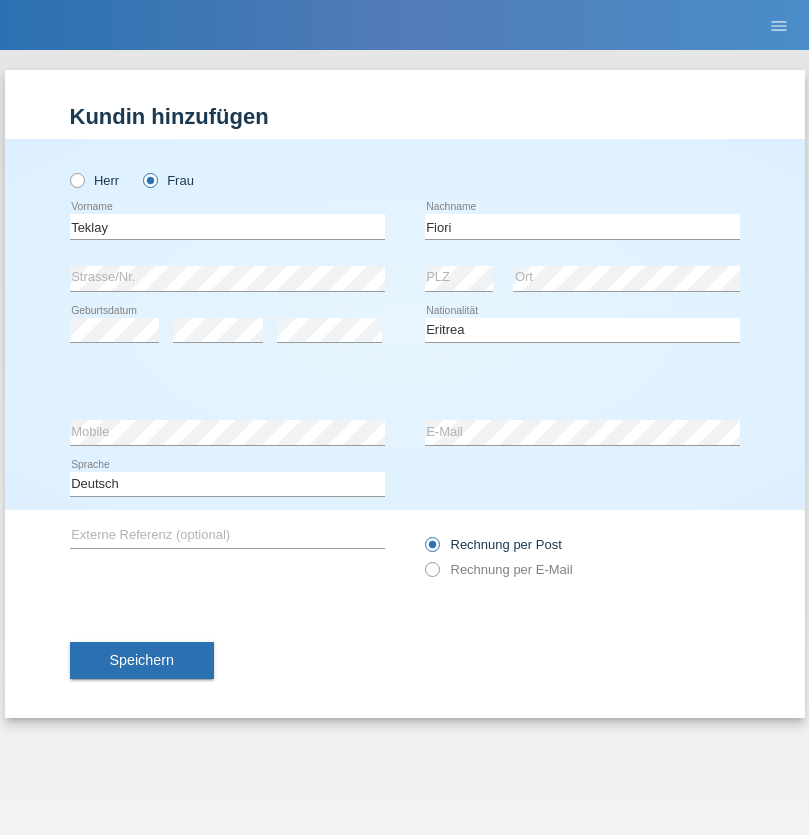 select on "C" 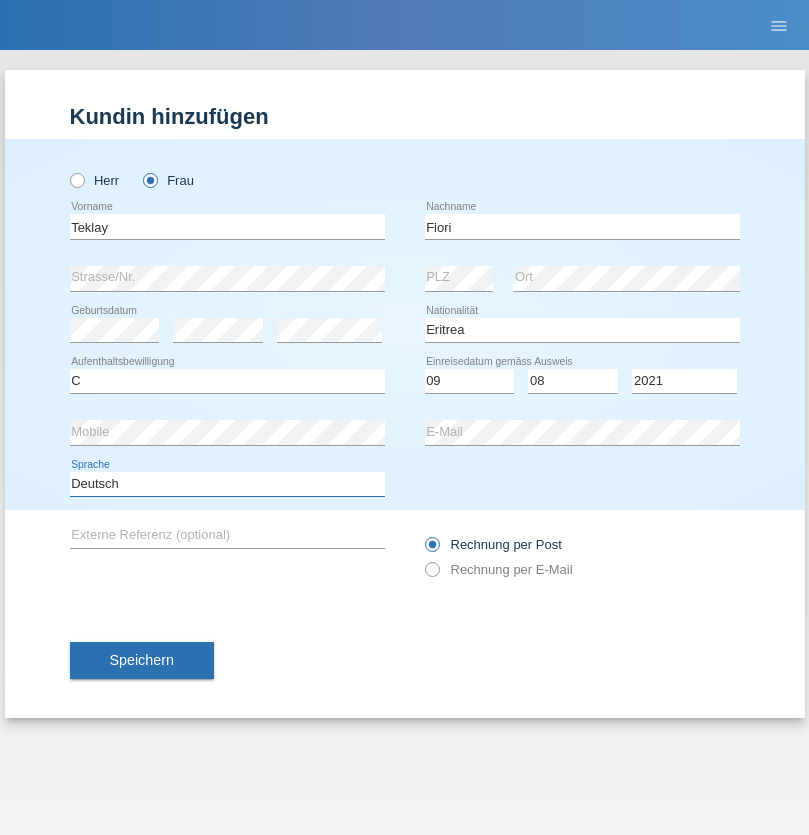 select on "en" 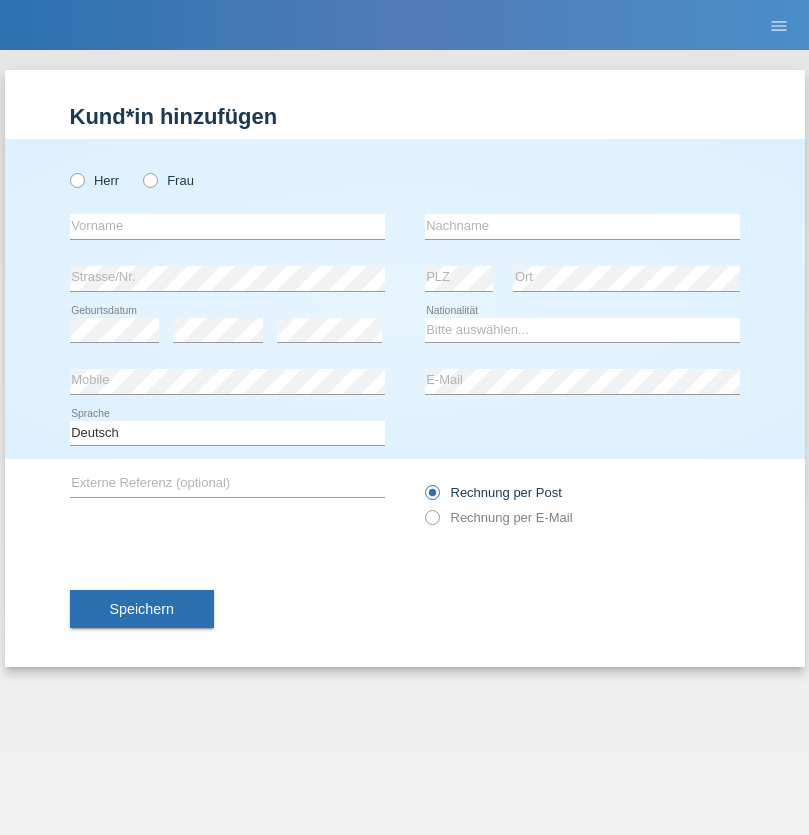 scroll, scrollTop: 0, scrollLeft: 0, axis: both 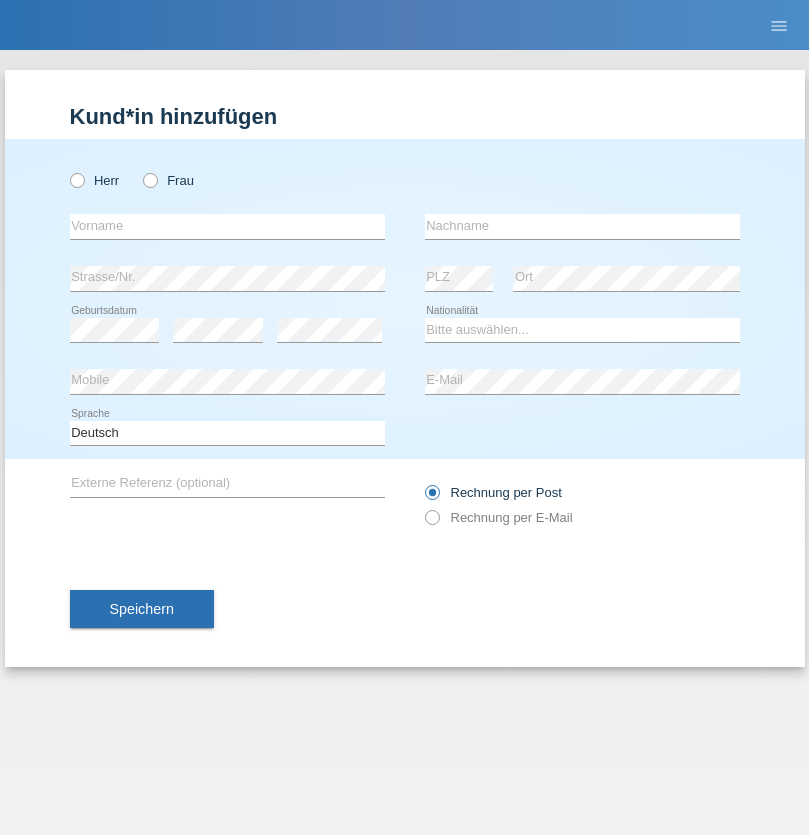 radio on "true" 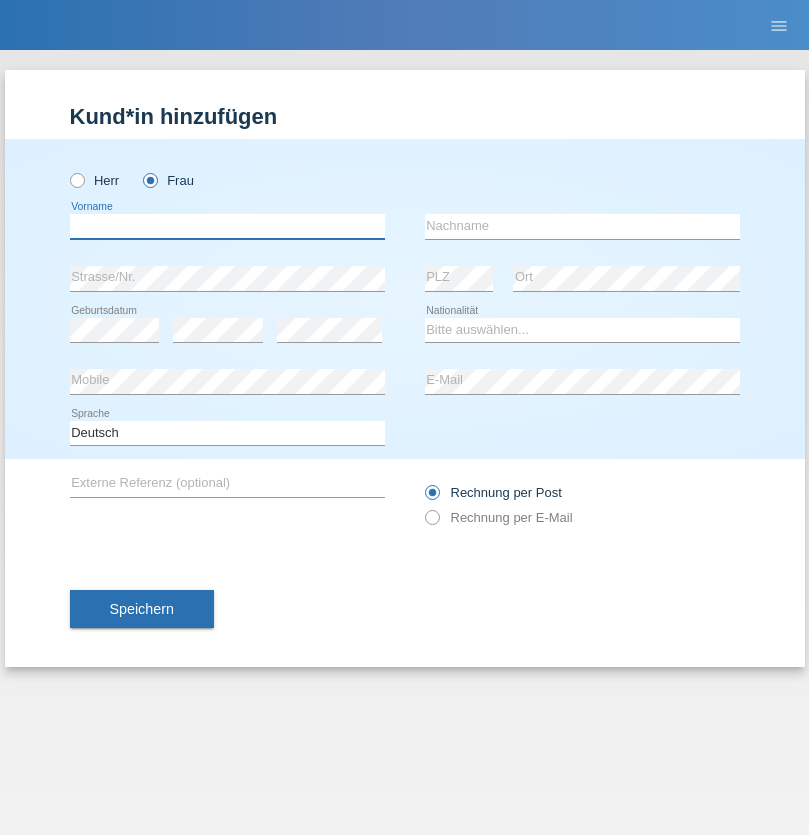 click at bounding box center [227, 226] 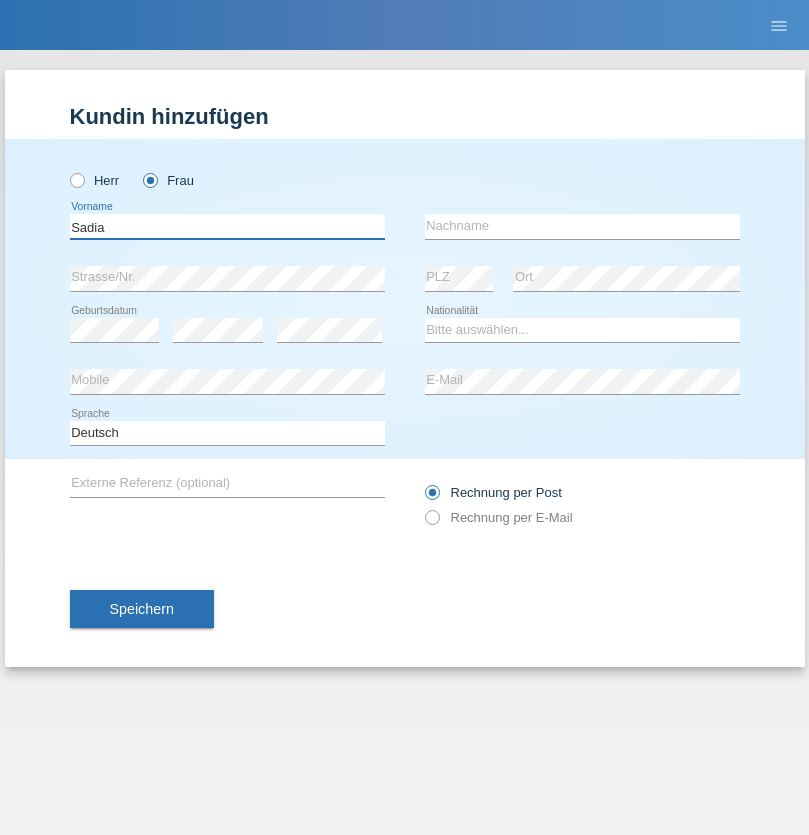 type on "Sadia" 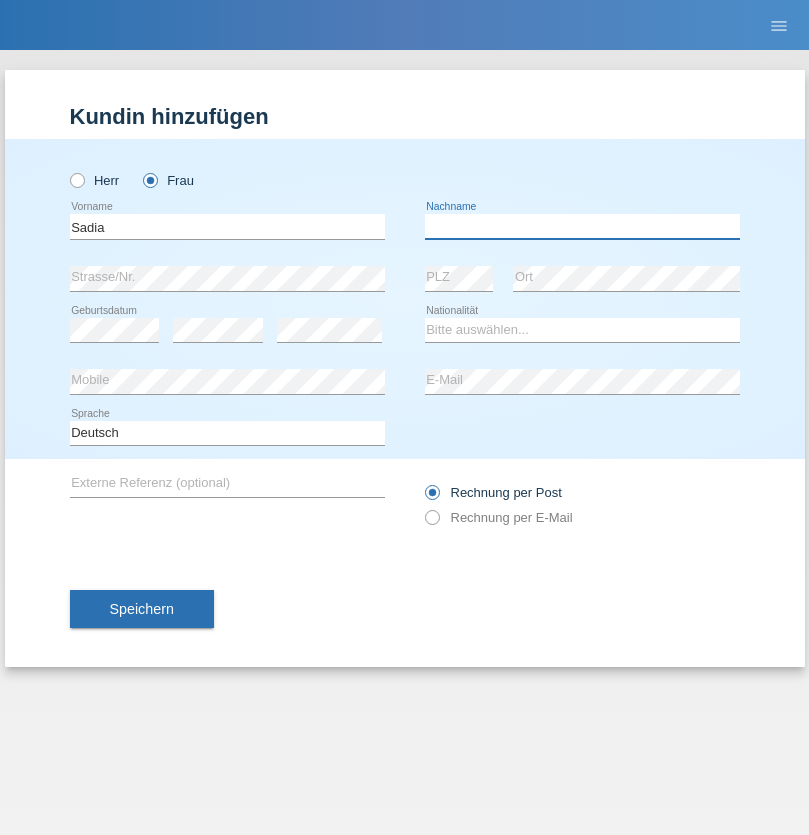 click at bounding box center (582, 226) 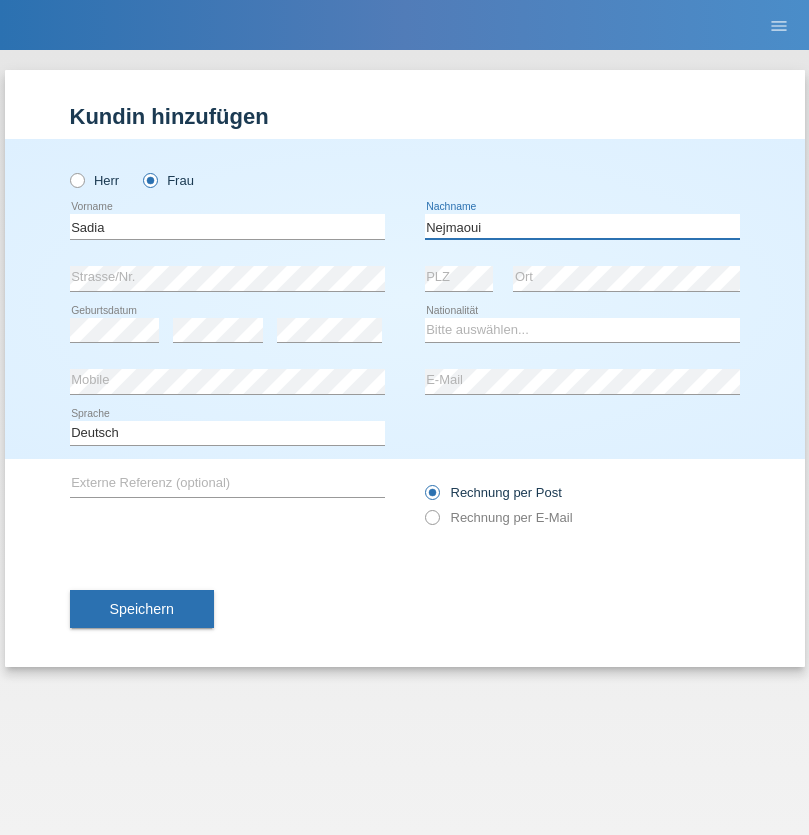 type on "Nejmaoui" 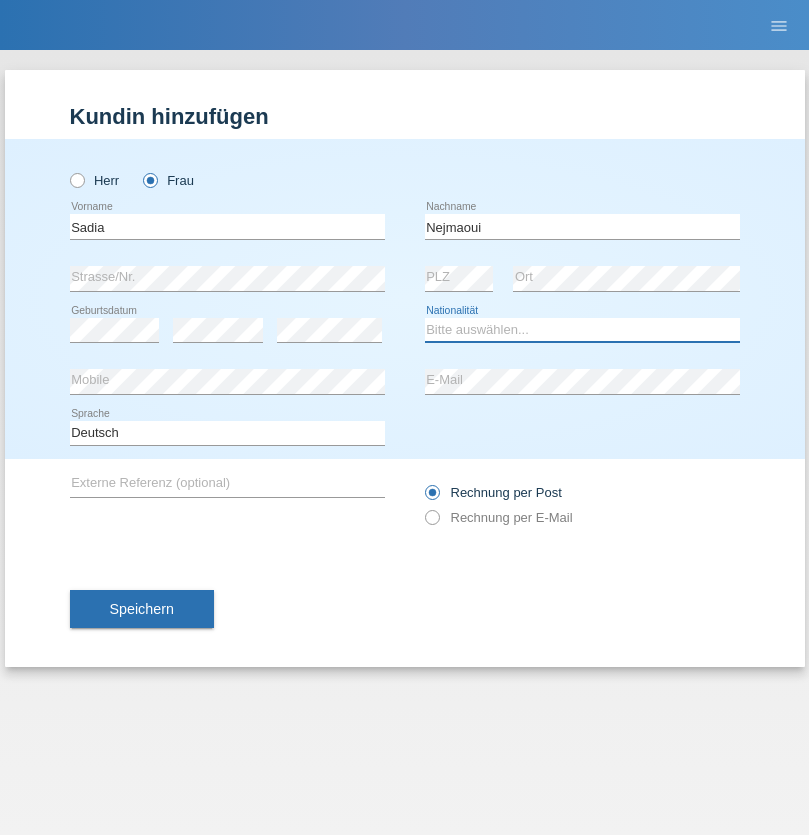 select on "MA" 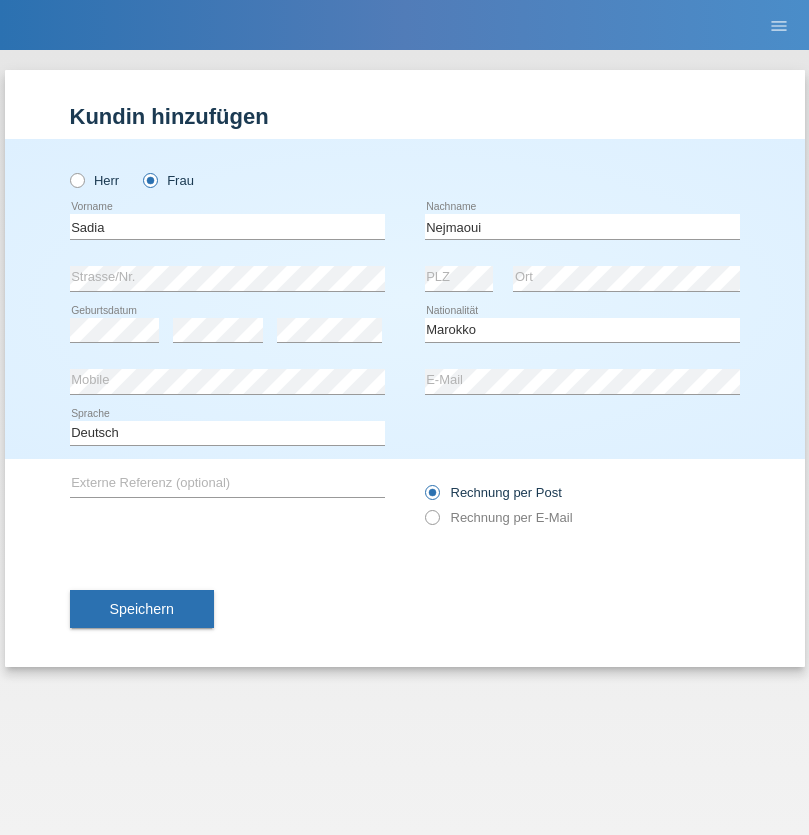 select on "C" 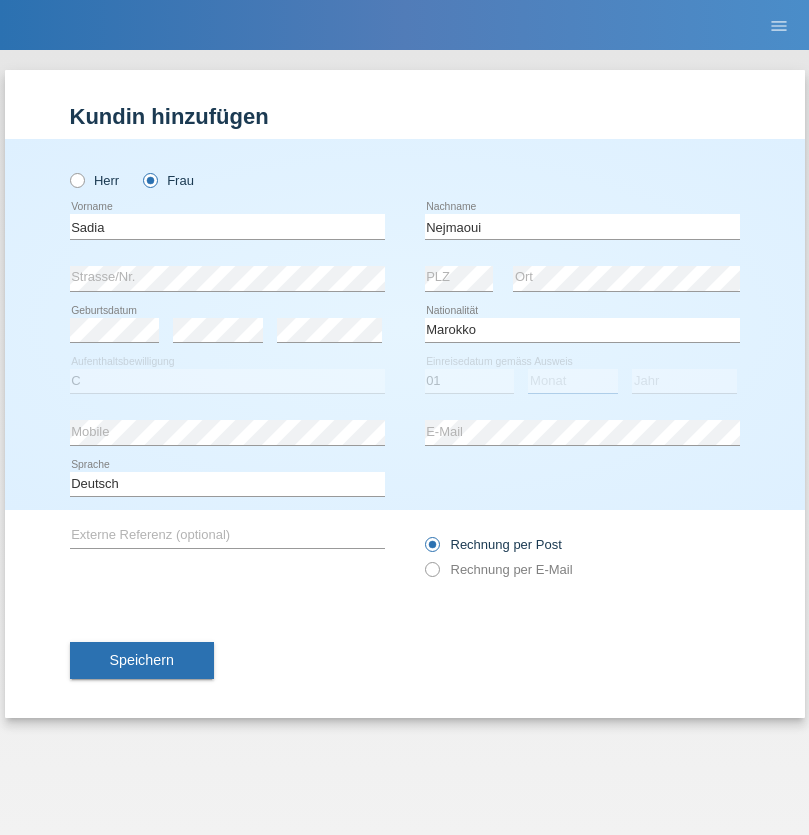 select on "06" 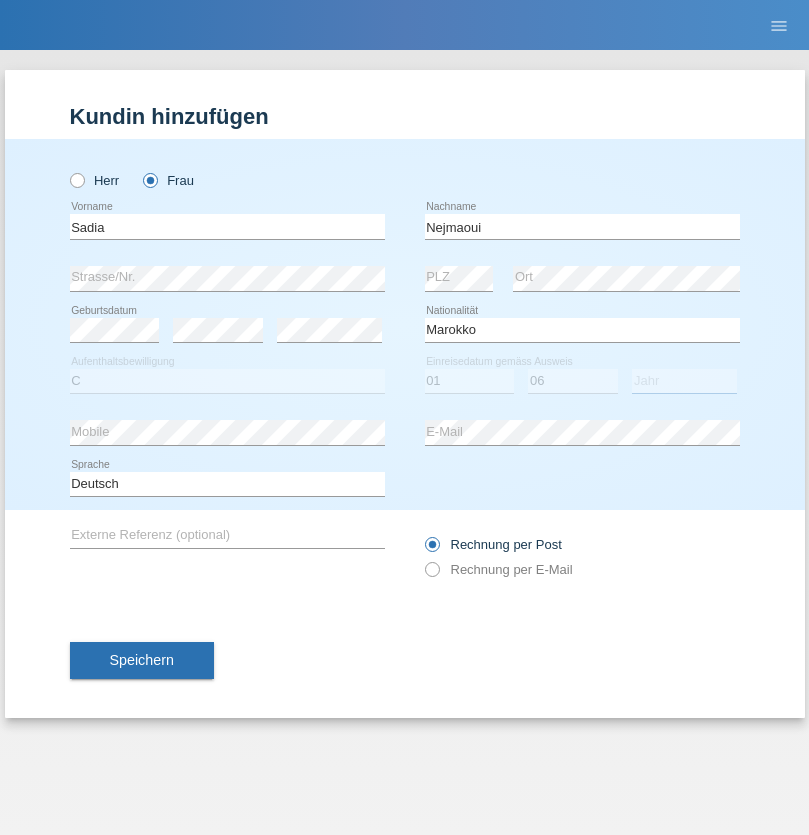 select on "1964" 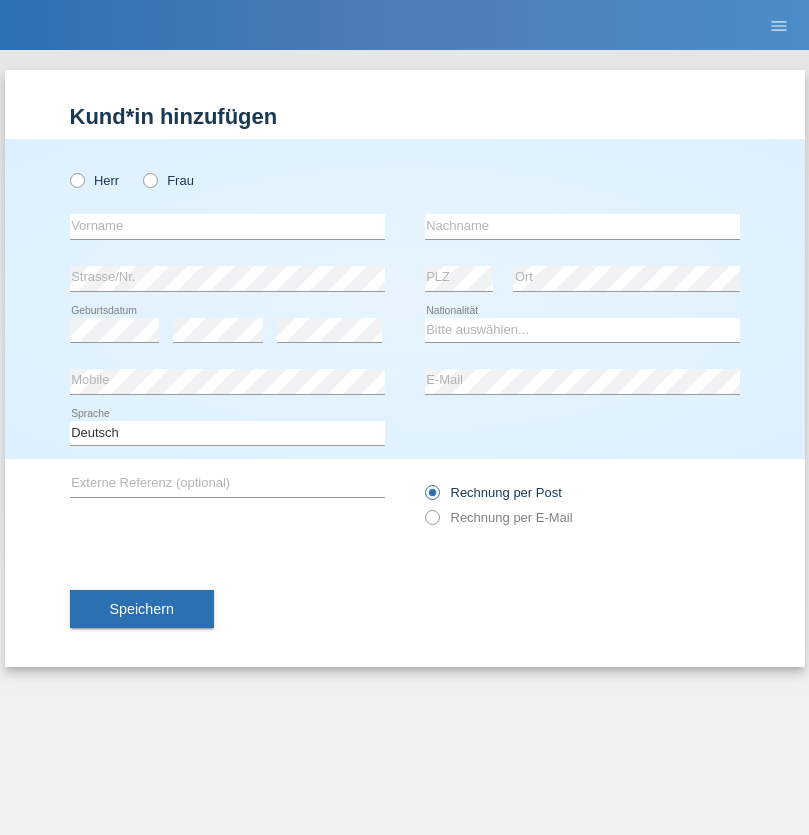 scroll, scrollTop: 0, scrollLeft: 0, axis: both 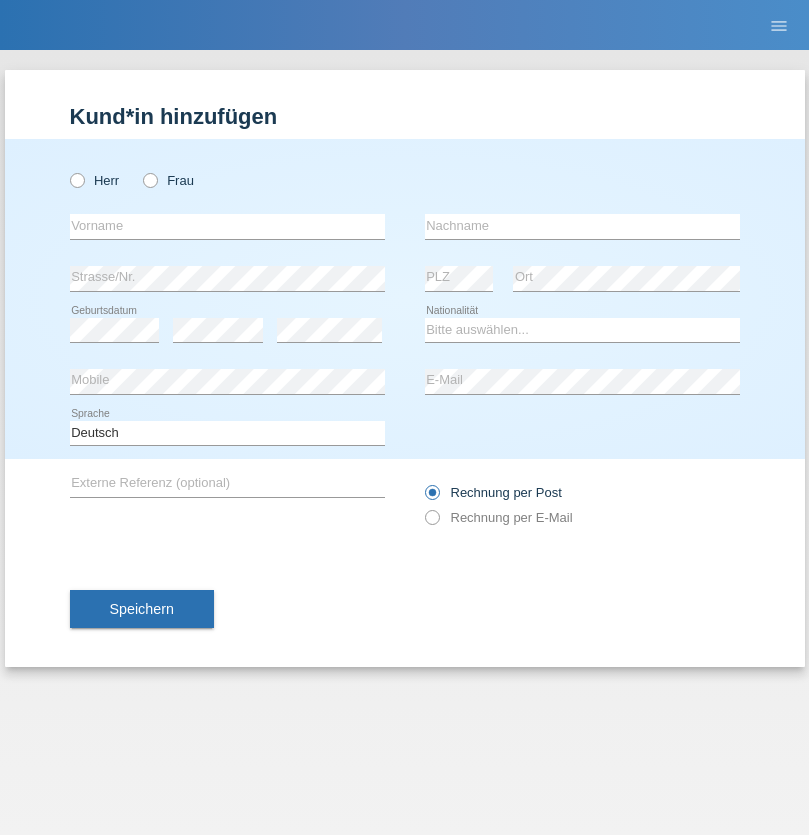 radio on "true" 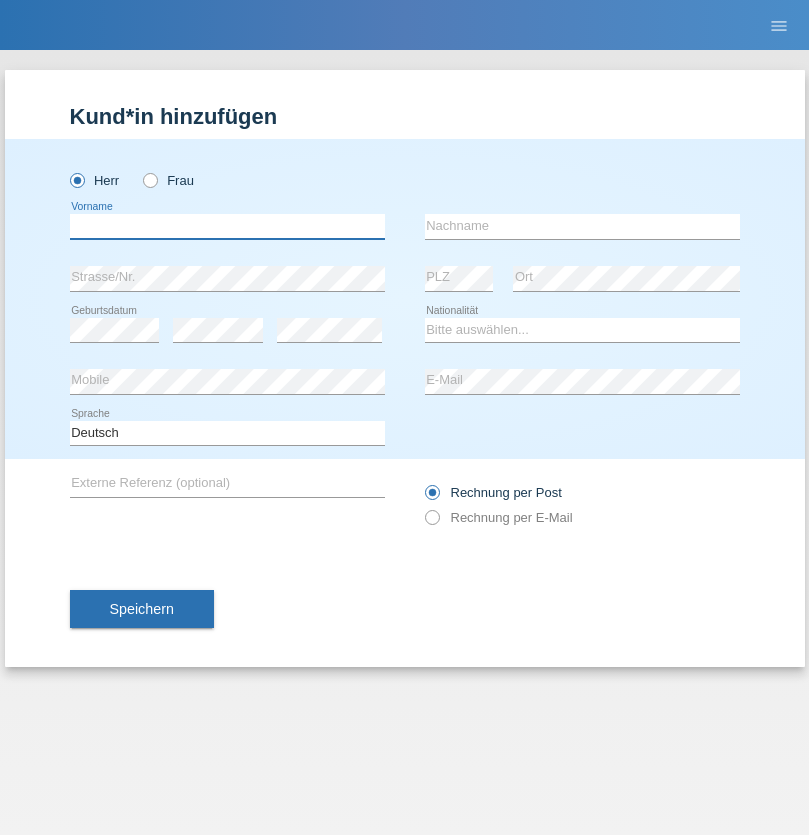 click at bounding box center [227, 226] 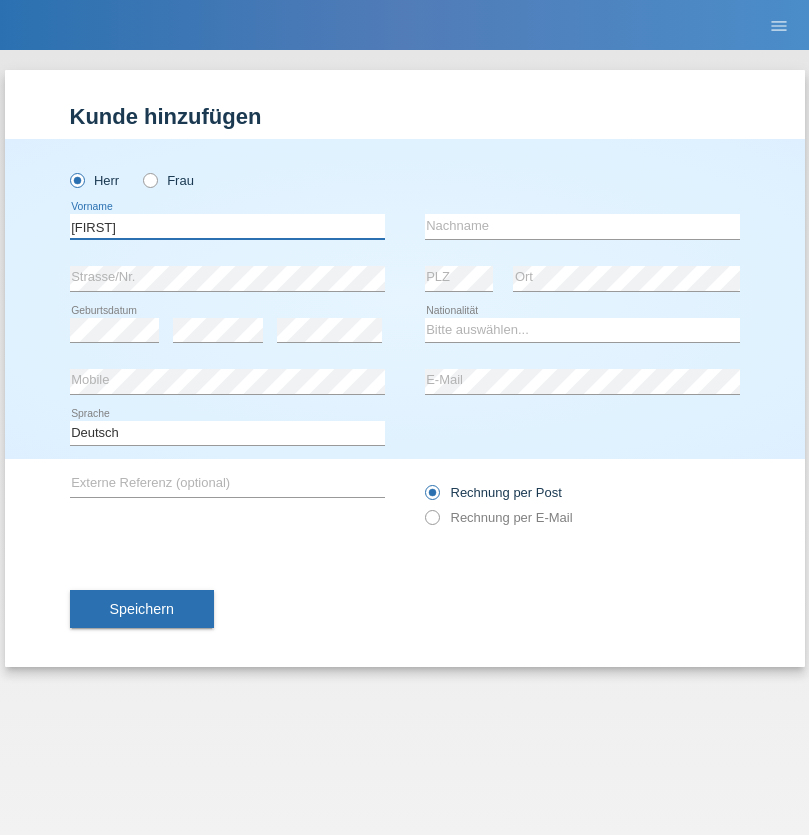 type on "[FIRST]" 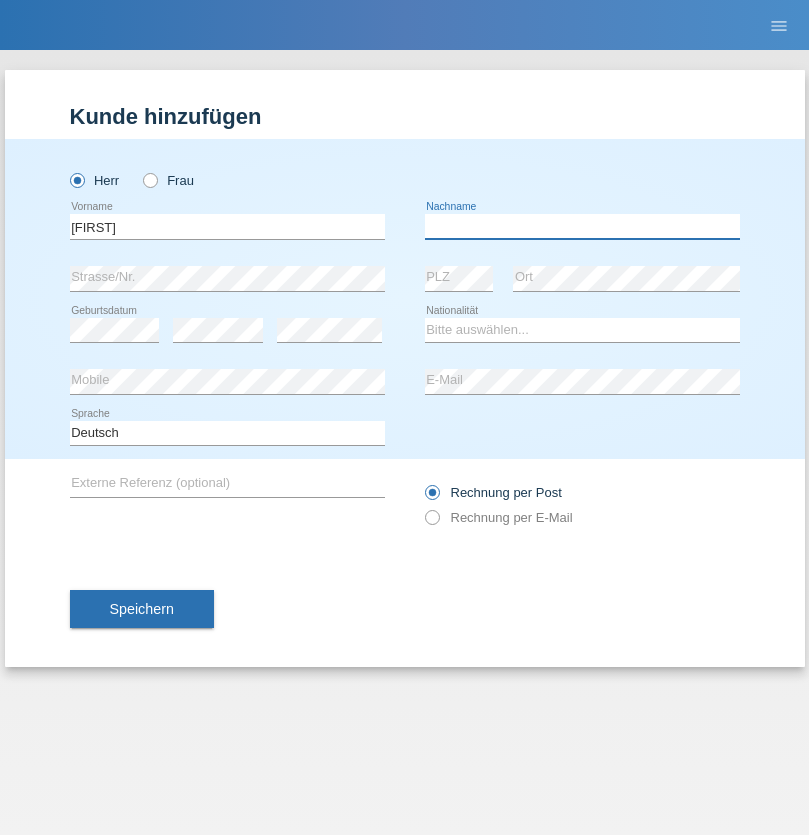 click at bounding box center [582, 226] 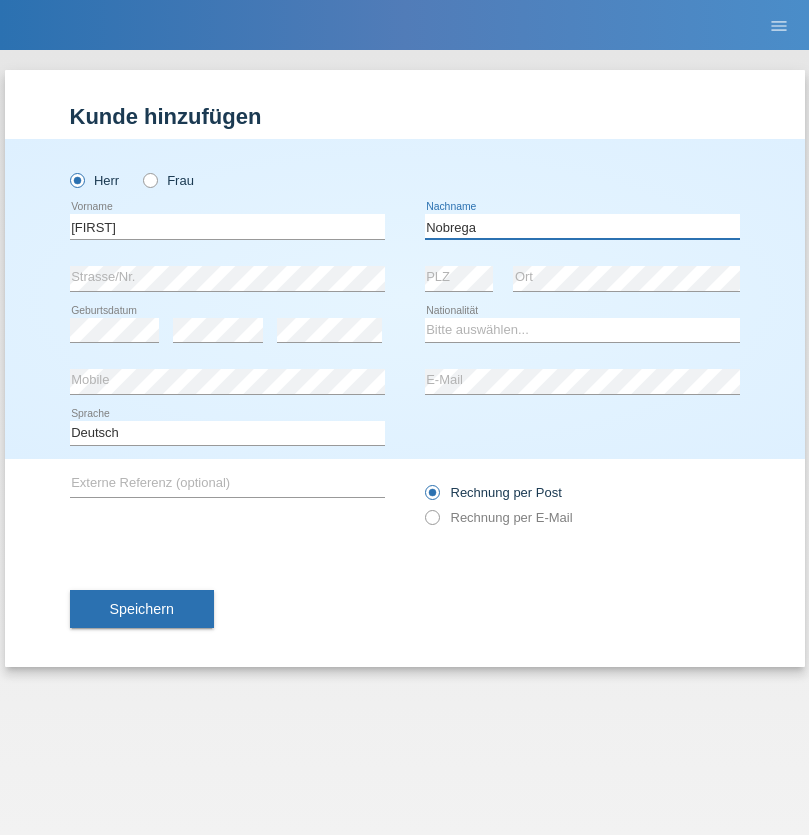 type on "Nobrega" 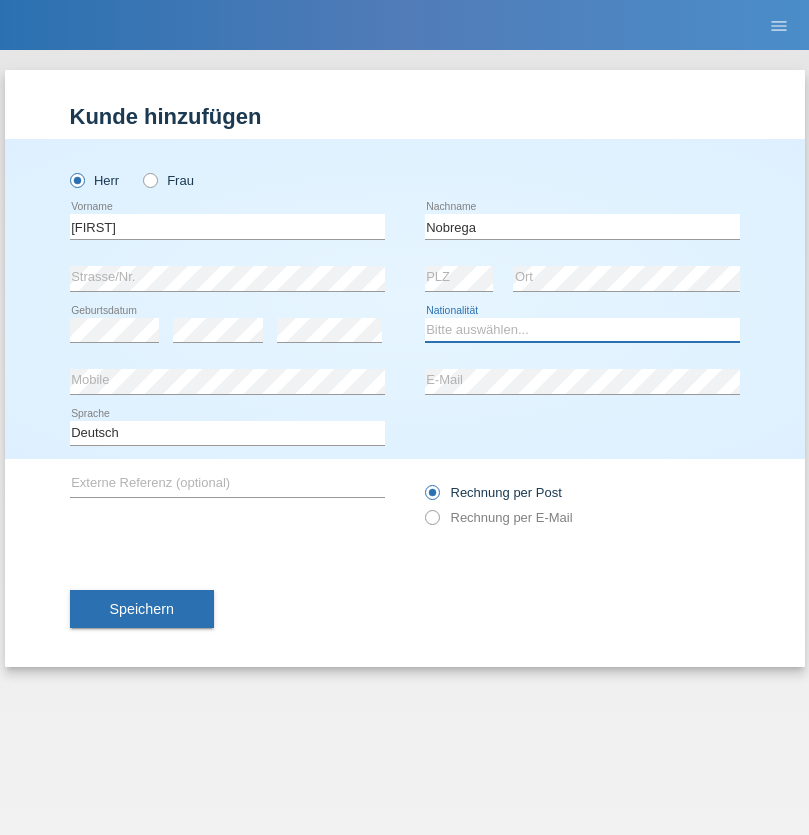 select on "CH" 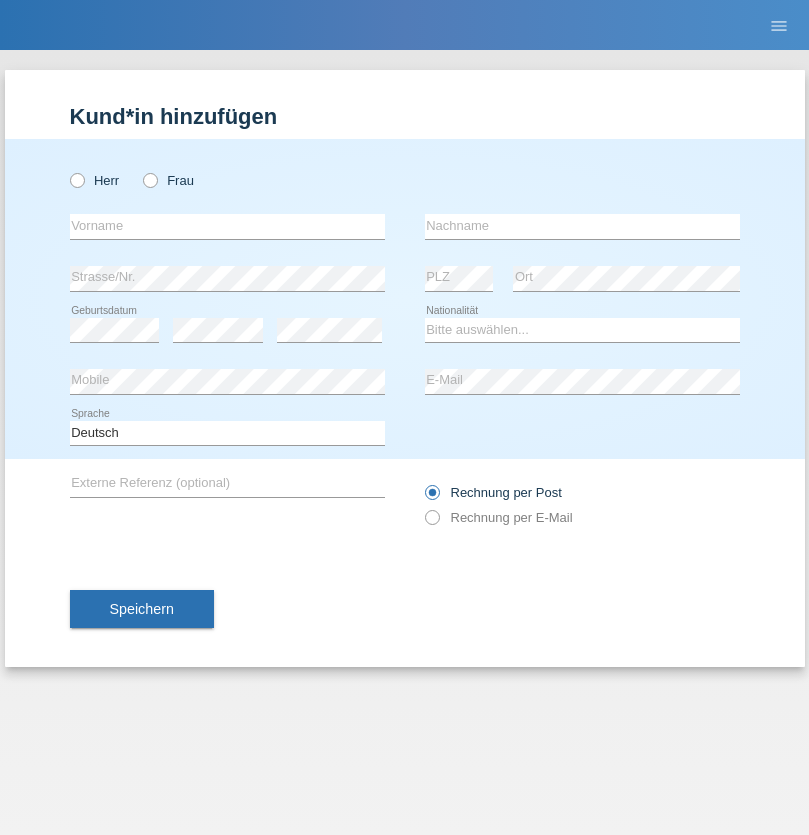 scroll, scrollTop: 0, scrollLeft: 0, axis: both 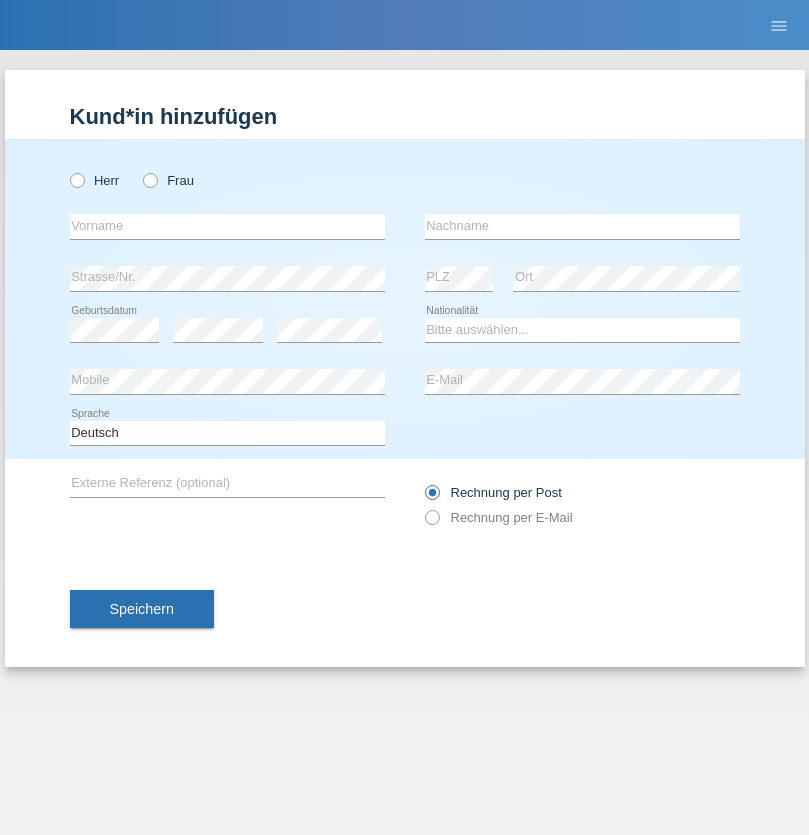 radio on "true" 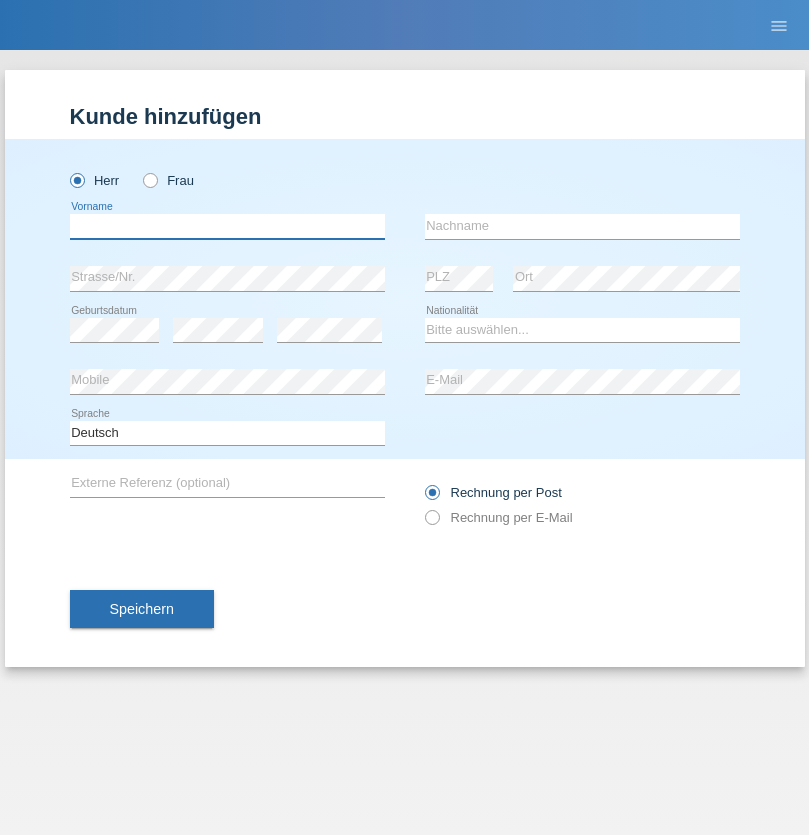 click at bounding box center (227, 226) 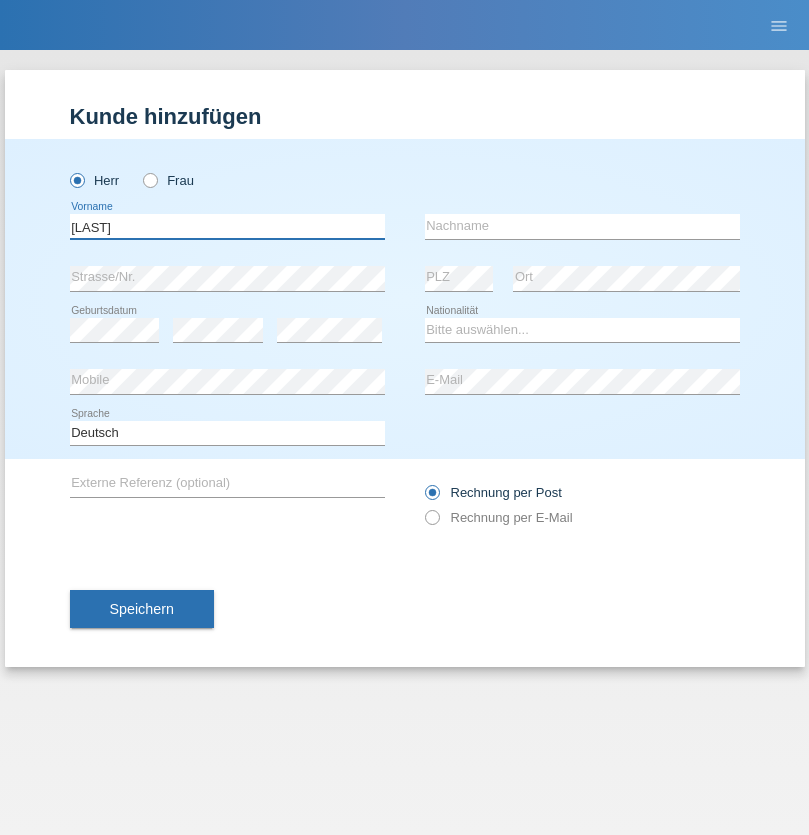 type on "Thivagaran" 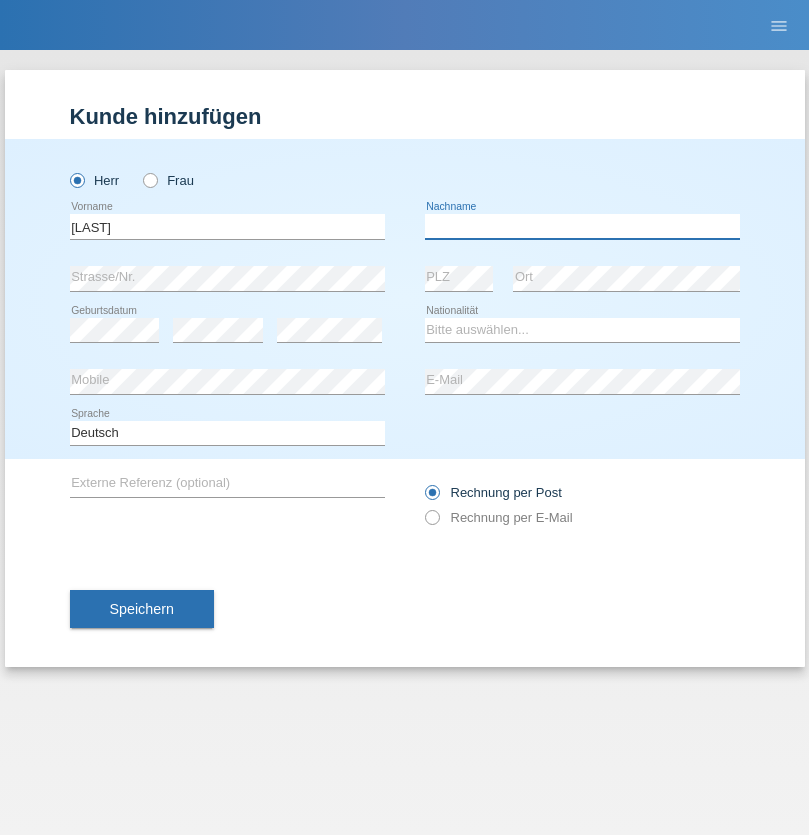 click at bounding box center [582, 226] 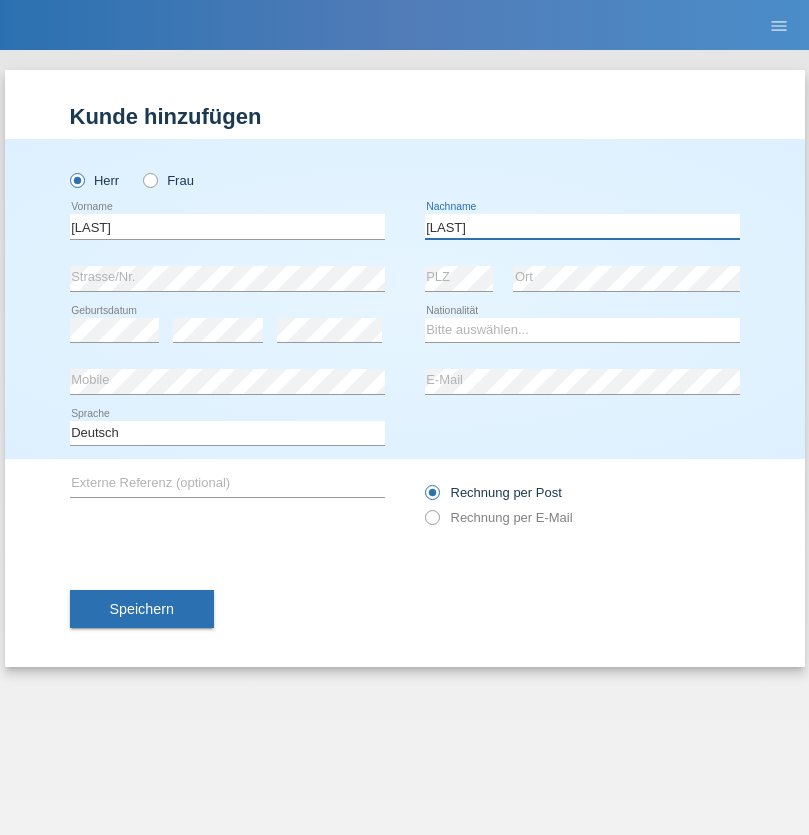 type on "Selvanayagam" 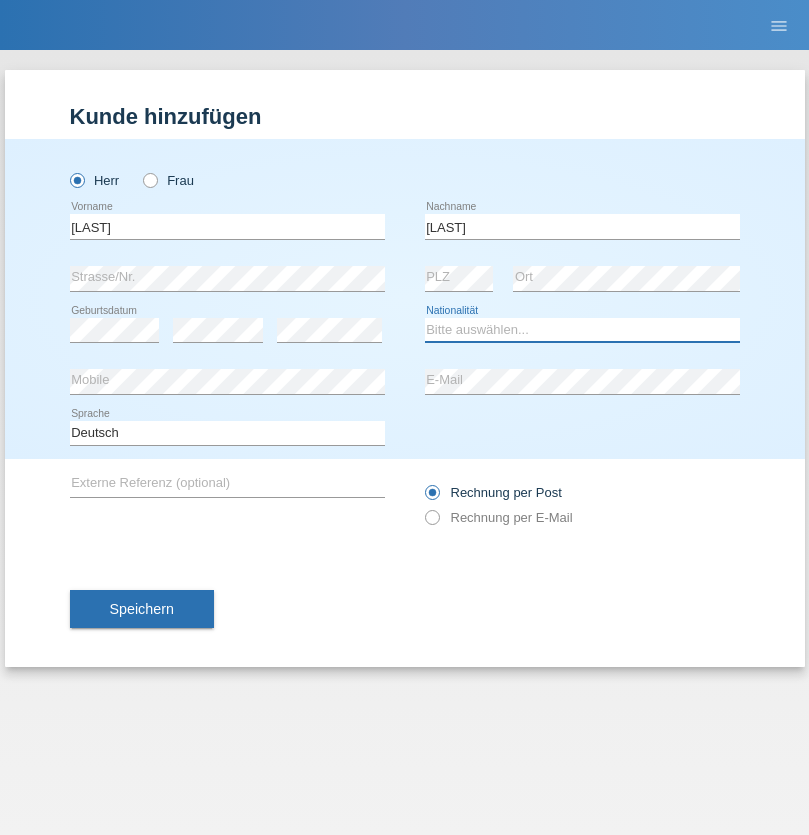 select on "LK" 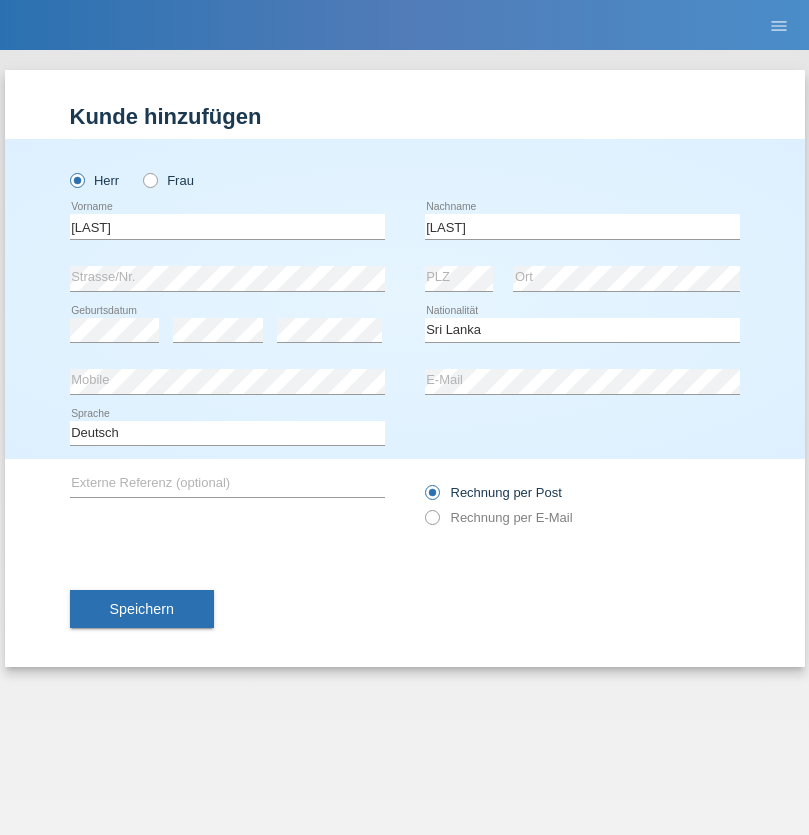 select on "C" 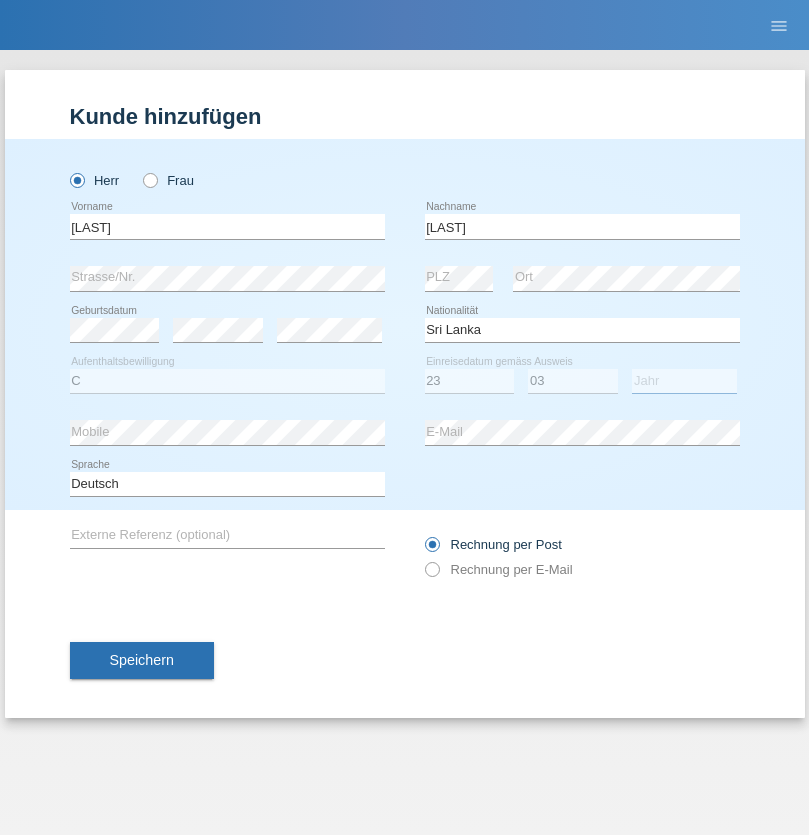 select on "2021" 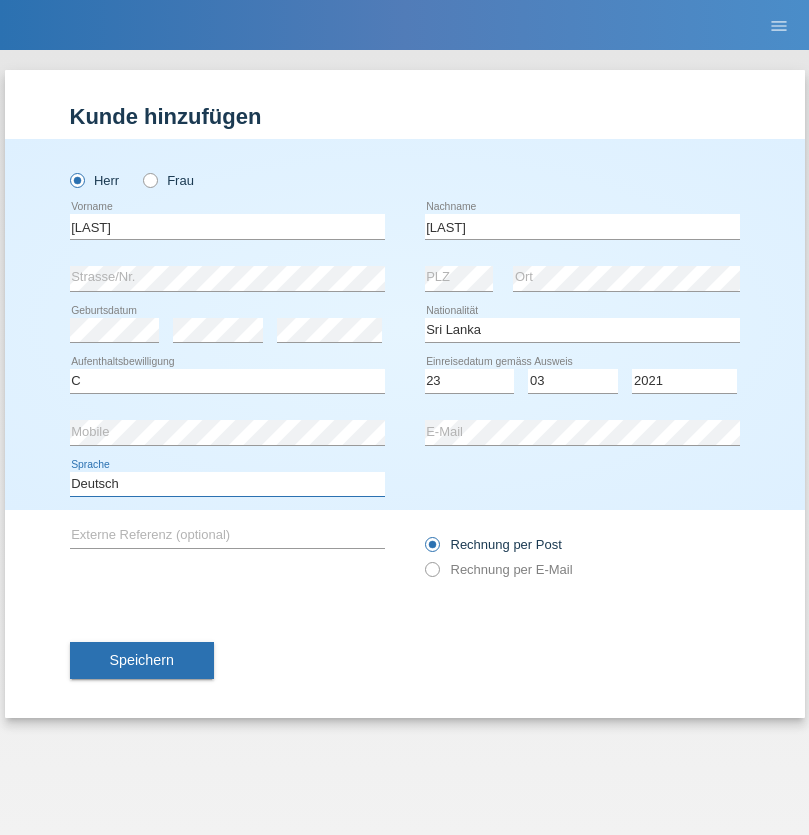 select on "en" 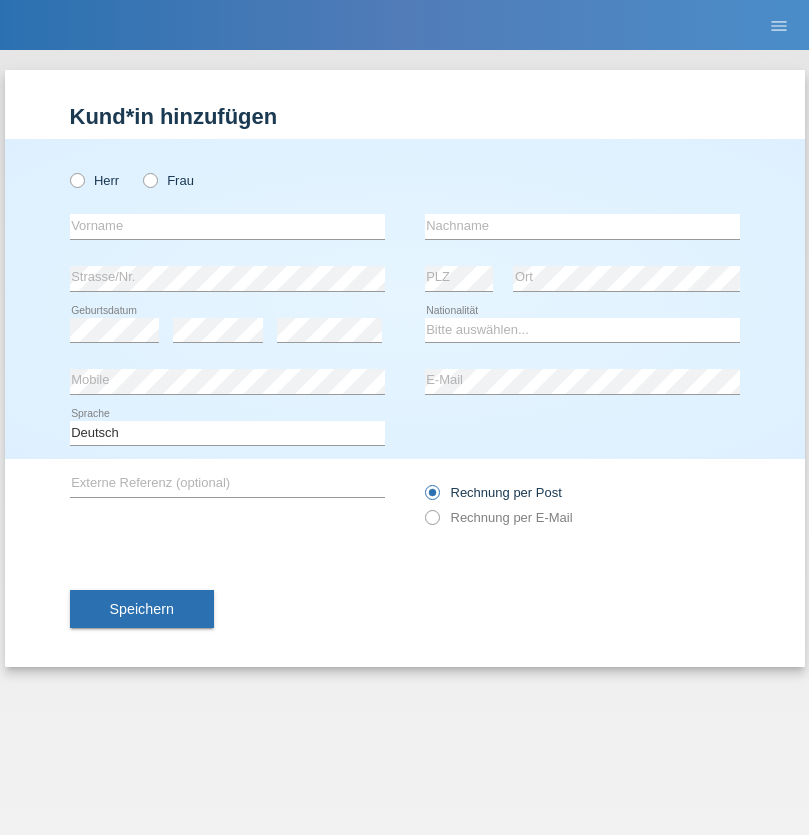 scroll, scrollTop: 0, scrollLeft: 0, axis: both 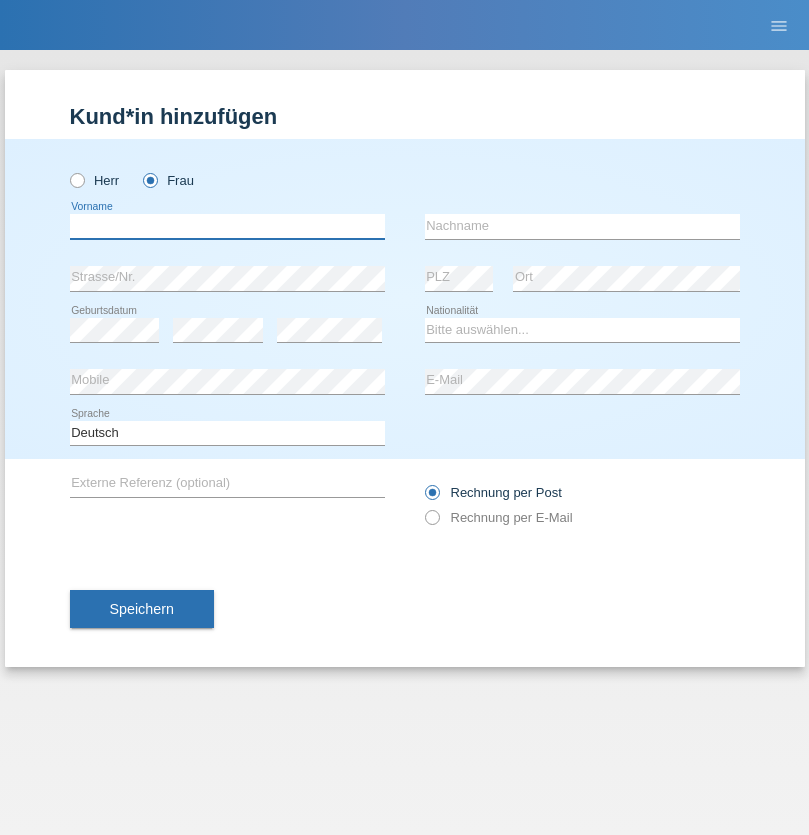 click at bounding box center [227, 226] 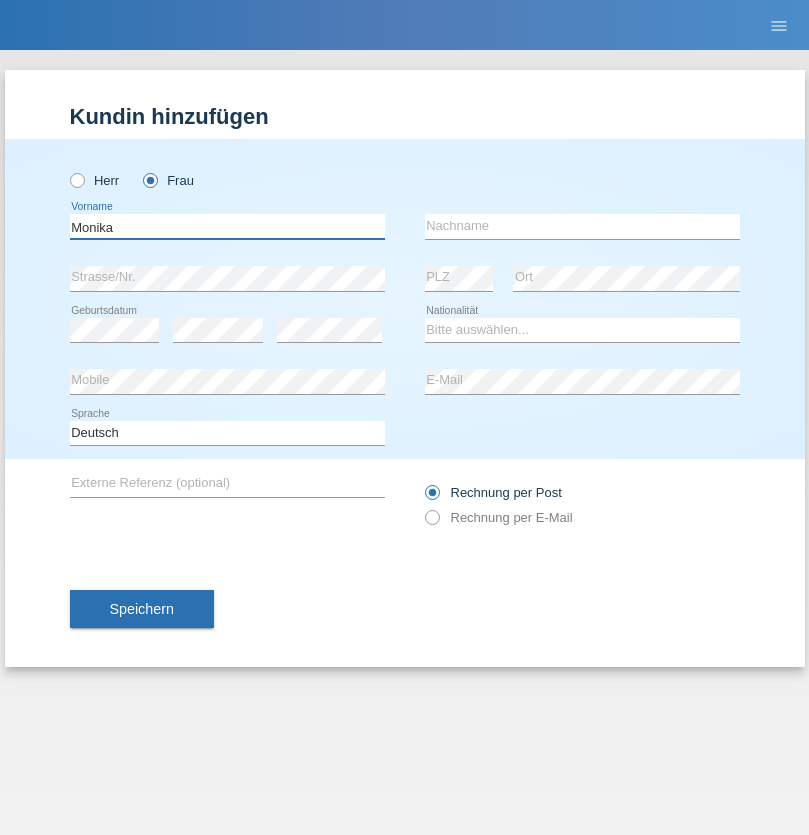 type on "Monika" 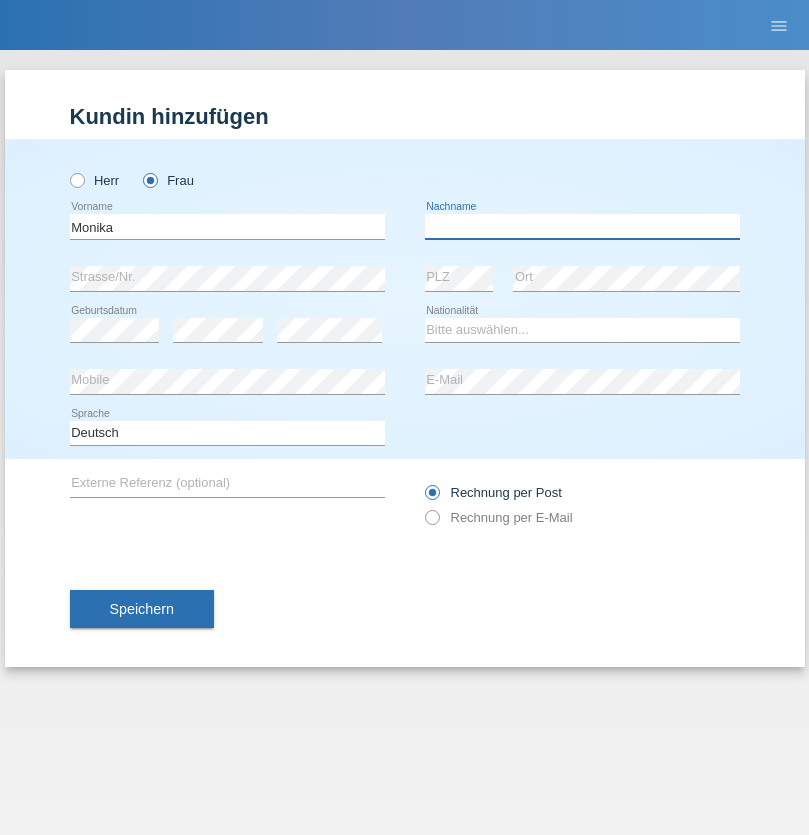 click at bounding box center [582, 226] 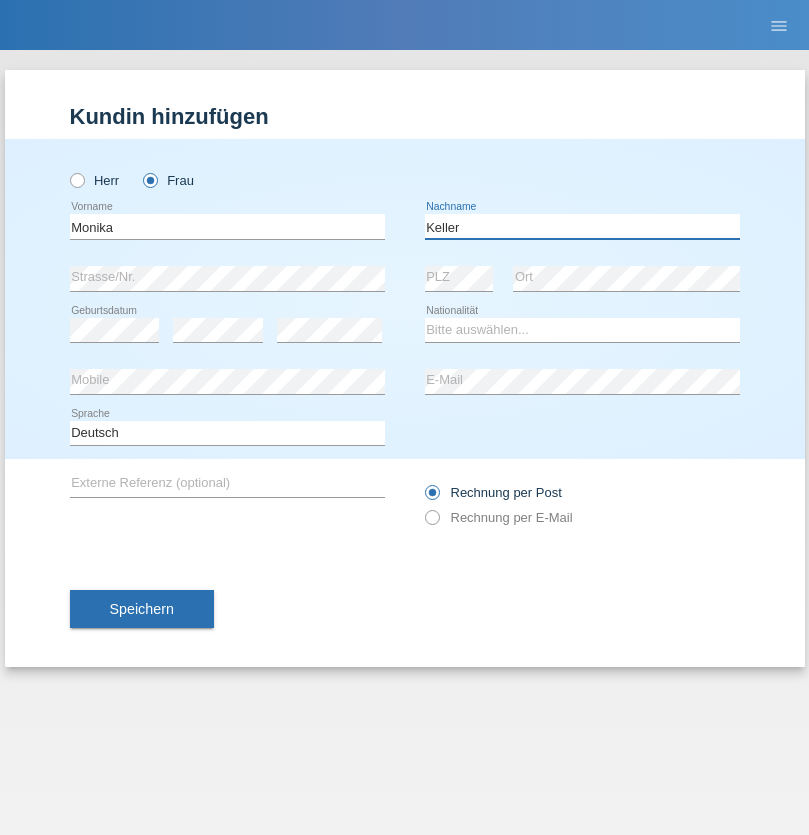 type on "Keller" 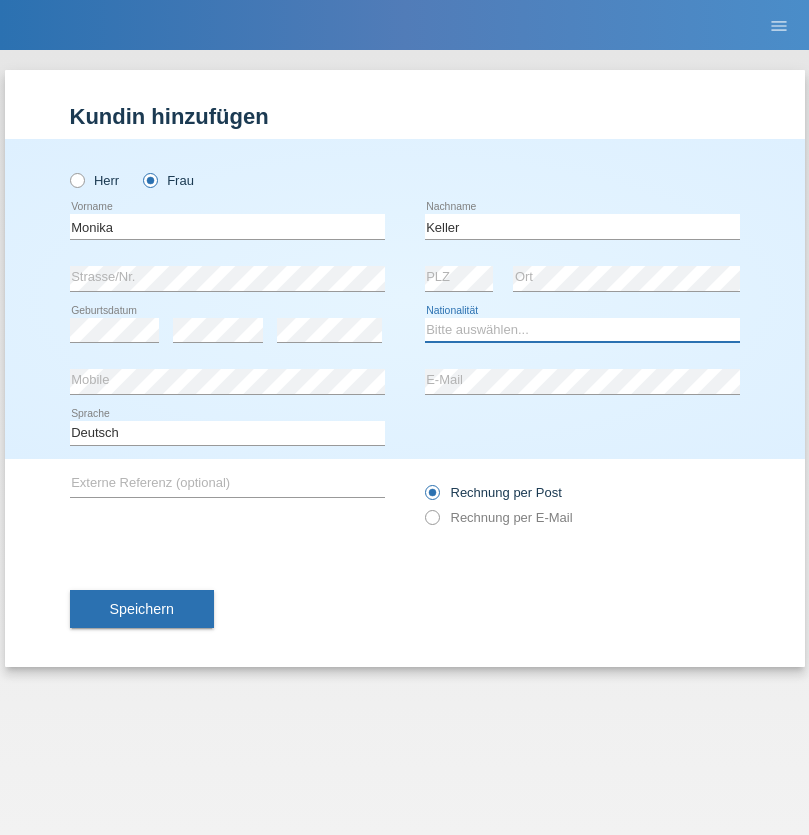select on "CH" 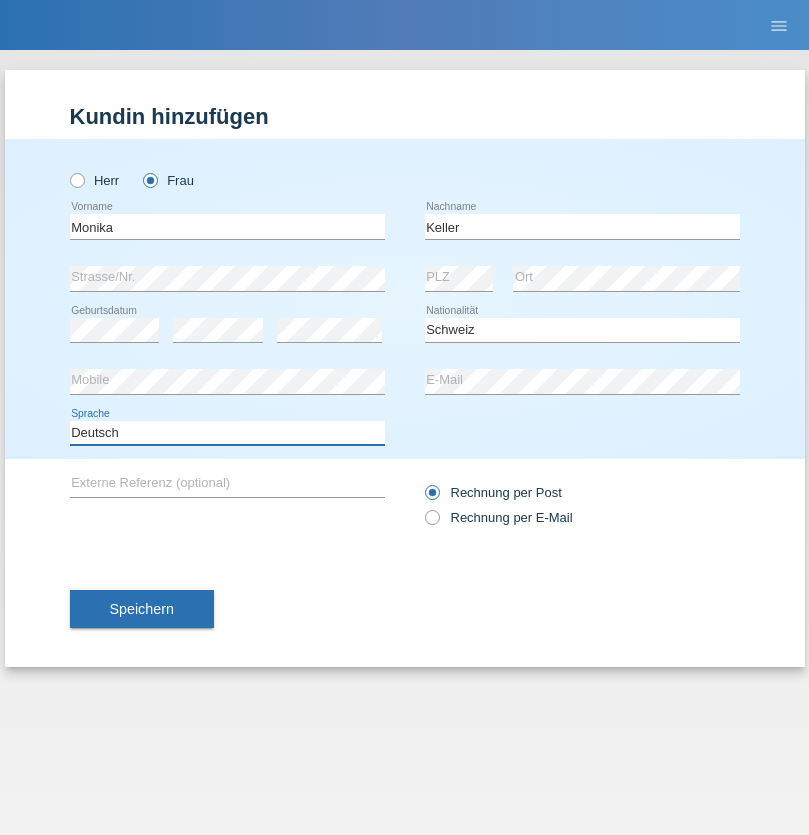 select on "en" 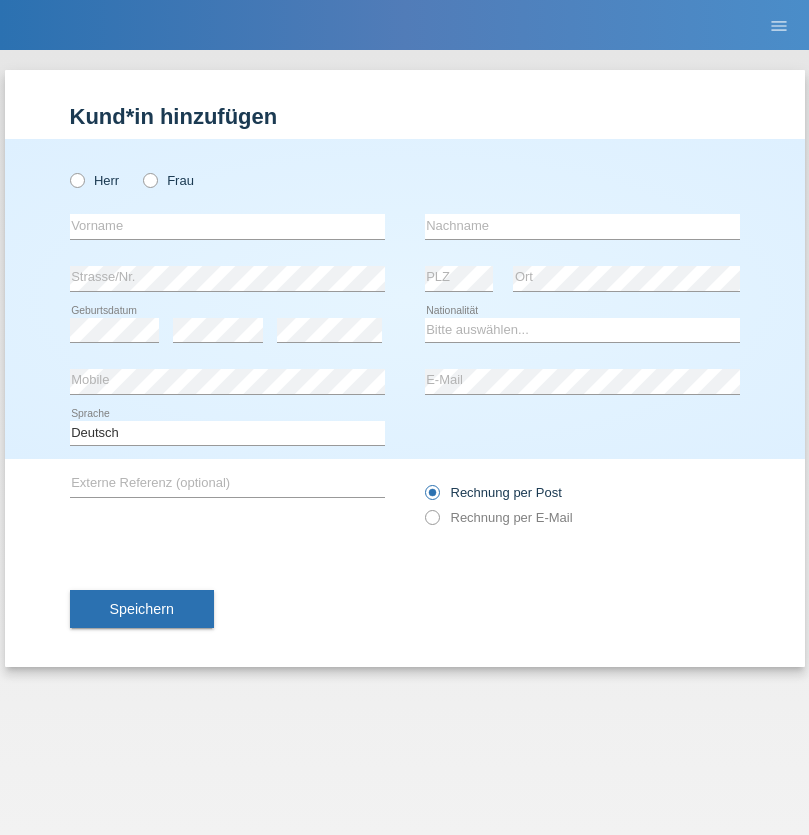 scroll, scrollTop: 0, scrollLeft: 0, axis: both 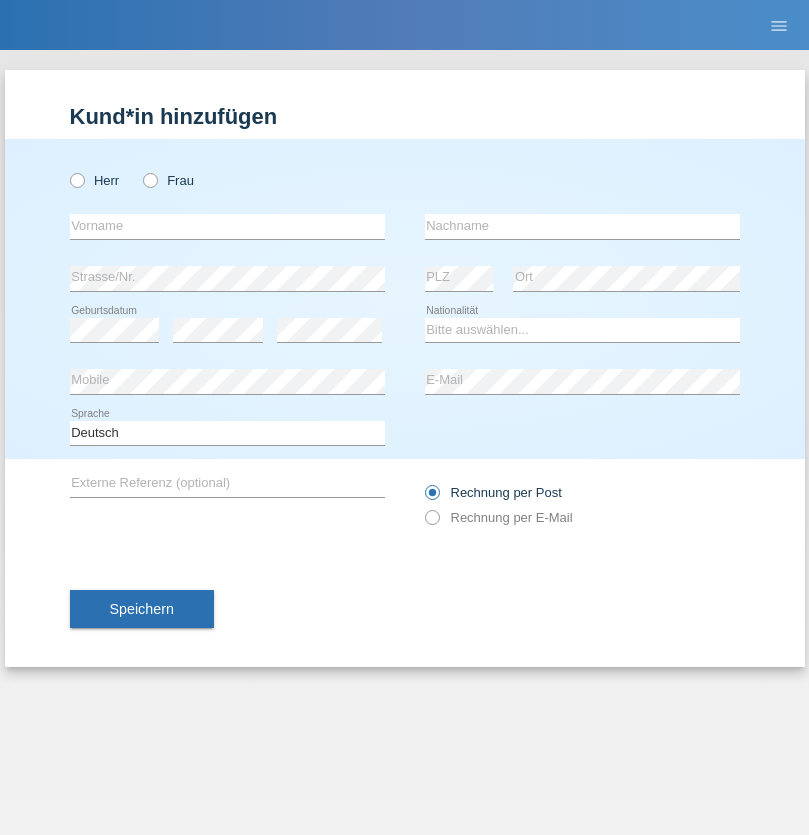 radio on "true" 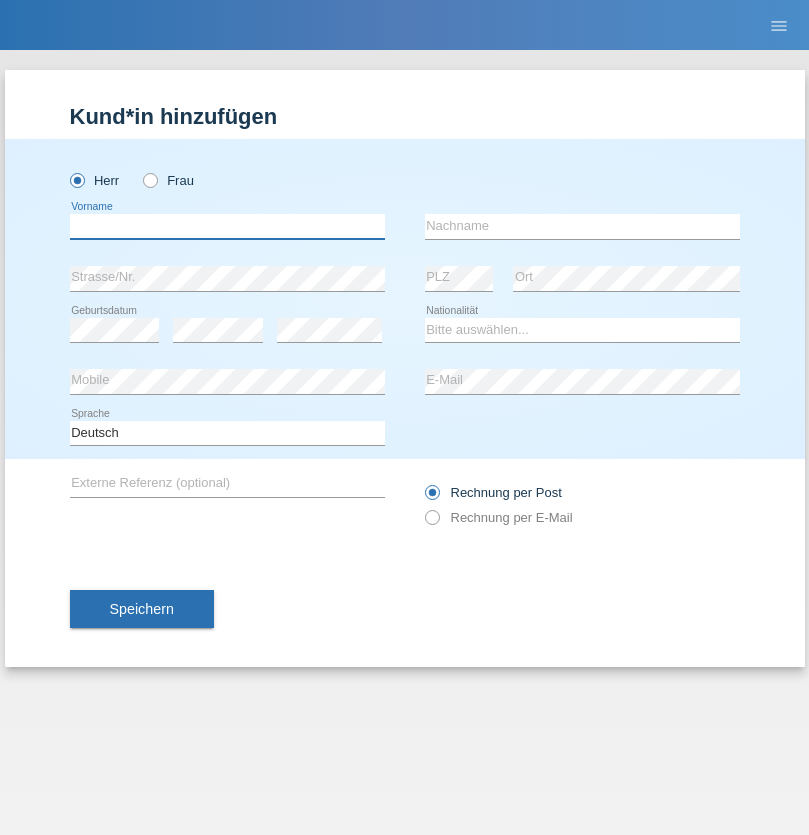 click at bounding box center [227, 226] 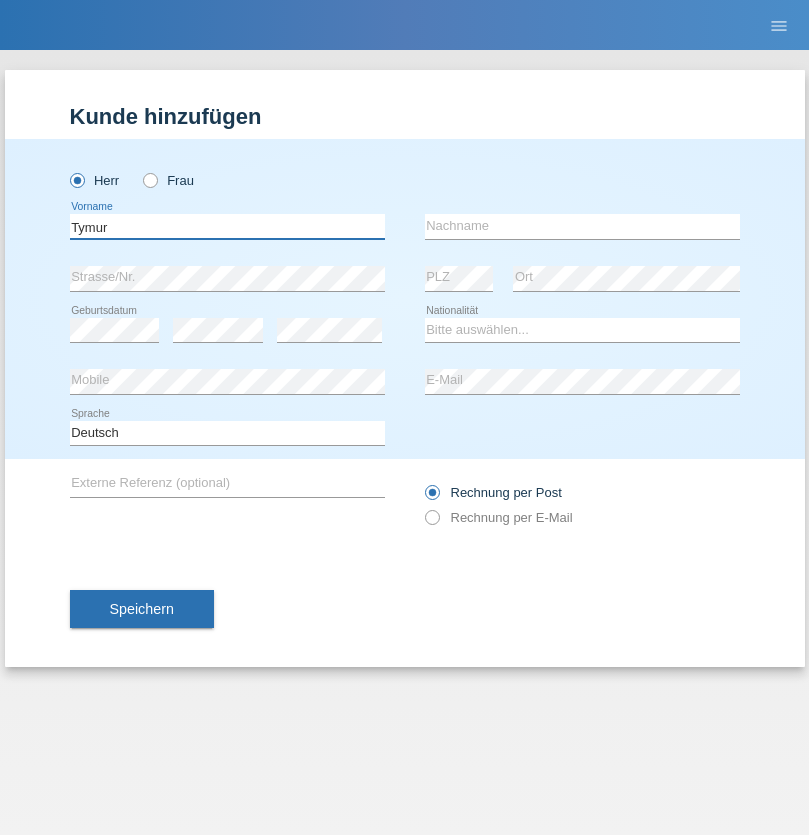 type on "Tymur" 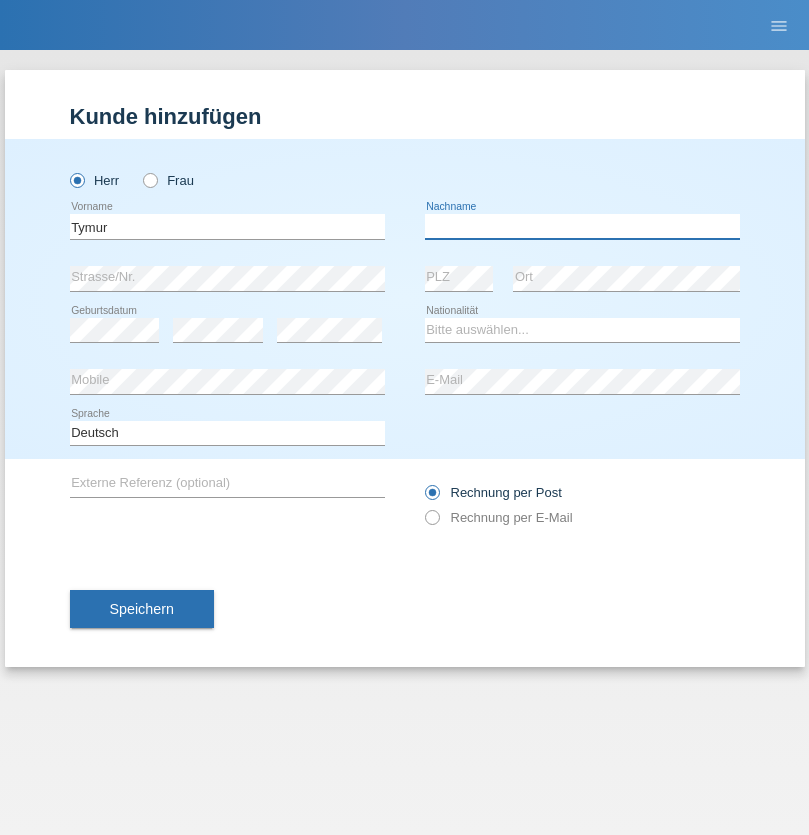 click at bounding box center [582, 226] 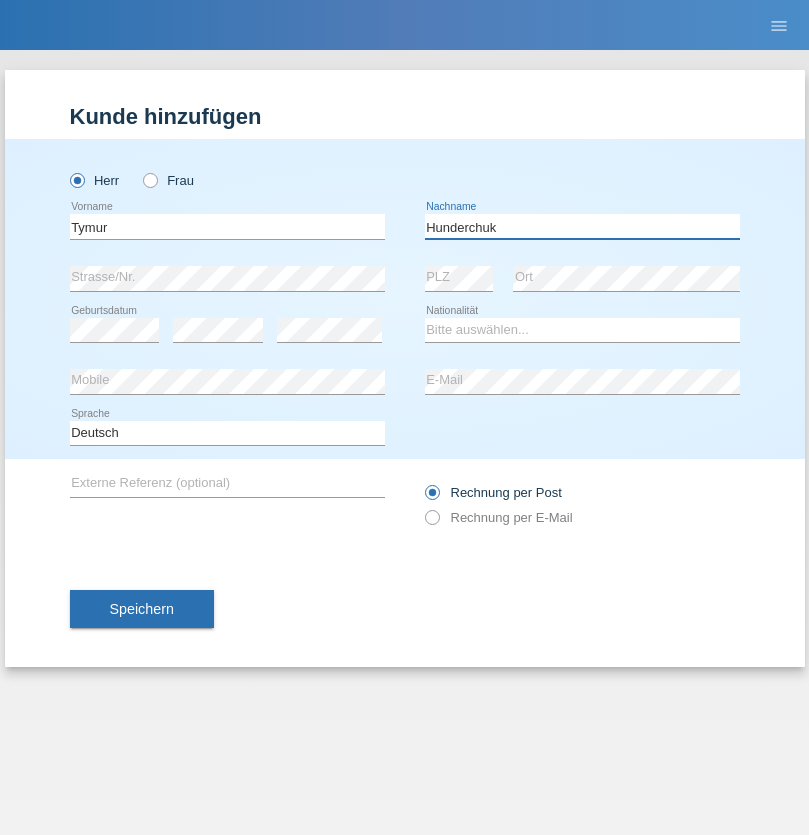 type on "Hunderchuk" 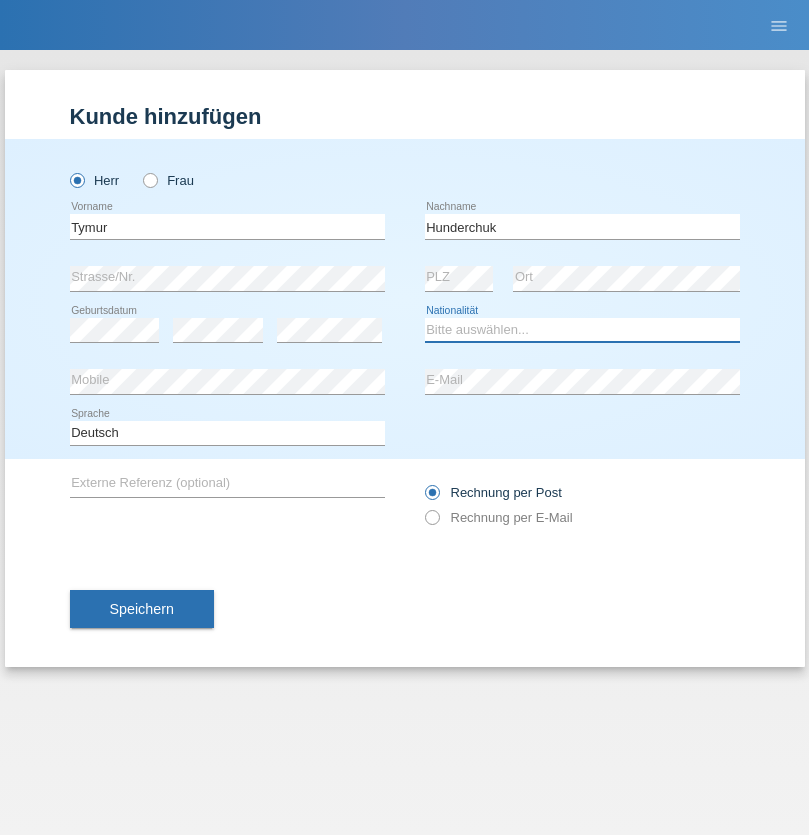 select on "UA" 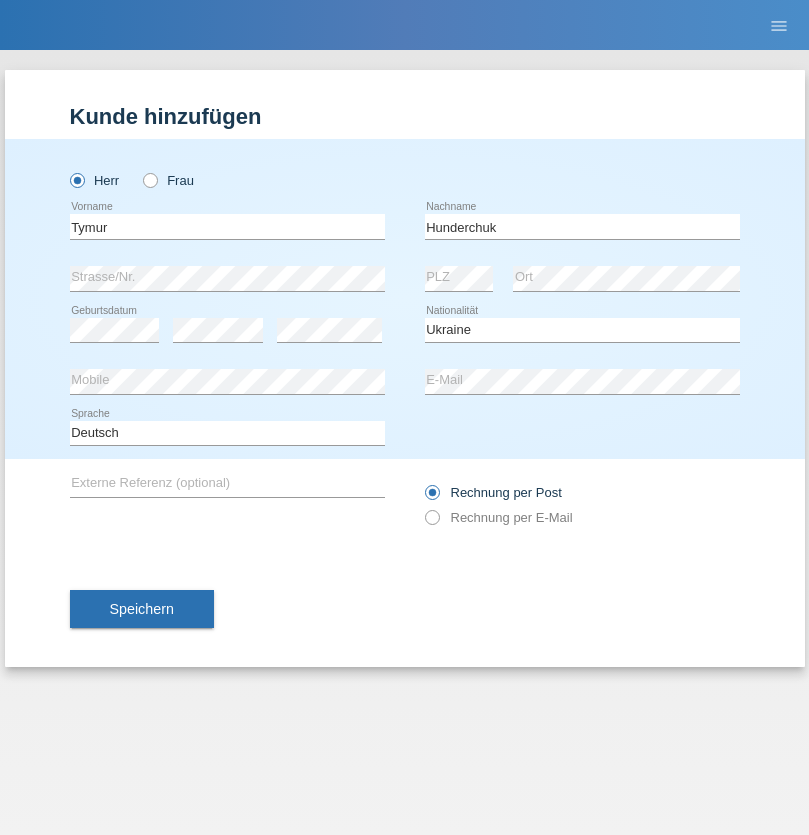 select on "C" 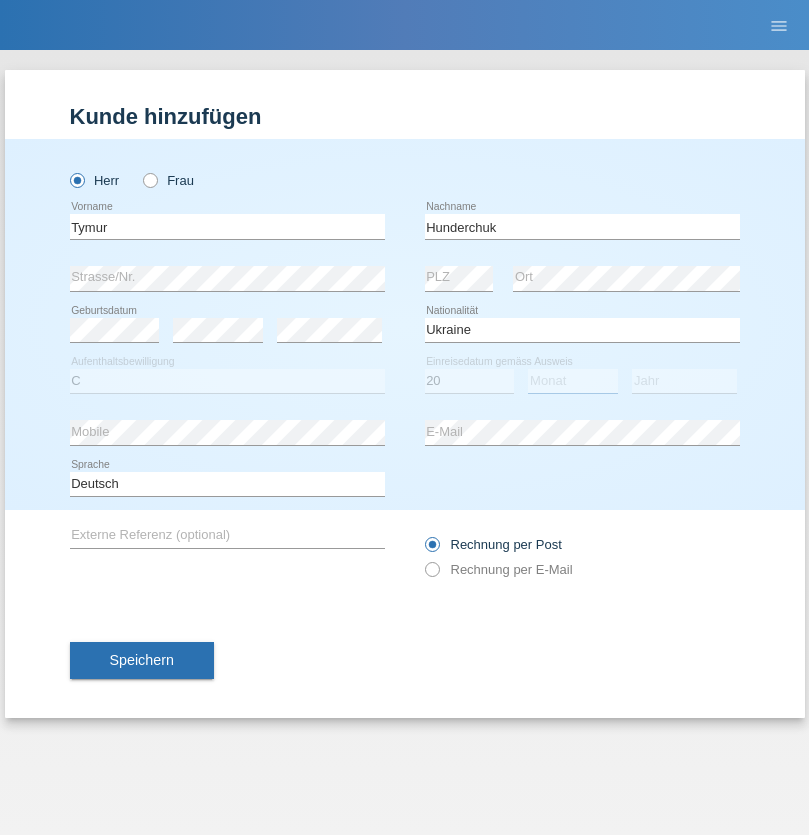 select on "08" 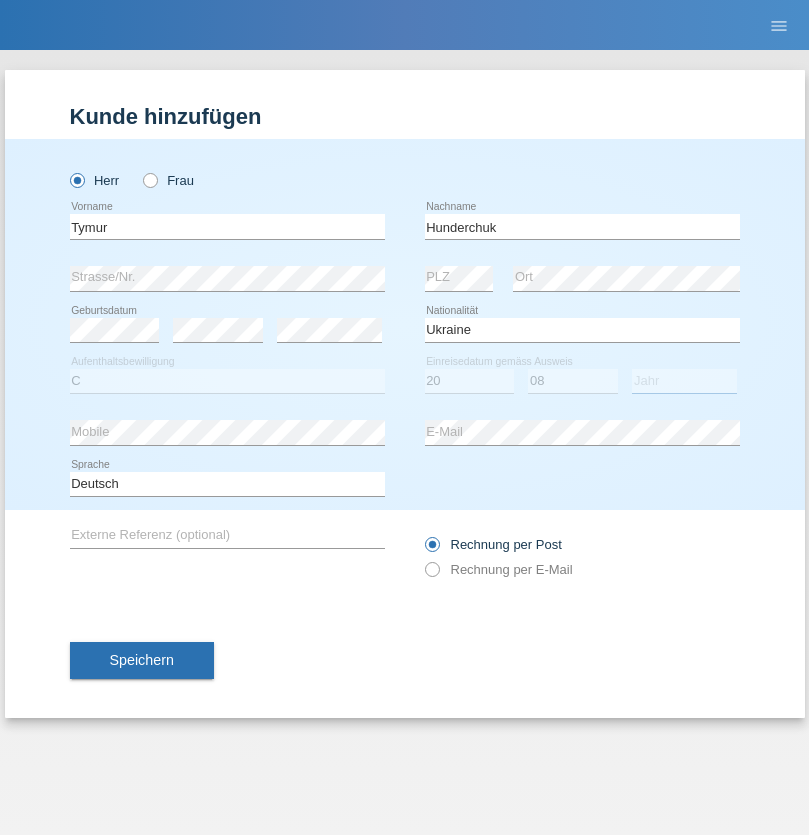 select on "2021" 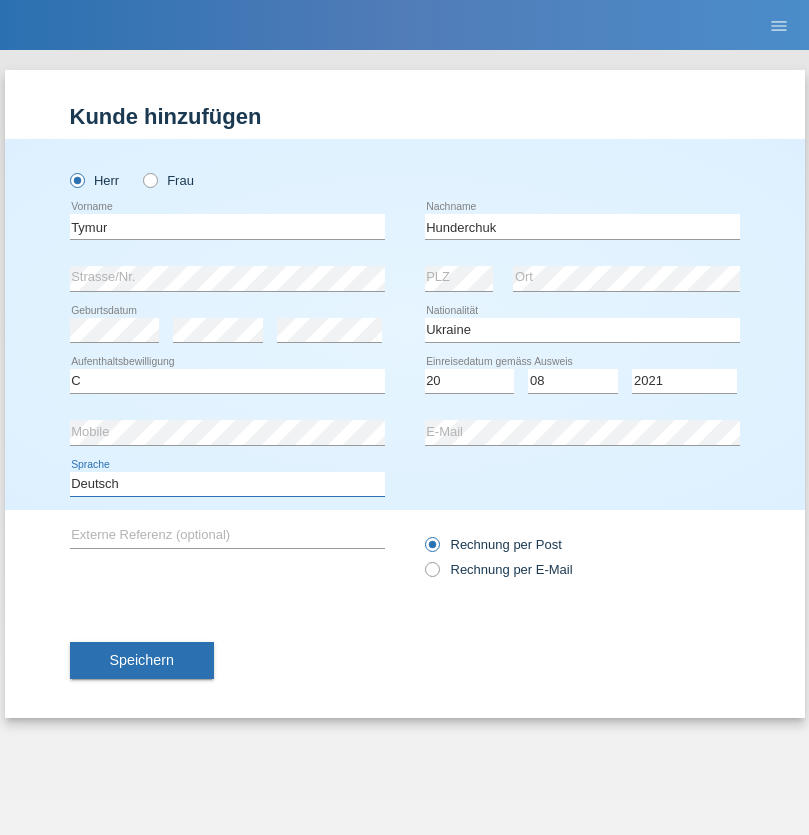 select on "en" 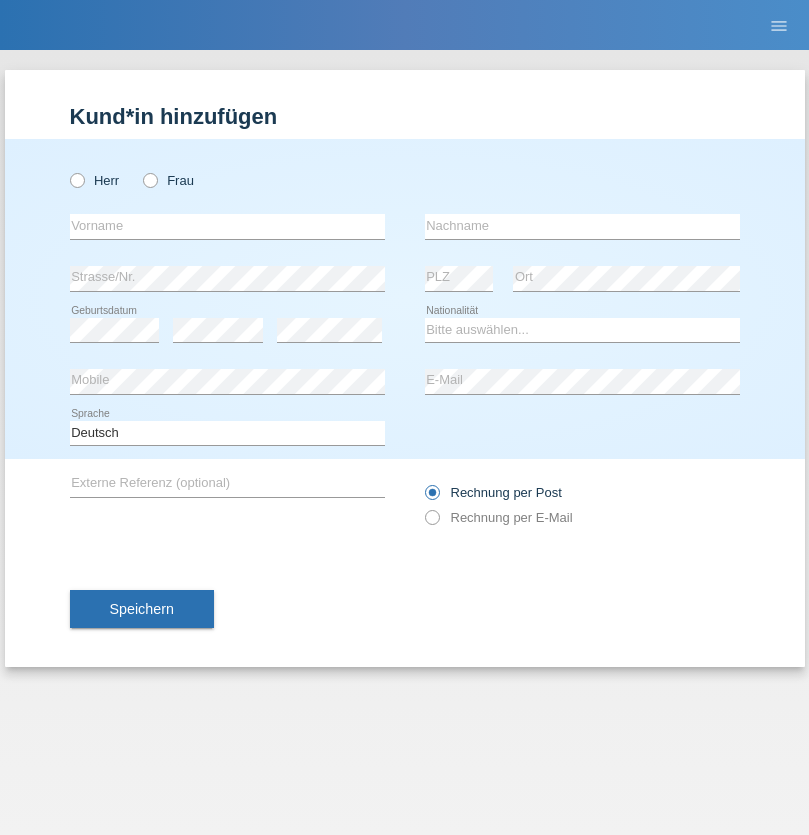 scroll, scrollTop: 0, scrollLeft: 0, axis: both 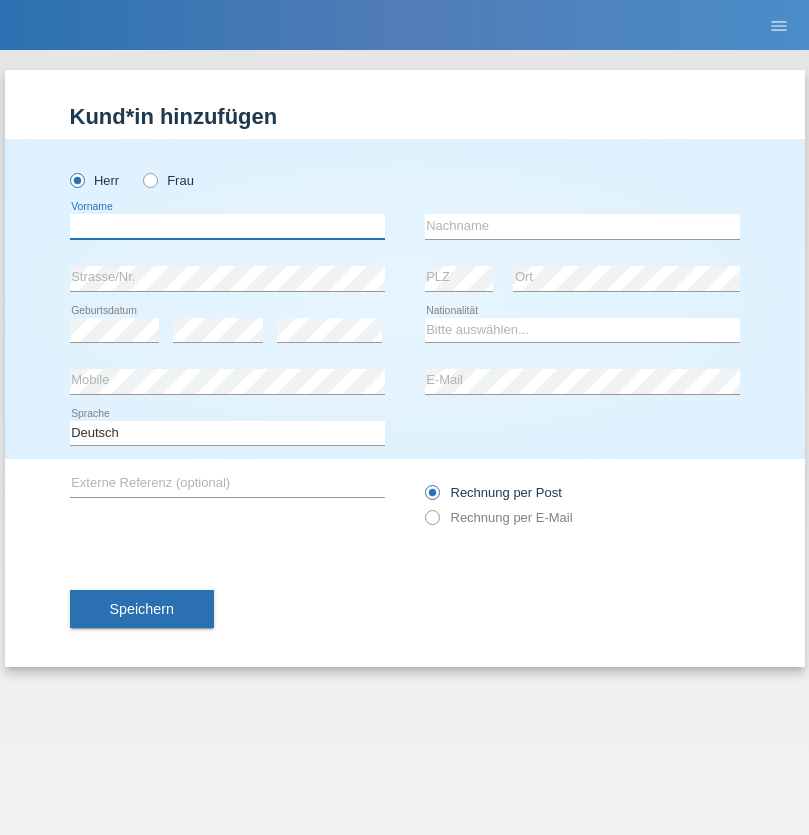 click at bounding box center (227, 226) 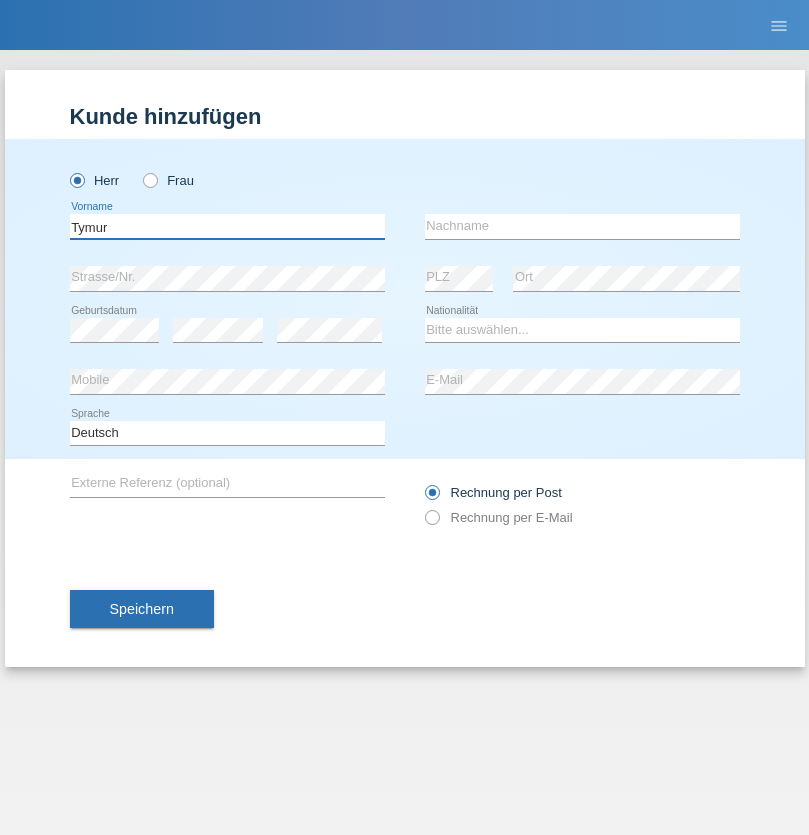 type on "Tymur" 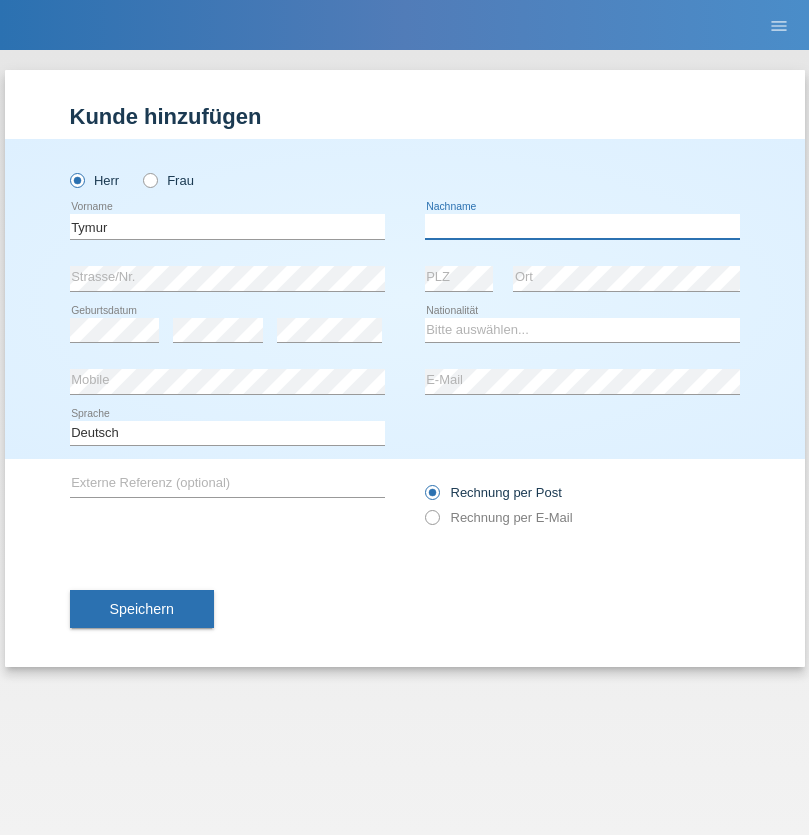 click at bounding box center (582, 226) 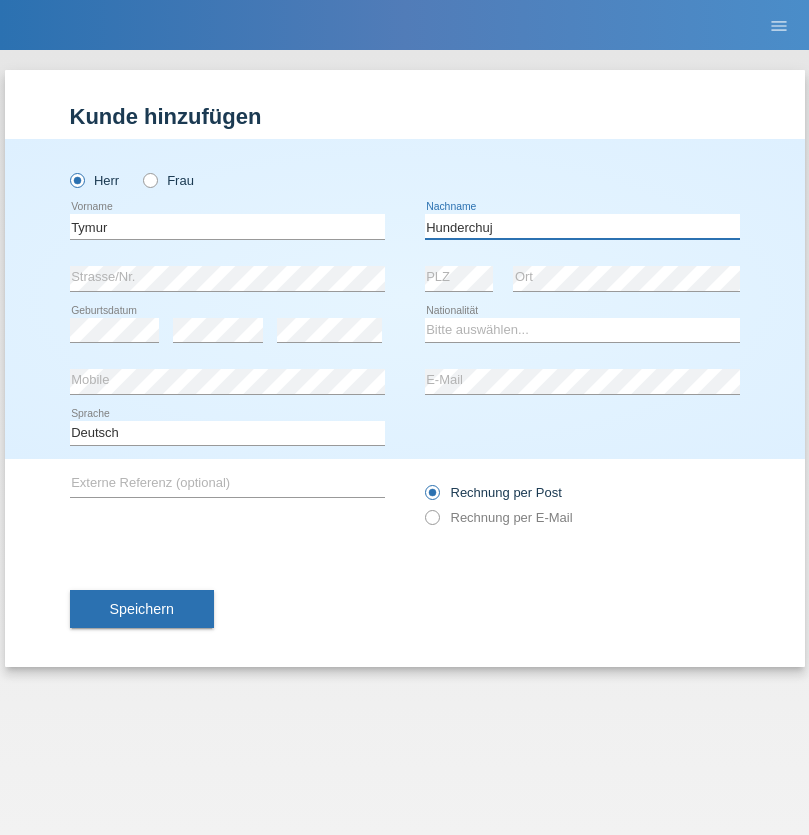 type on "Hunderchuj" 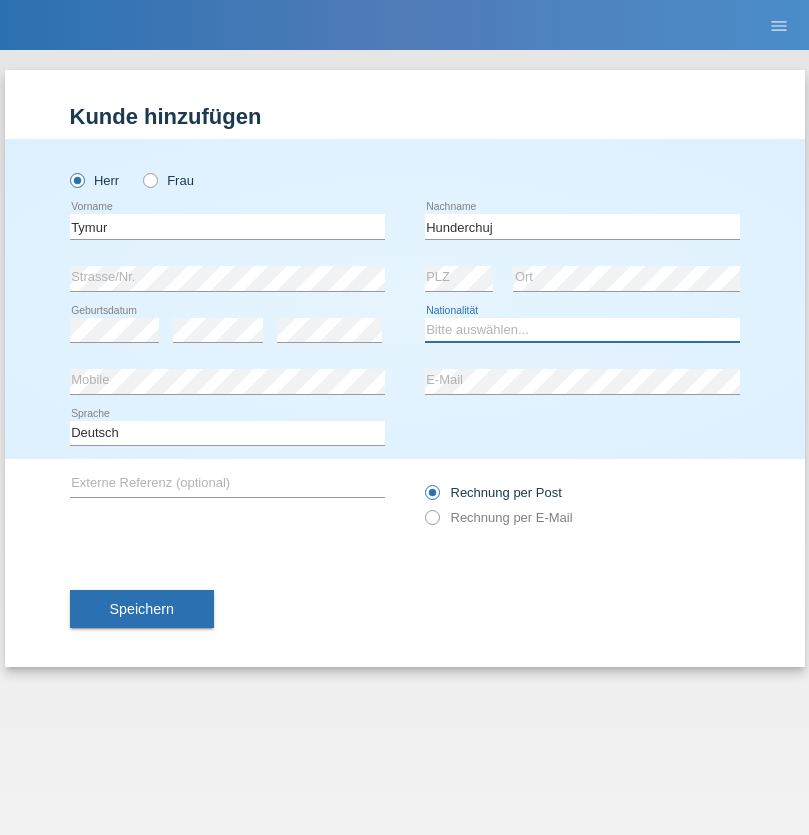 select on "UA" 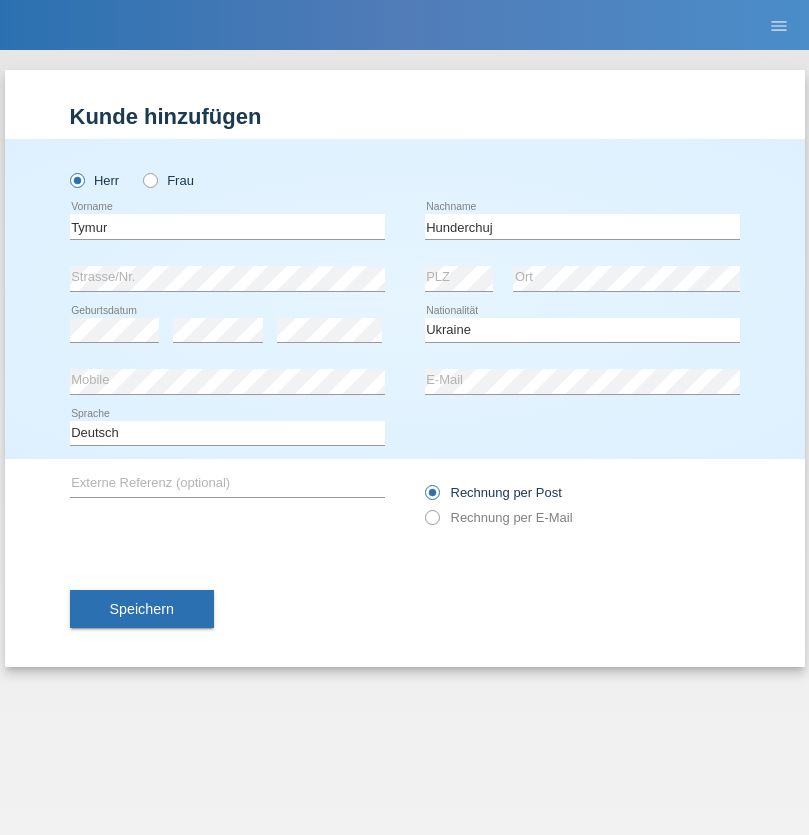 select on "C" 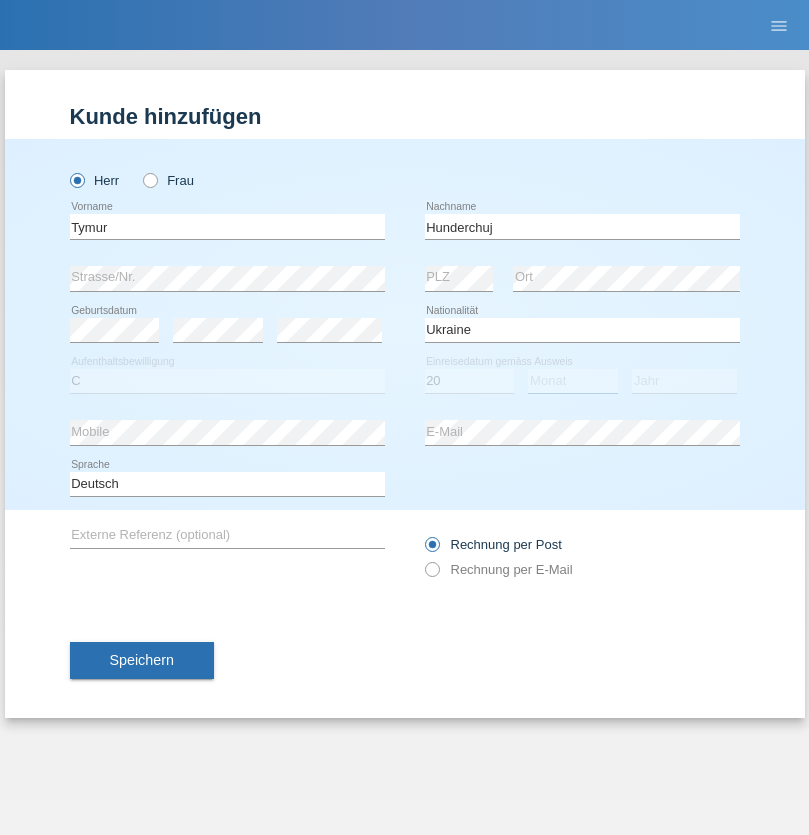select on "08" 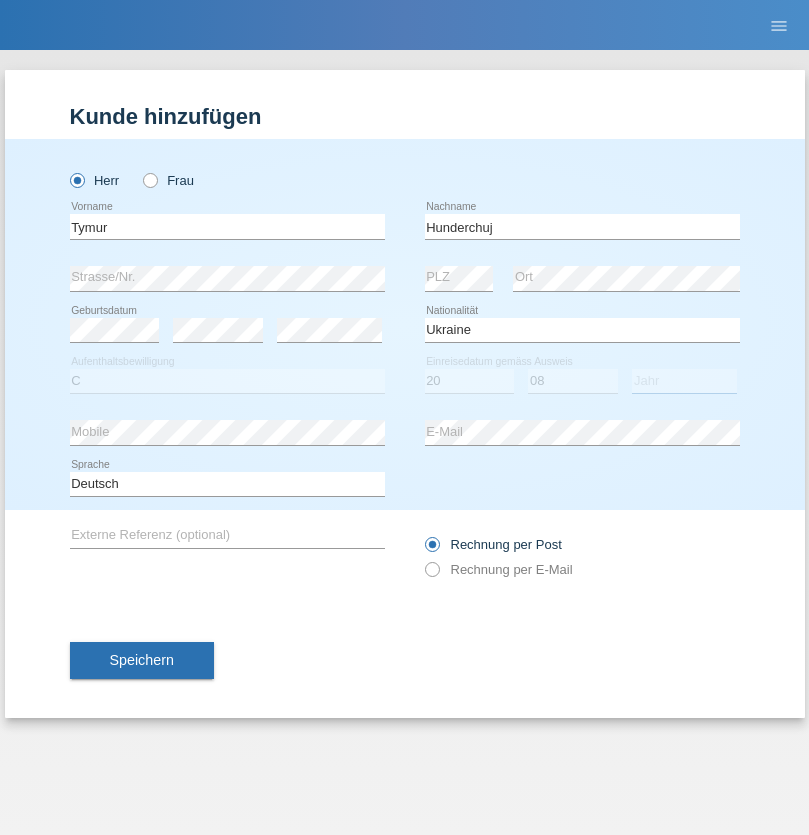 select on "2021" 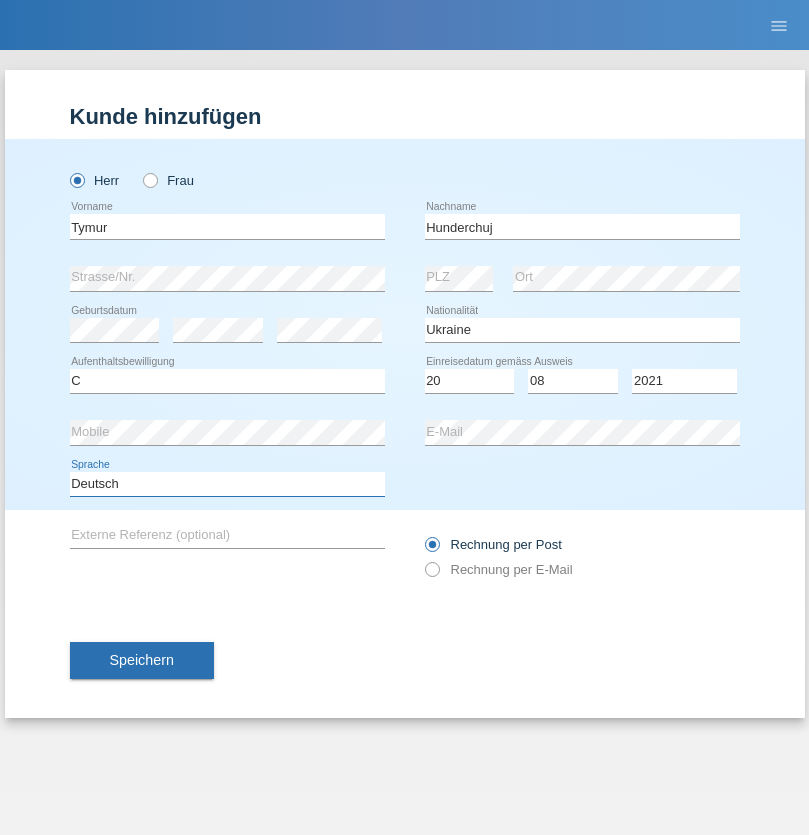 select on "en" 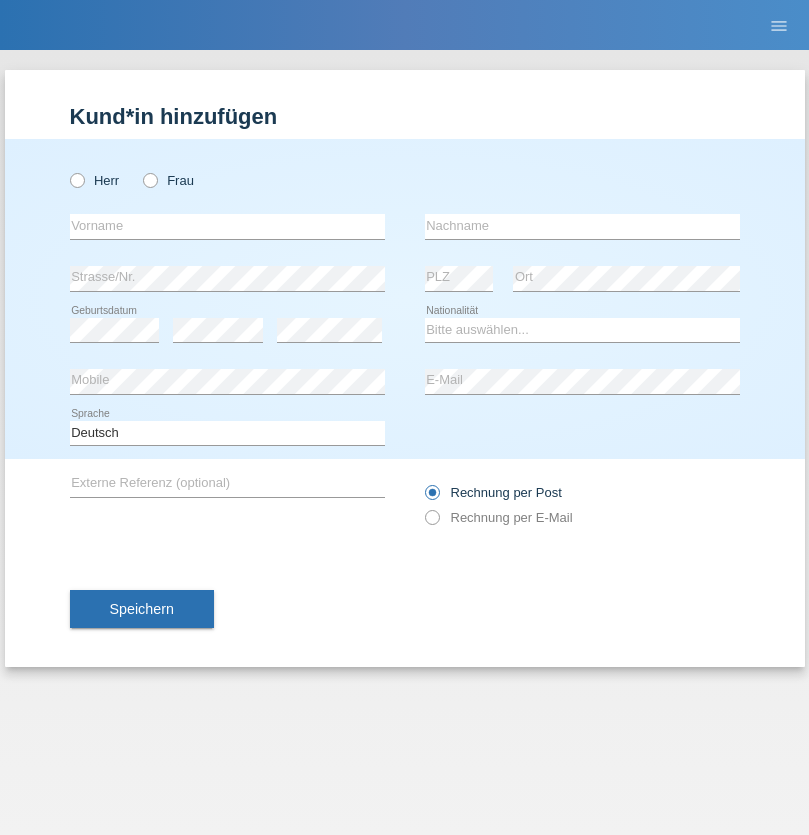 scroll, scrollTop: 0, scrollLeft: 0, axis: both 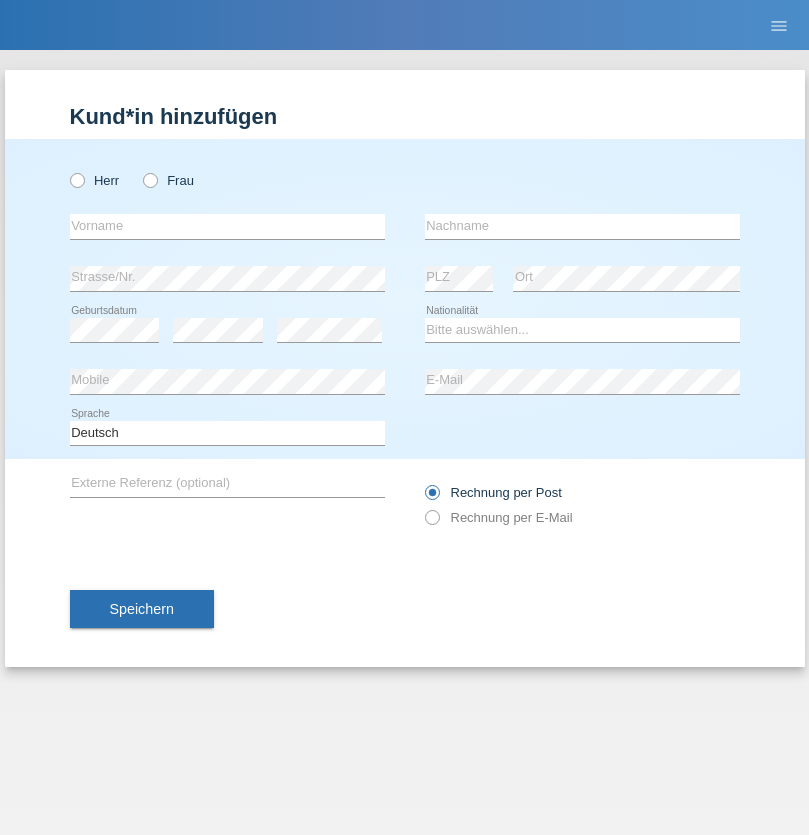 radio on "true" 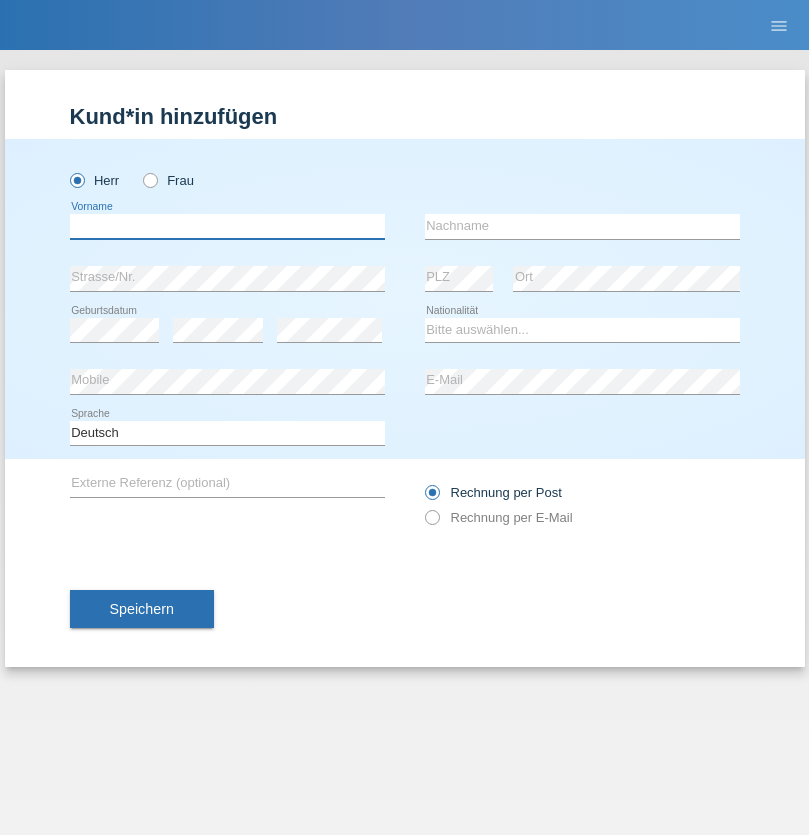 click at bounding box center [227, 226] 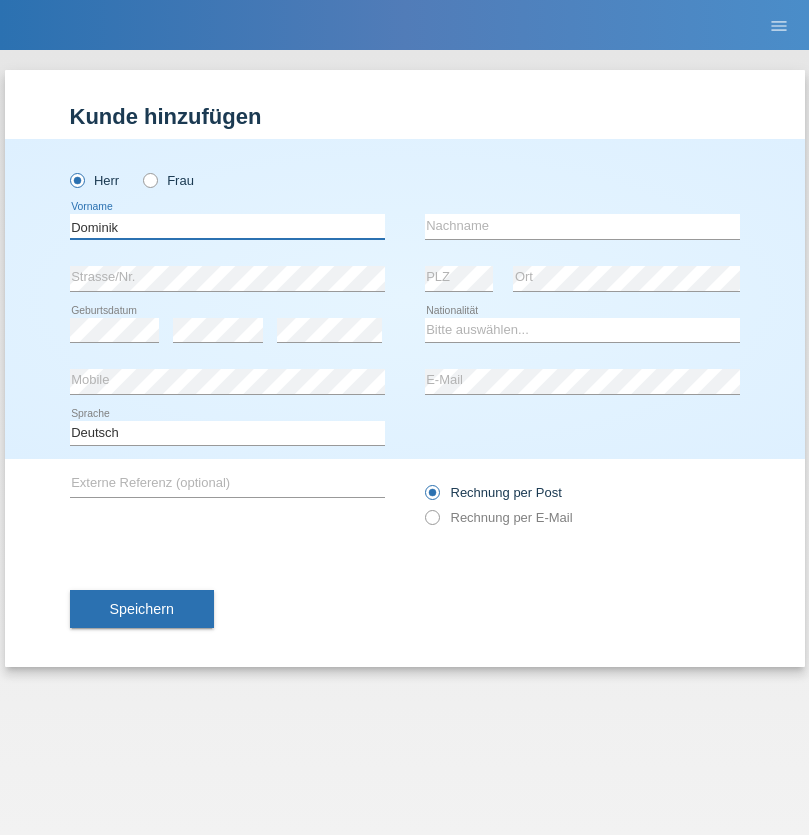 type on "Dominik" 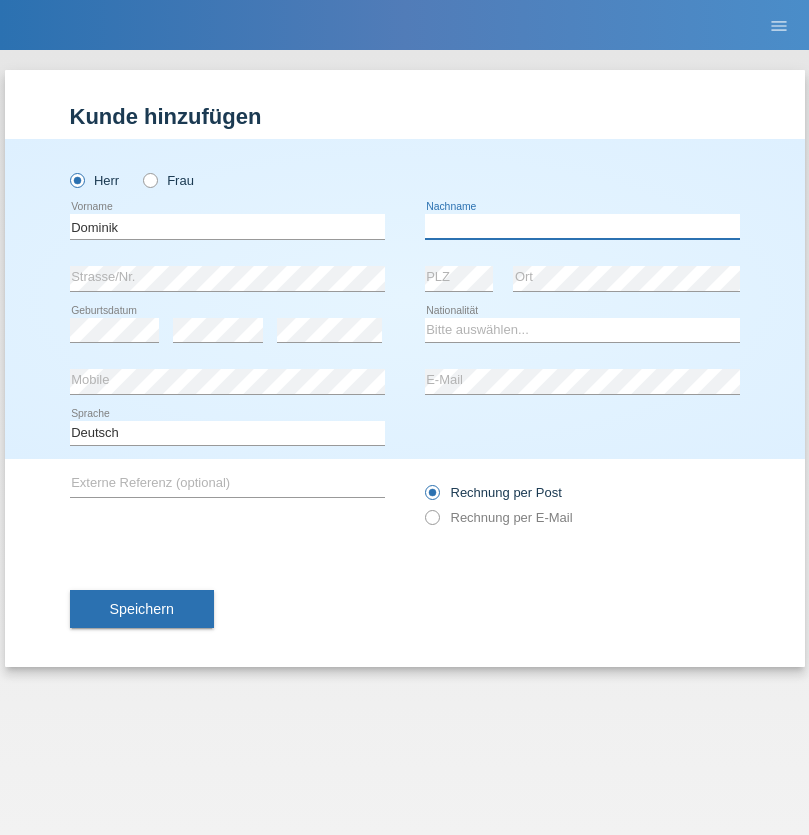 click at bounding box center (582, 226) 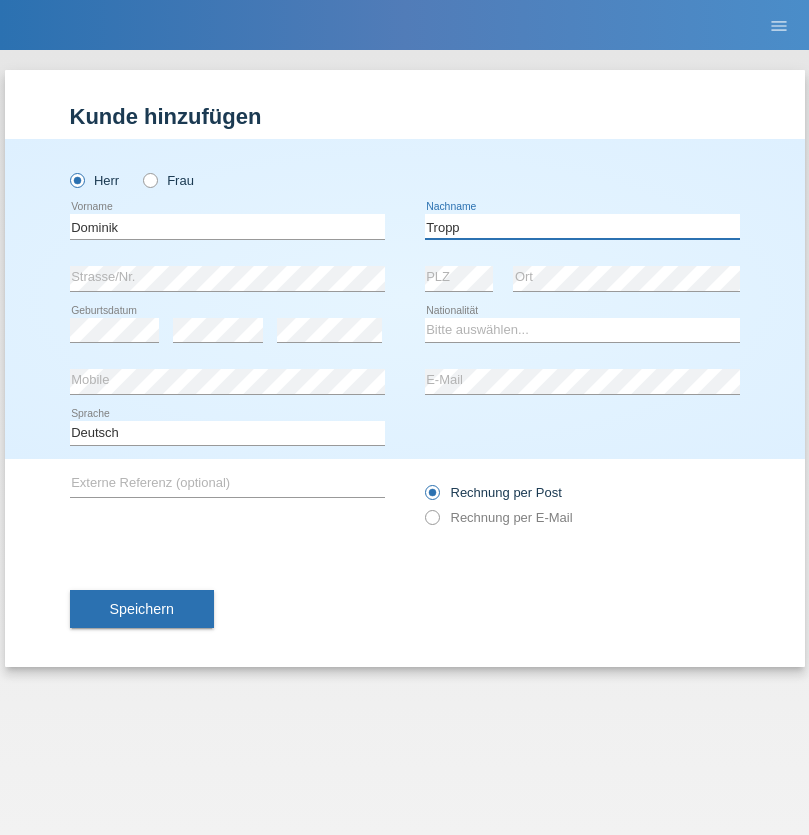 type on "Tropp" 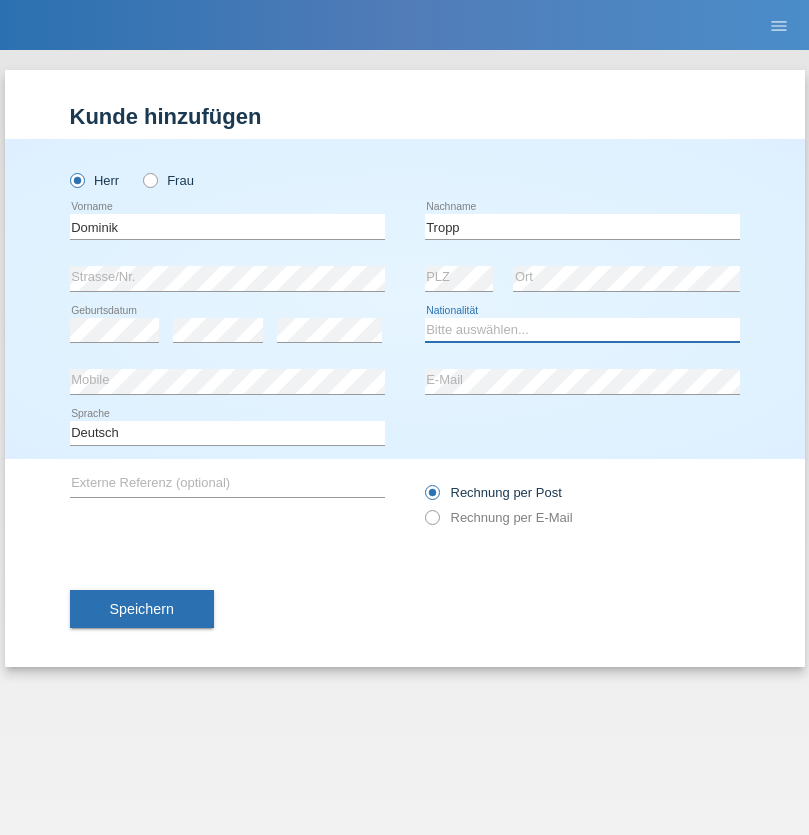 select on "SK" 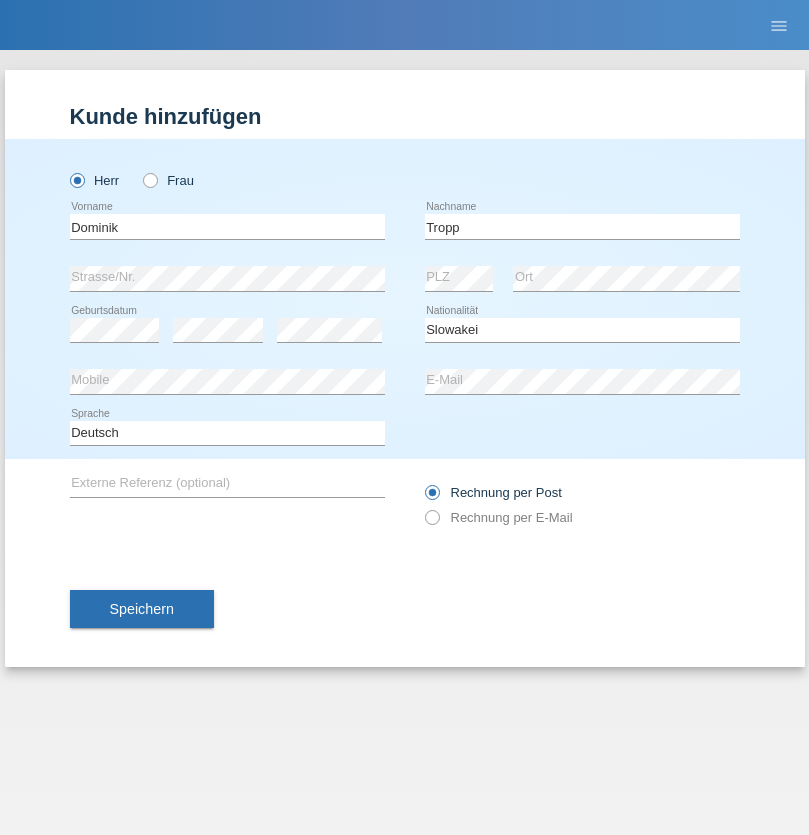 select on "C" 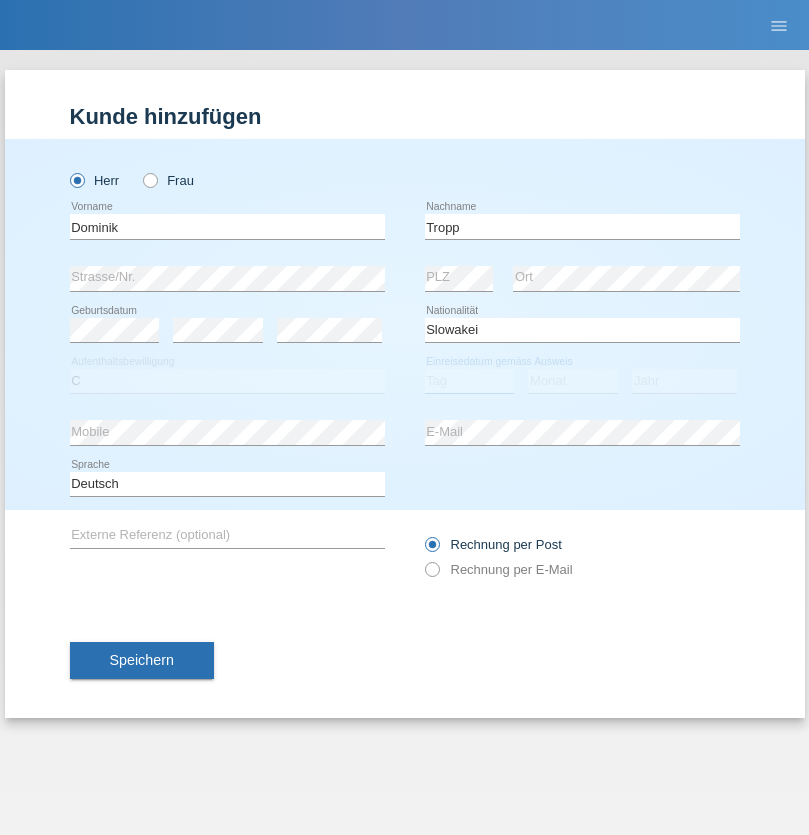select on "09" 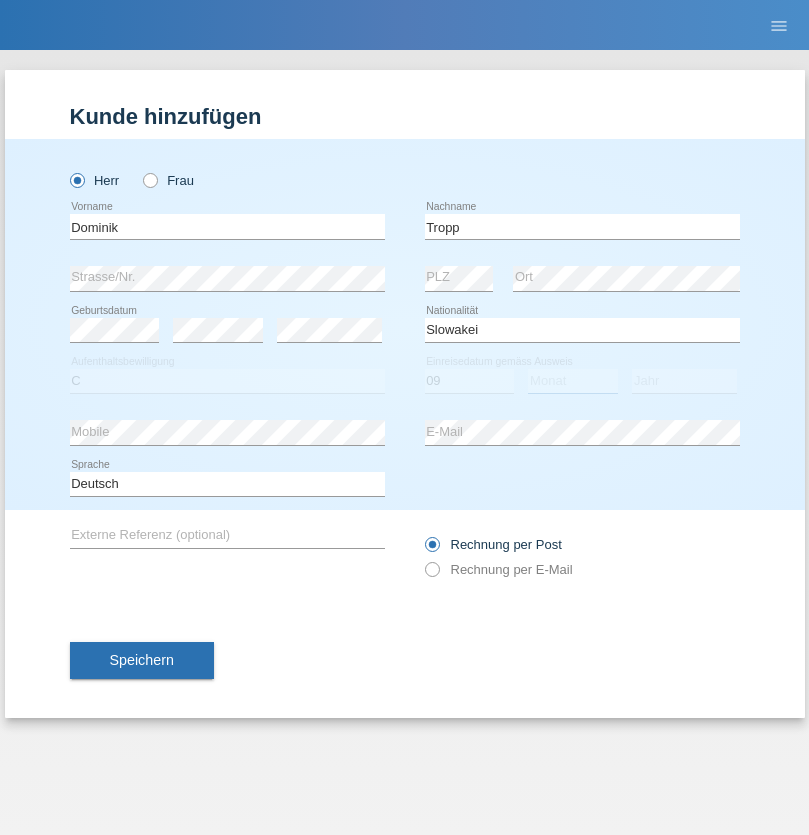 select on "08" 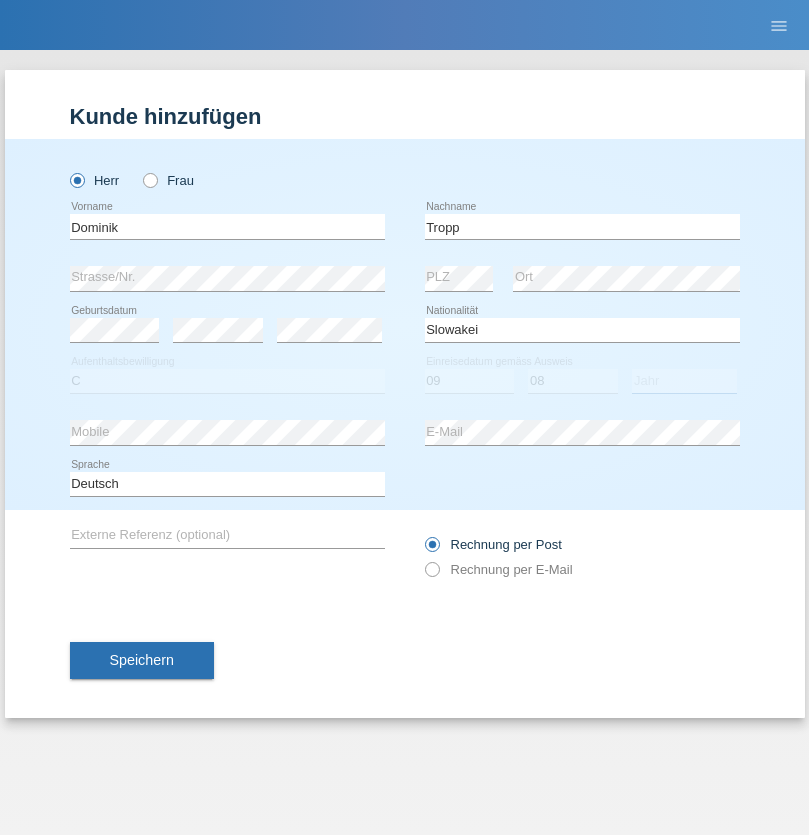 select on "2021" 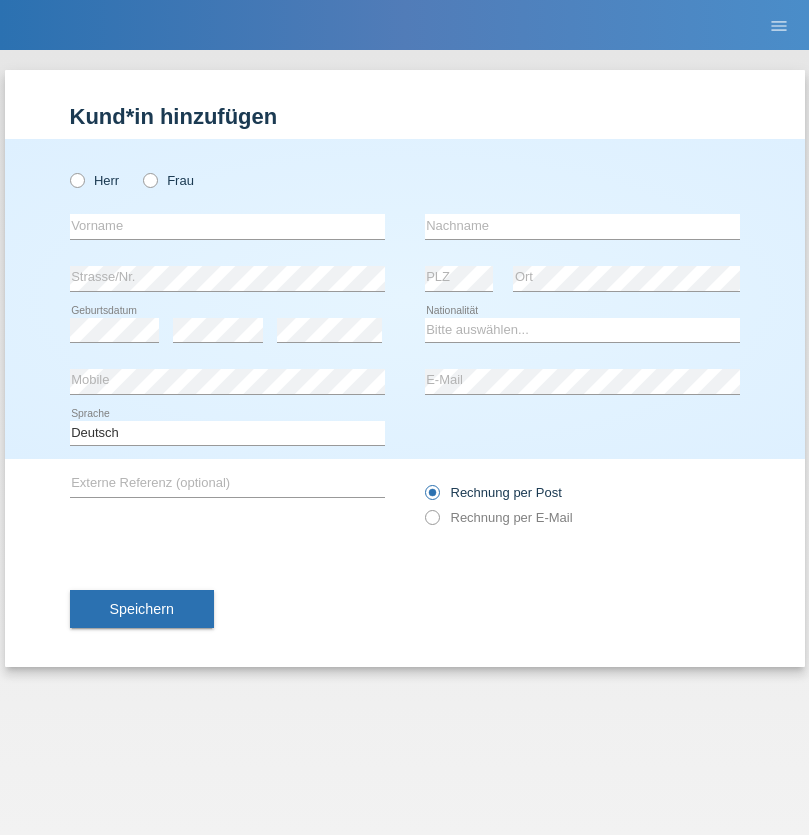 scroll, scrollTop: 0, scrollLeft: 0, axis: both 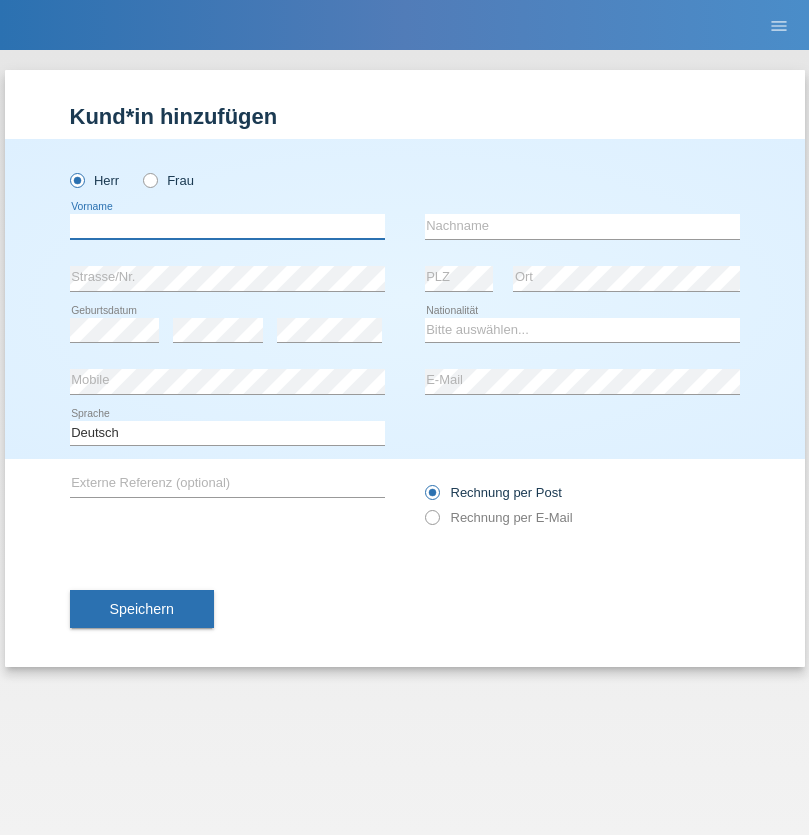 click at bounding box center [227, 226] 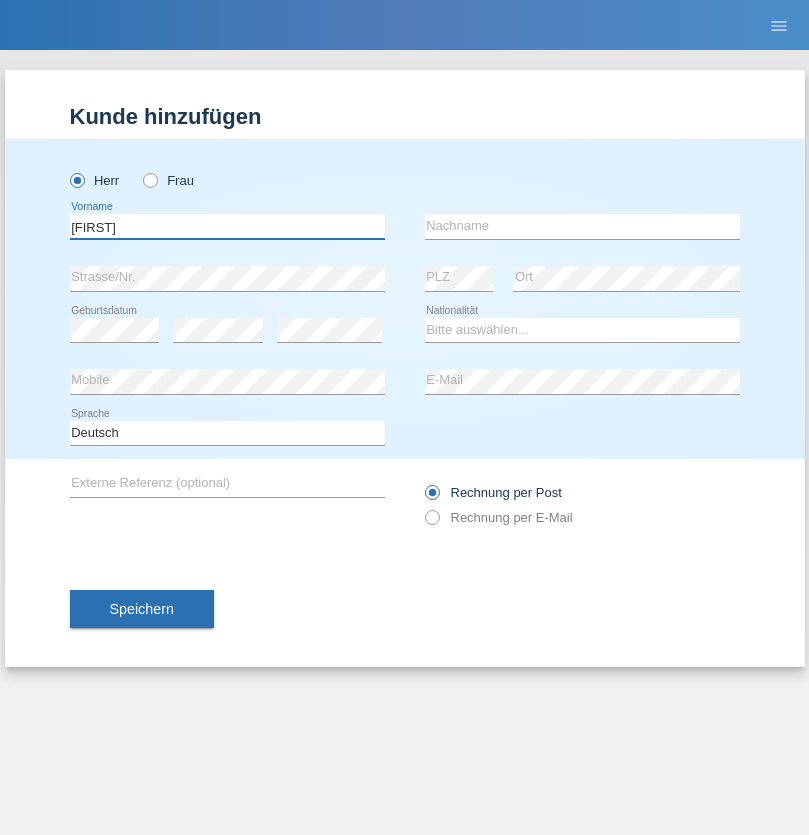 type on "[FIRST]" 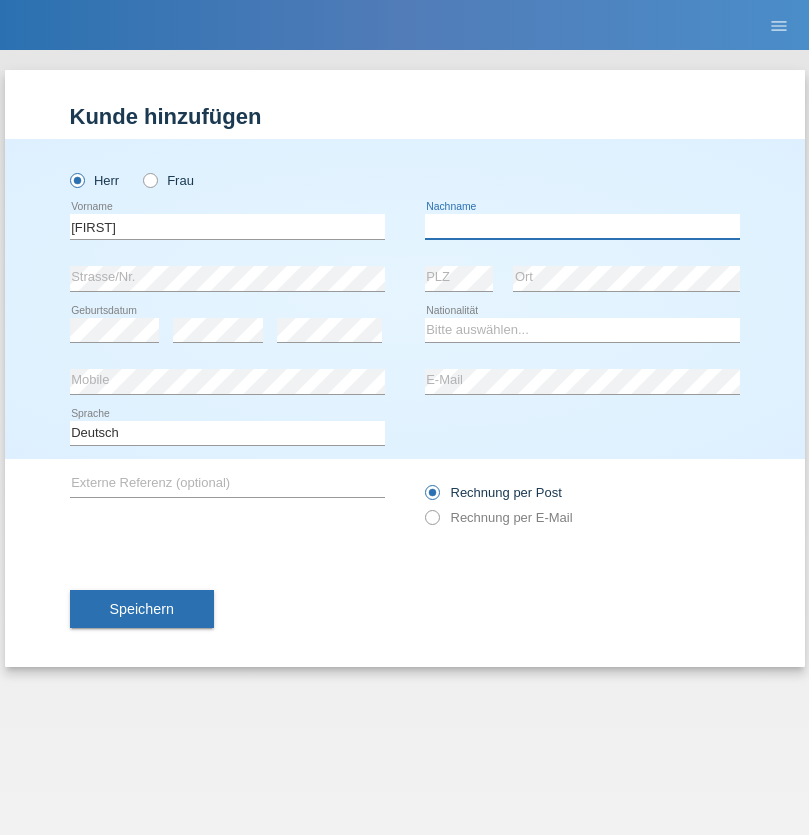 click at bounding box center (582, 226) 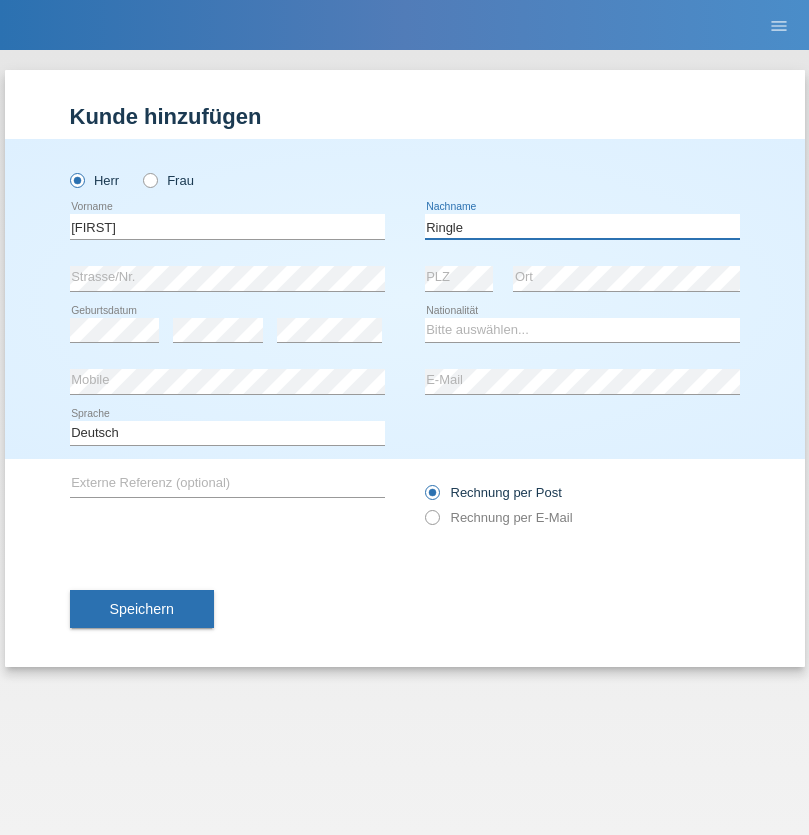 type on "Ringle" 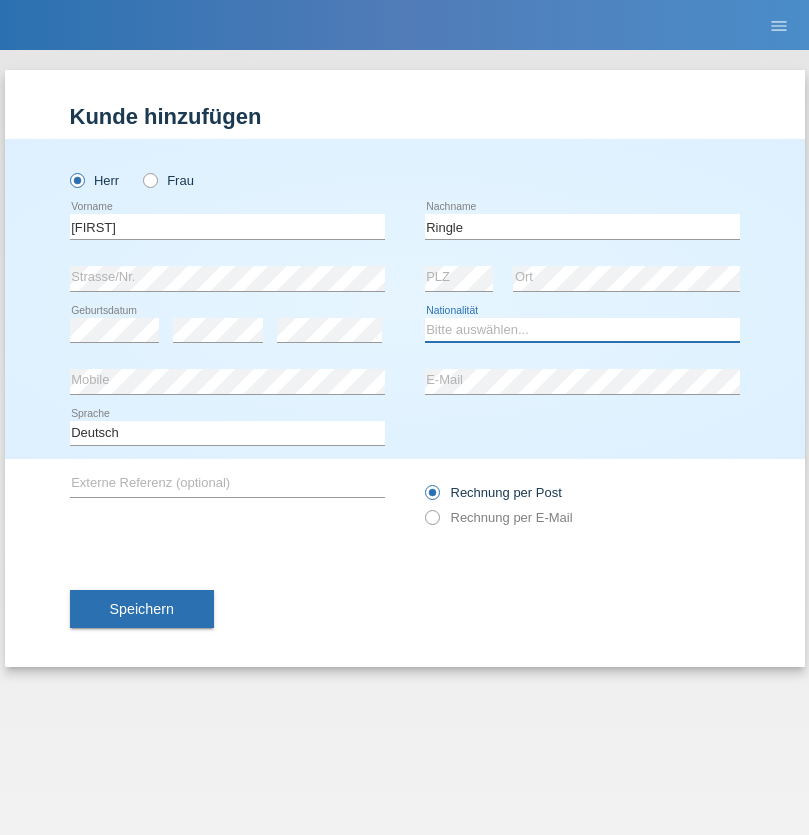select on "DE" 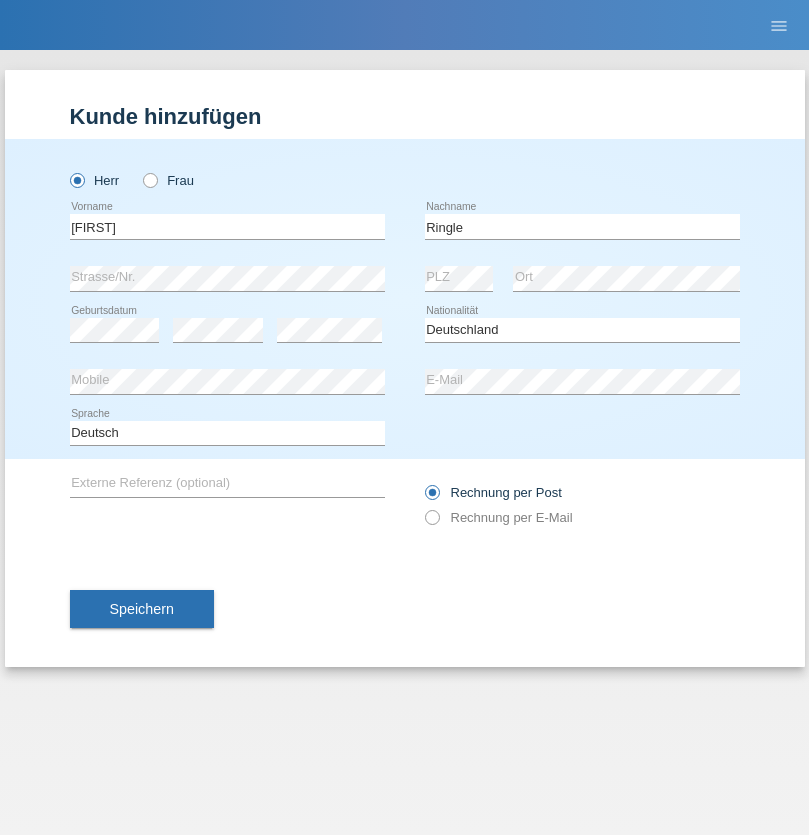 select on "C" 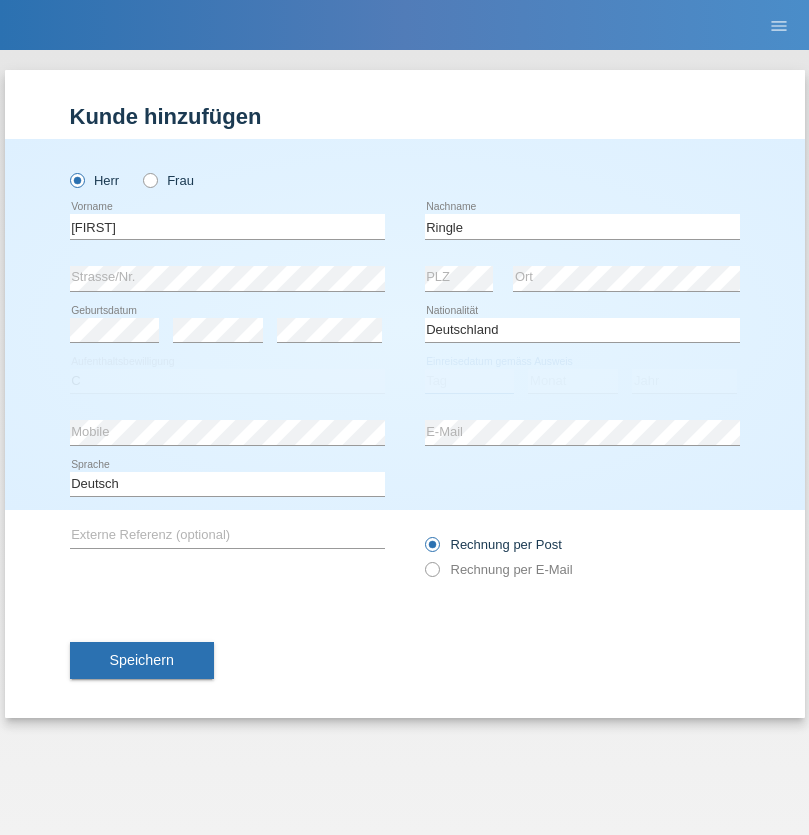 select on "06" 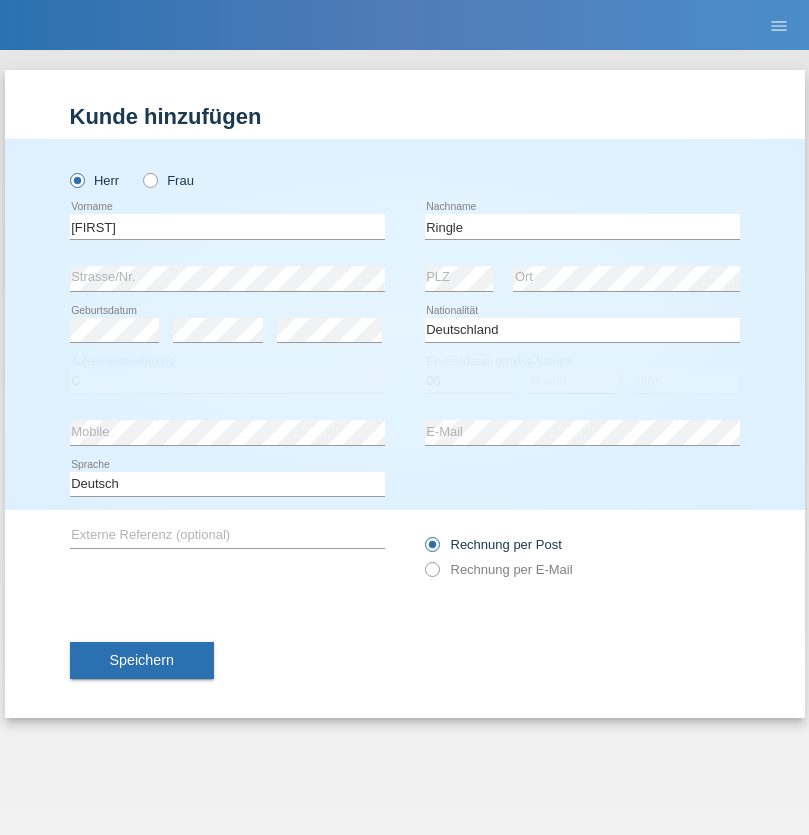 select on "01" 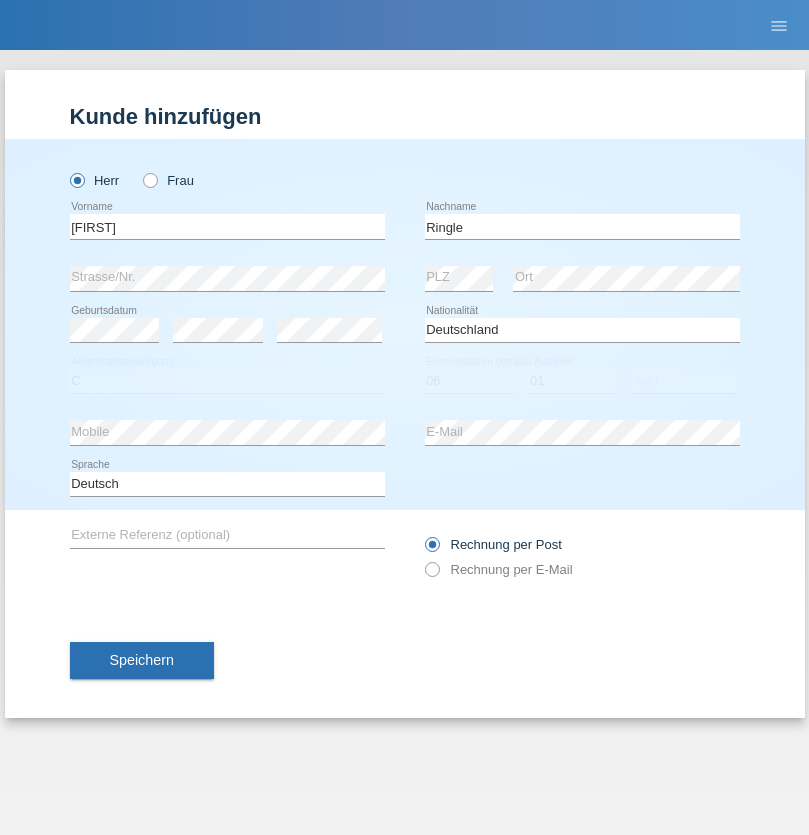 select on "2021" 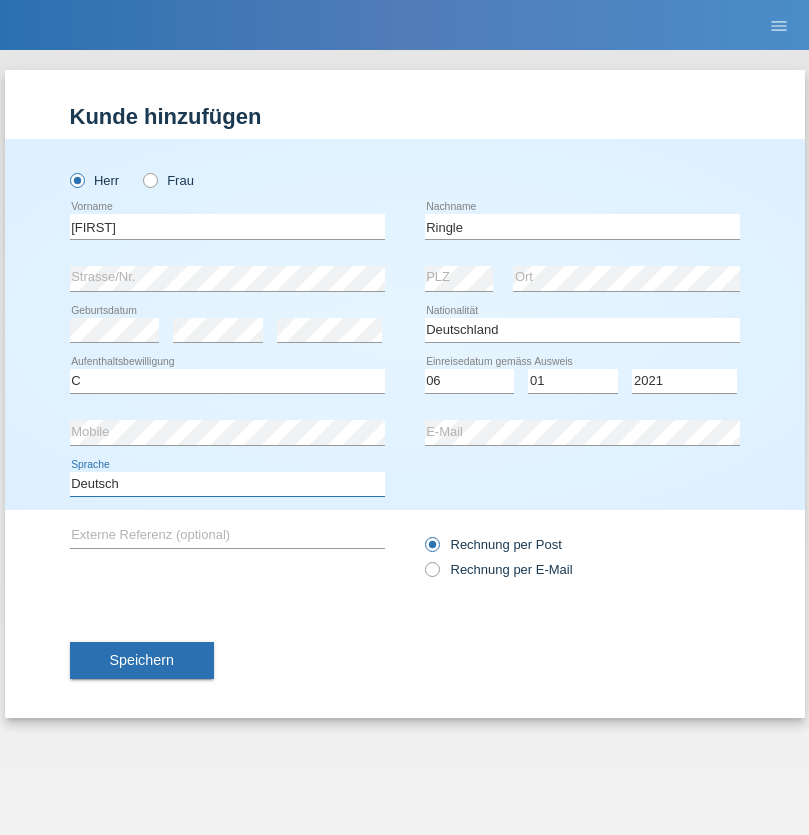 select on "en" 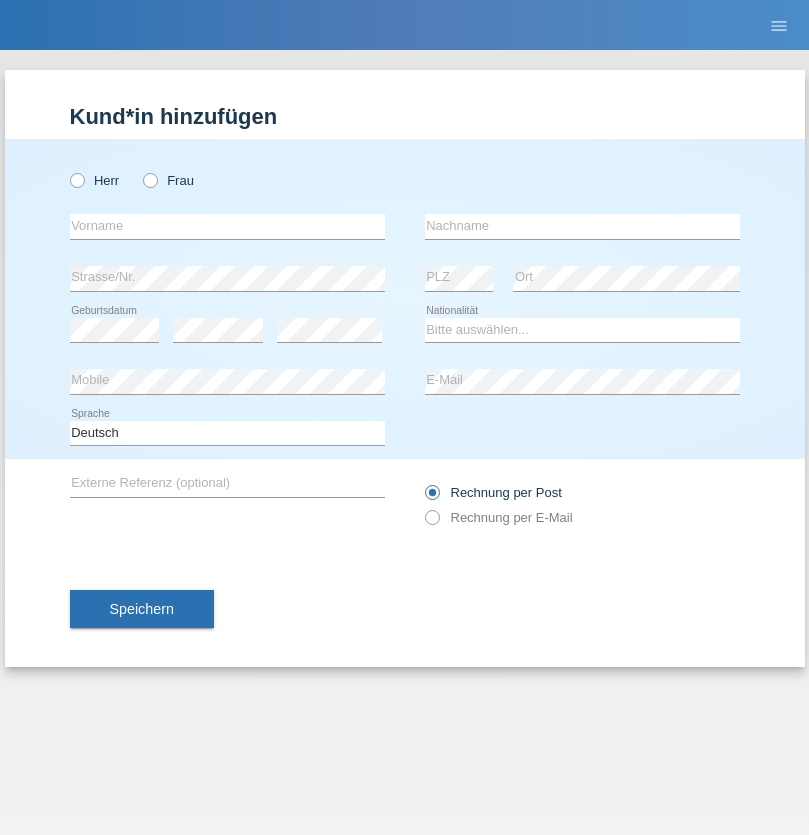 scroll, scrollTop: 0, scrollLeft: 0, axis: both 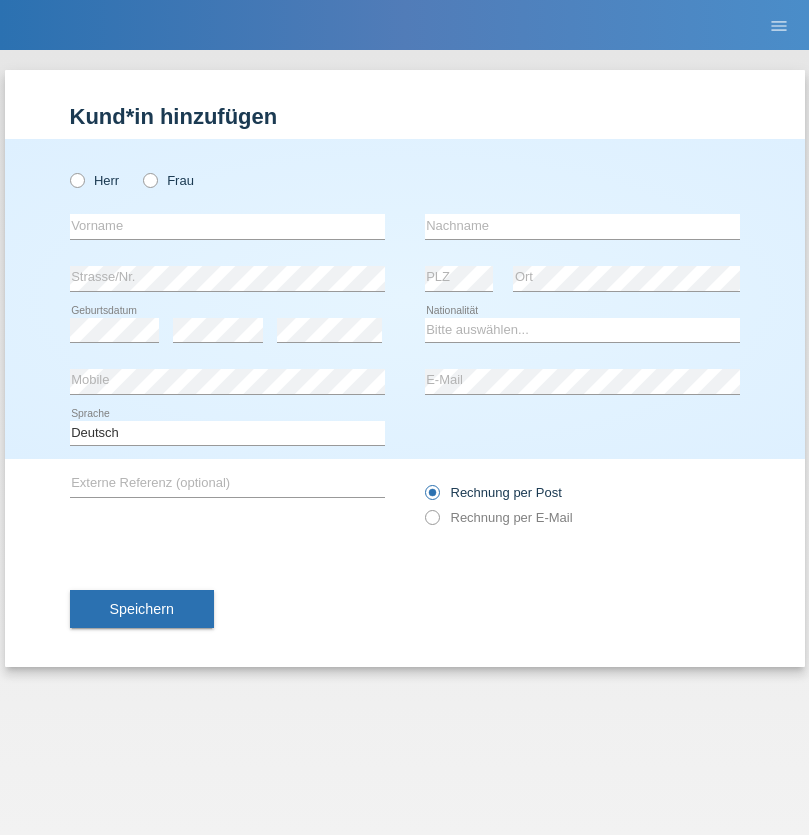 radio on "true" 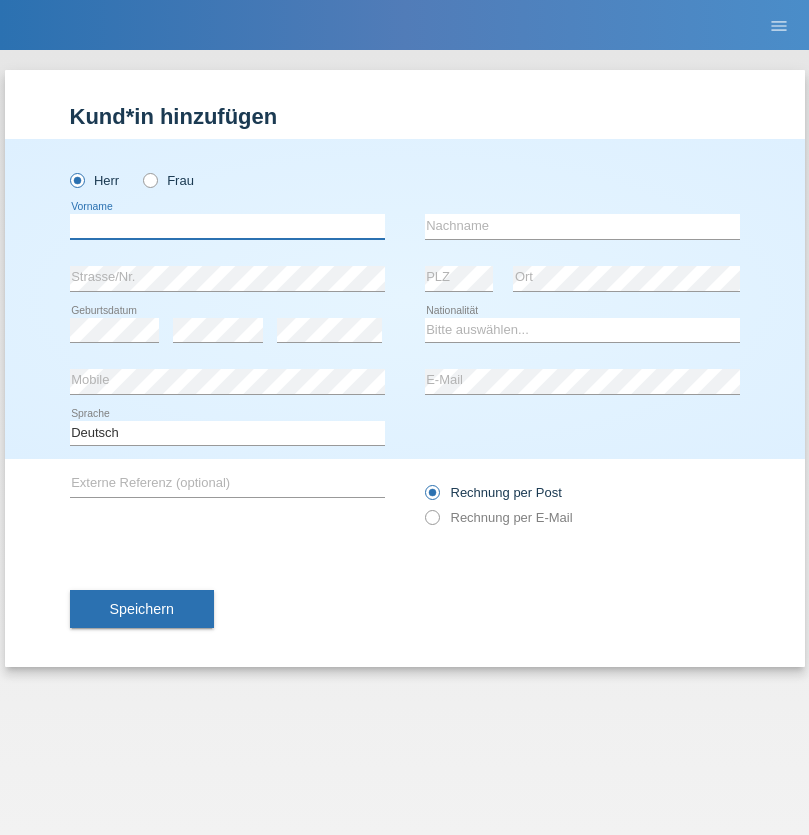 click at bounding box center [227, 226] 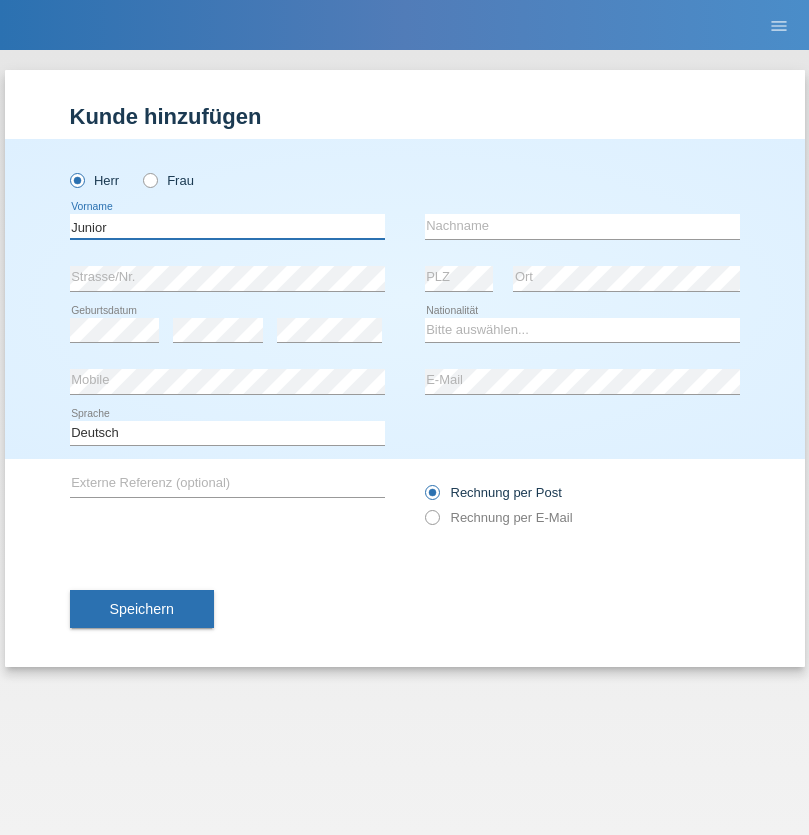 type on "Junior" 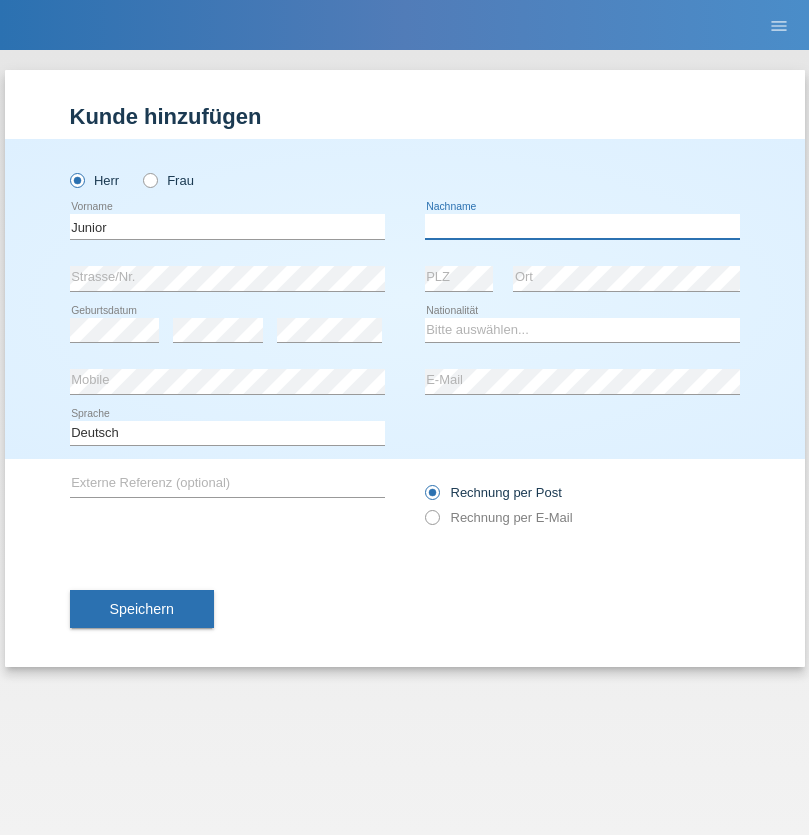 click at bounding box center (582, 226) 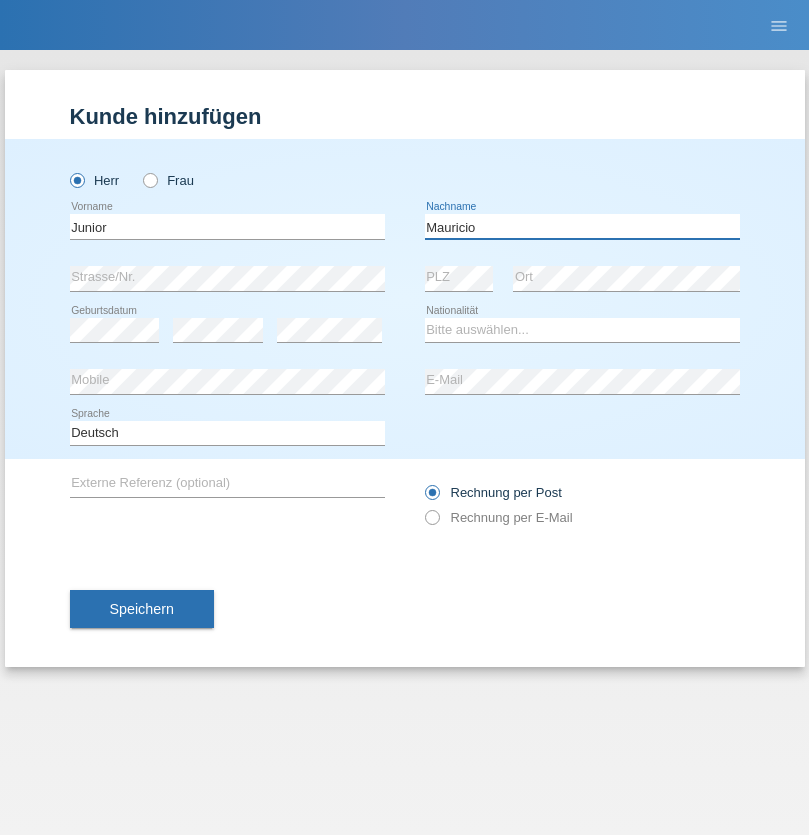 type on "Mauricio" 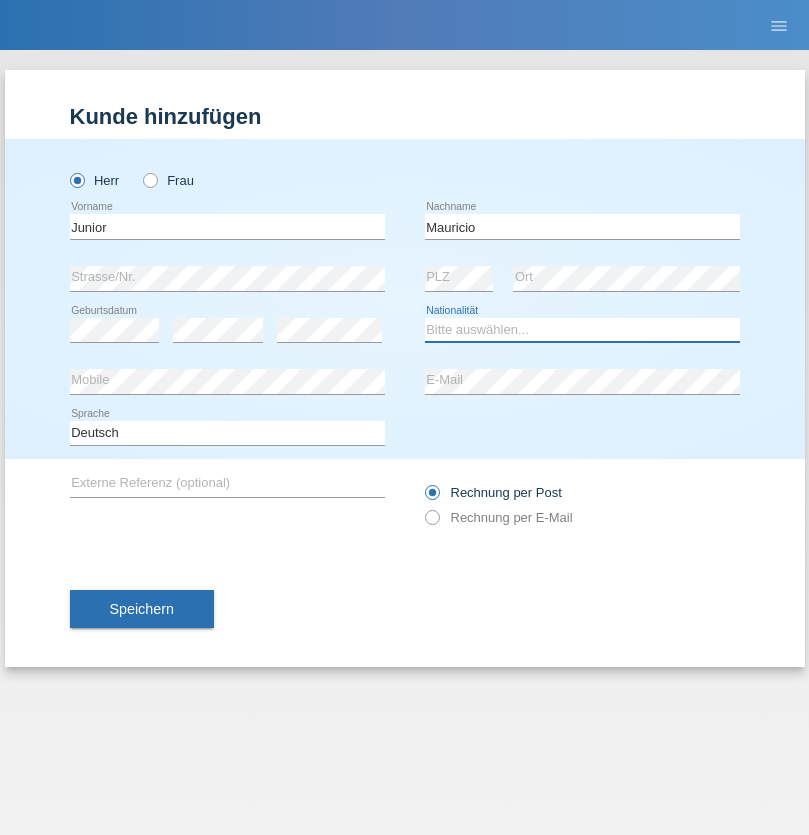 select on "CH" 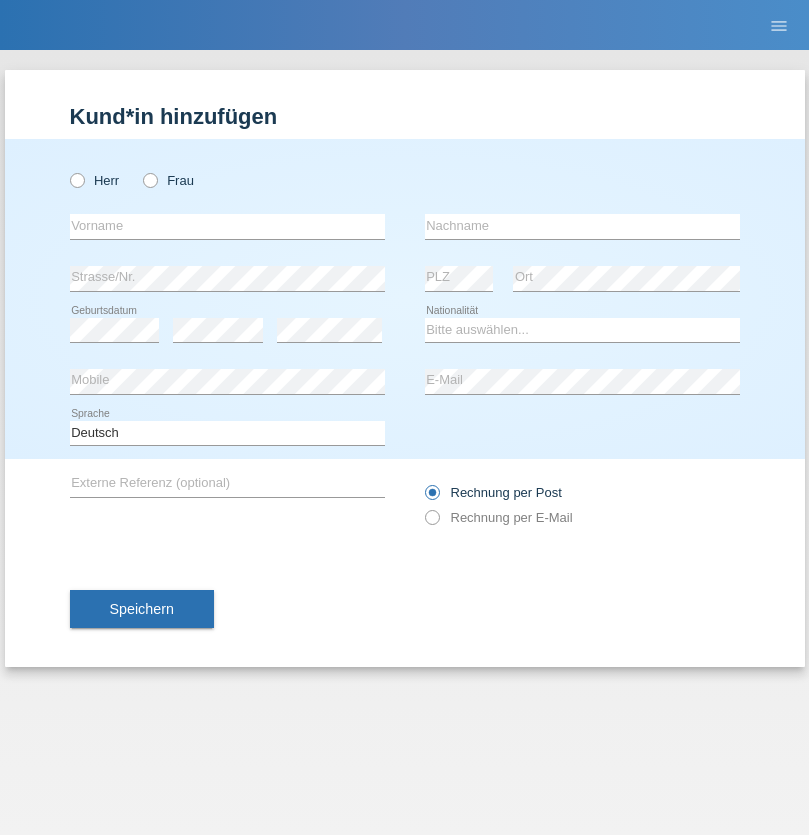 scroll, scrollTop: 0, scrollLeft: 0, axis: both 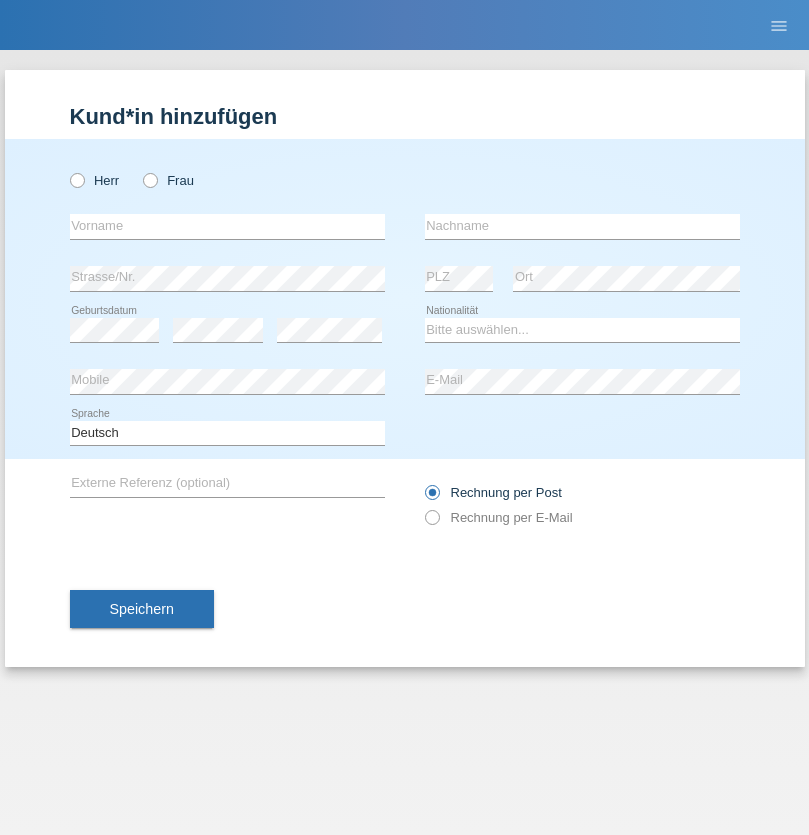 radio on "true" 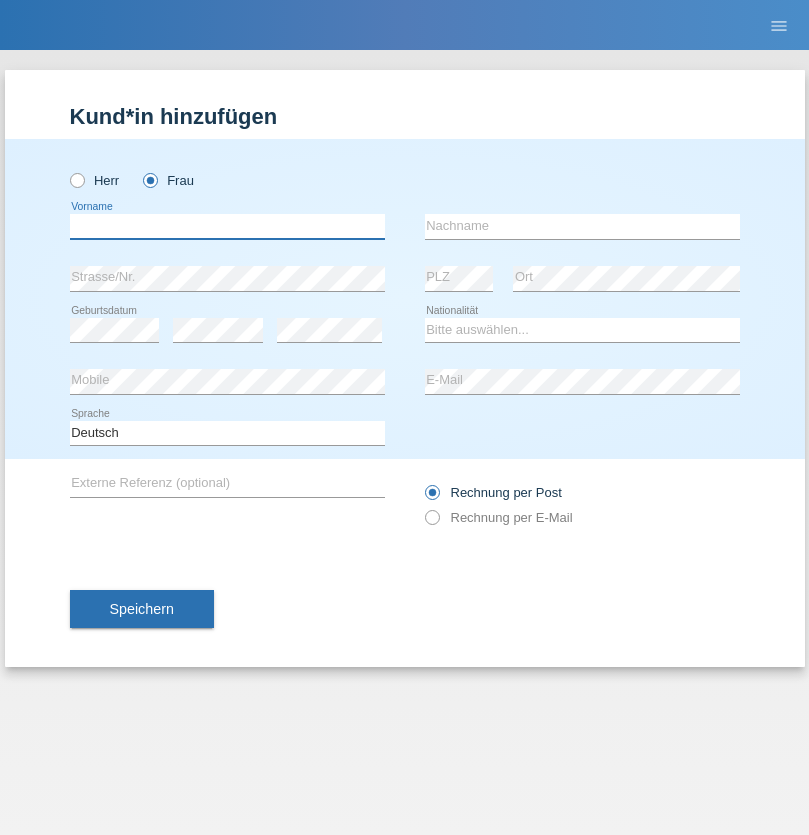 click at bounding box center [227, 226] 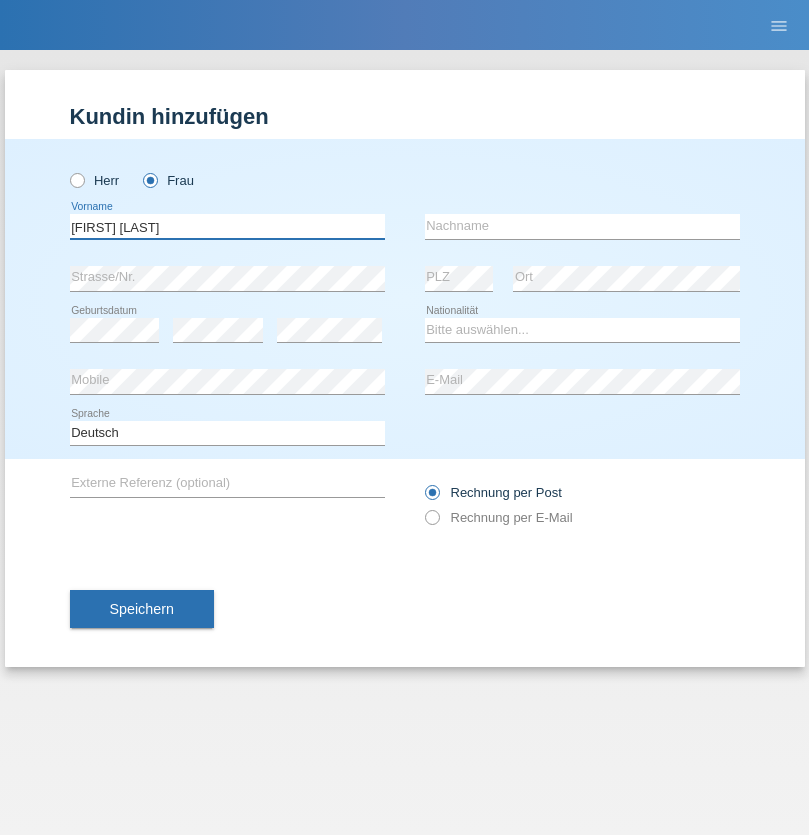 type on "[FIRST] [LAST]" 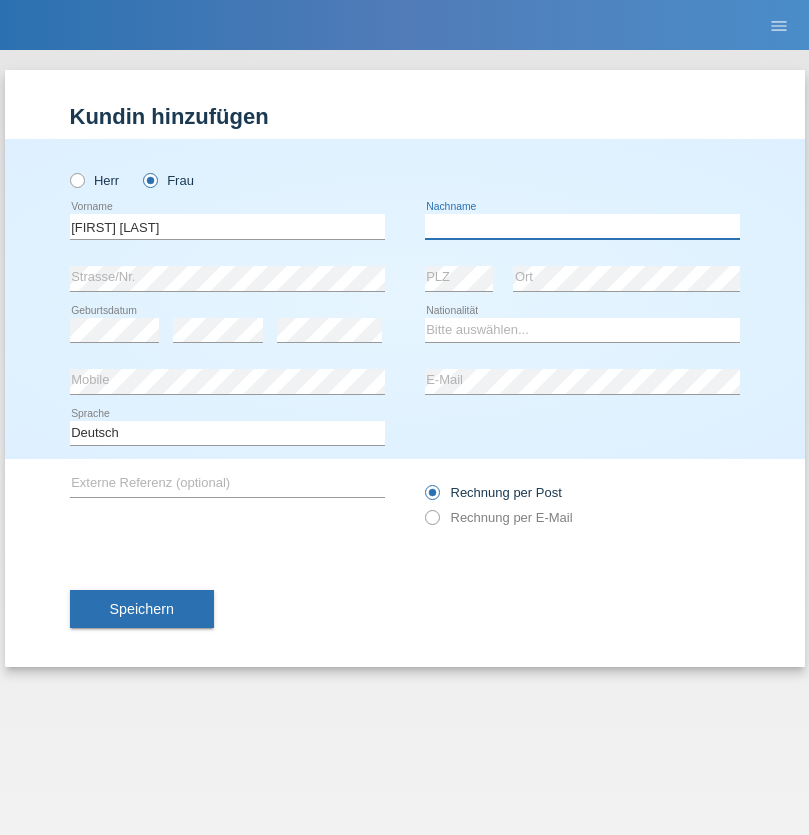 click at bounding box center [582, 226] 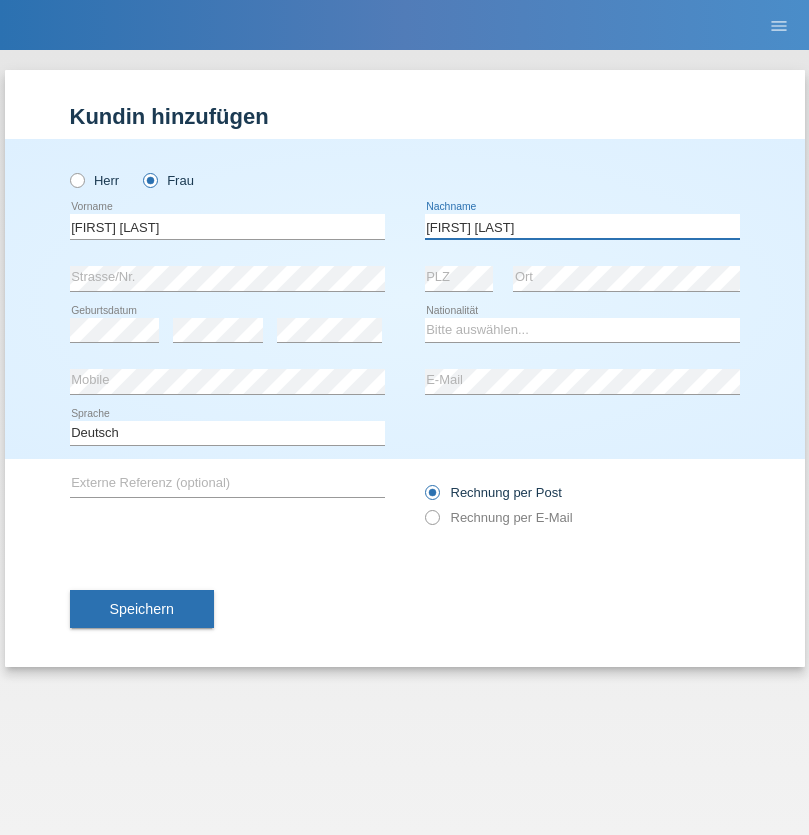 type on "[FIRST] [LAST]" 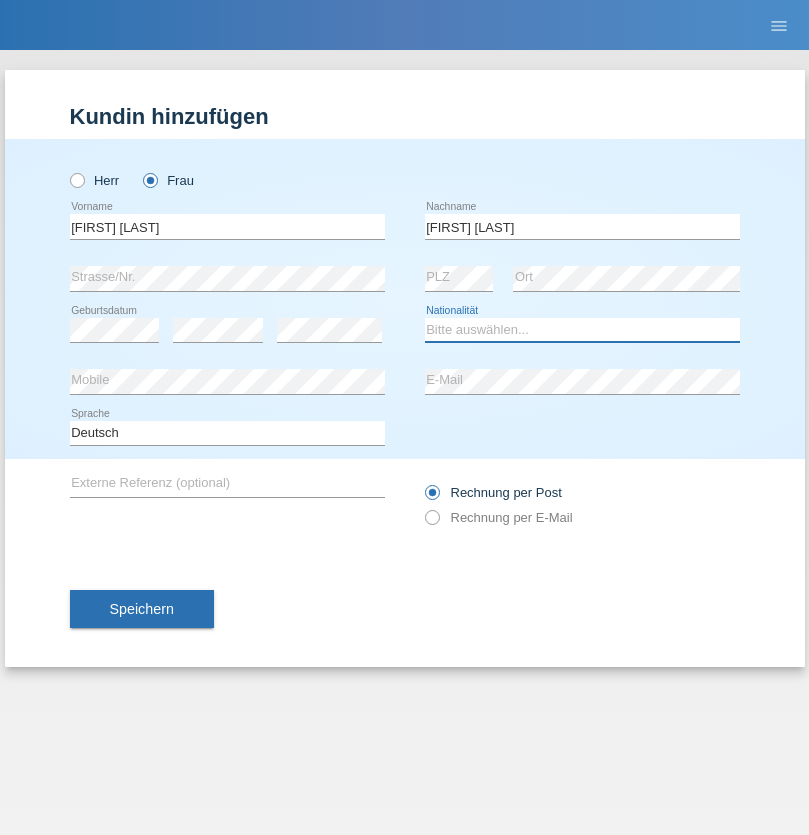 select on "CH" 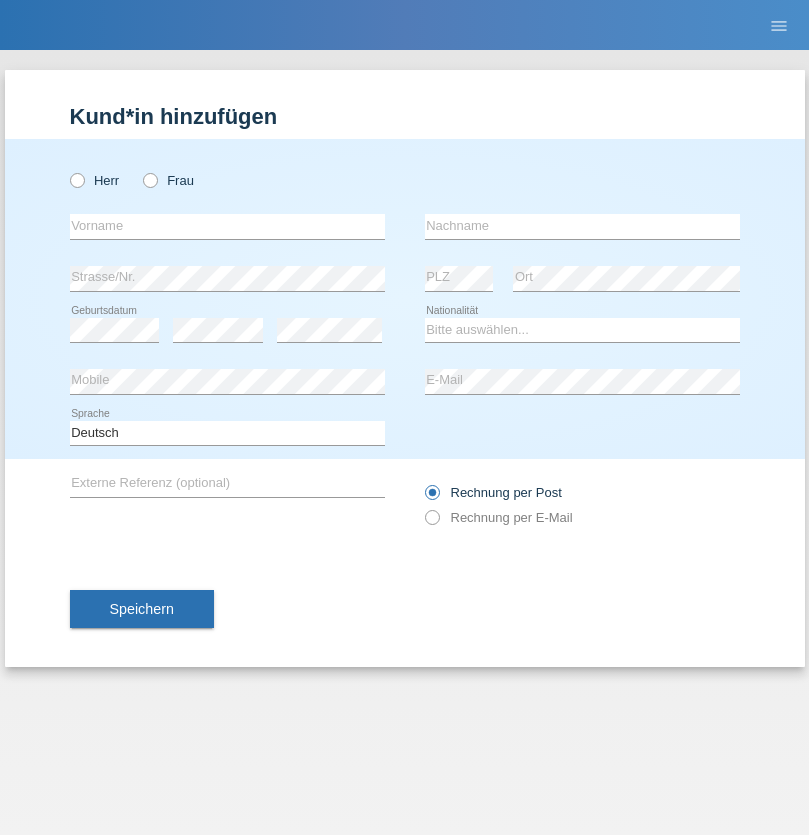 scroll, scrollTop: 0, scrollLeft: 0, axis: both 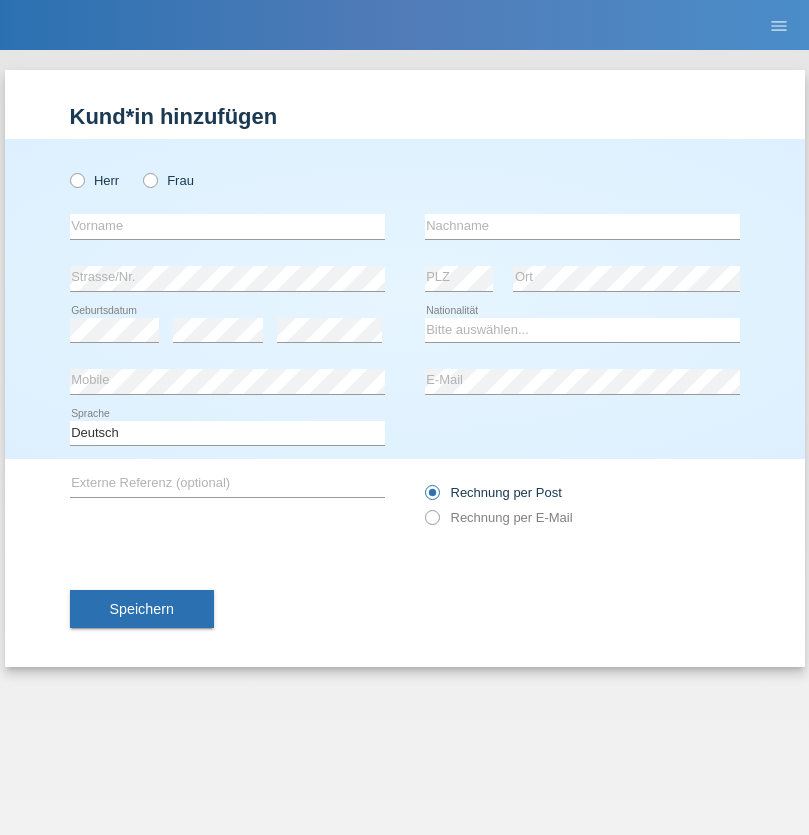 radio on "true" 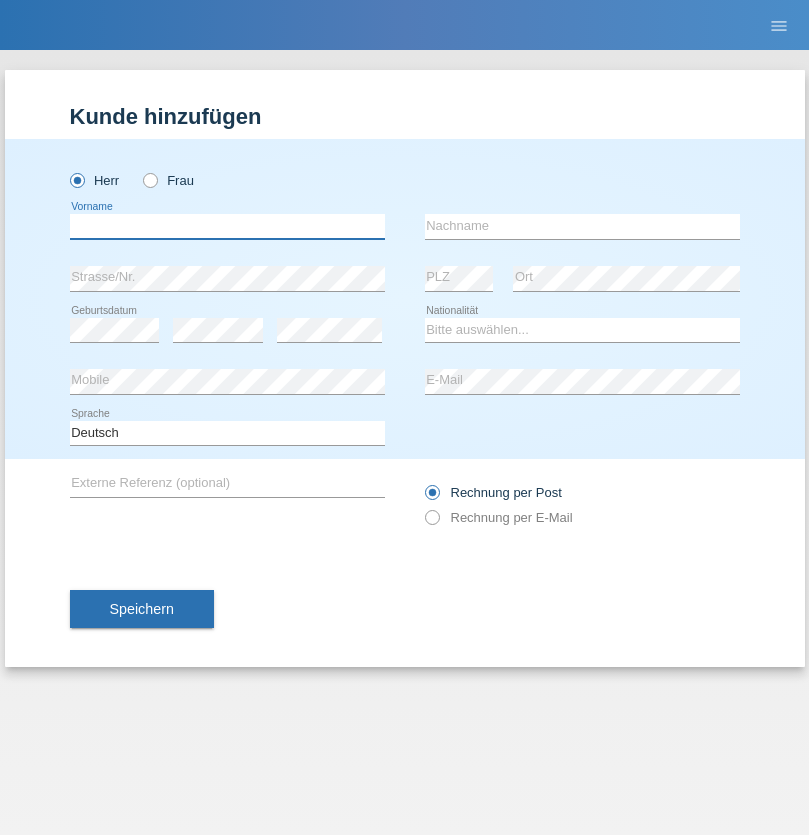 click at bounding box center [227, 226] 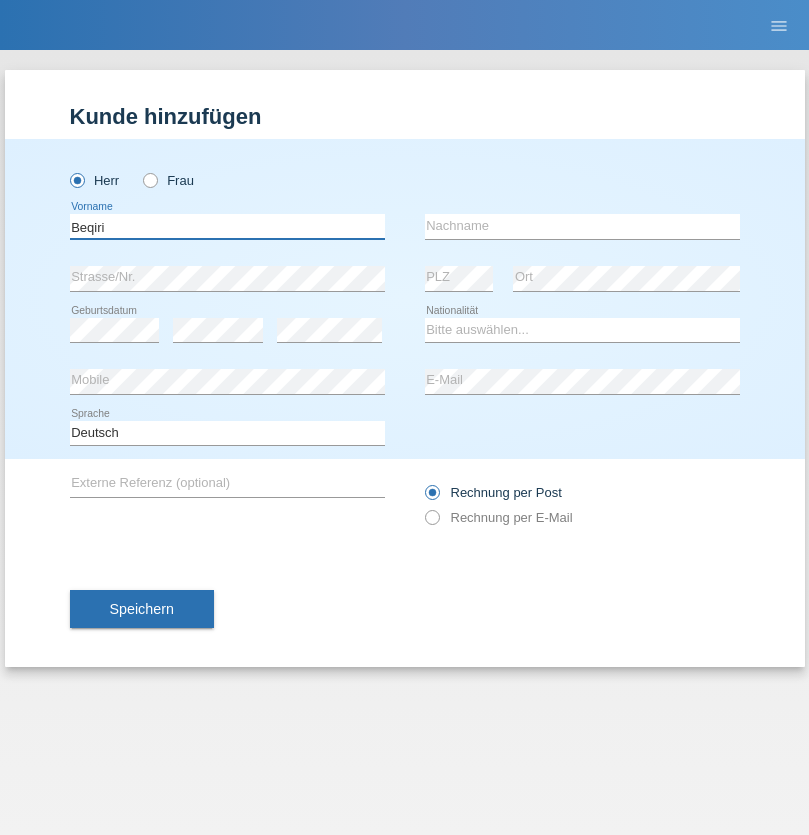 type on "Beqiri" 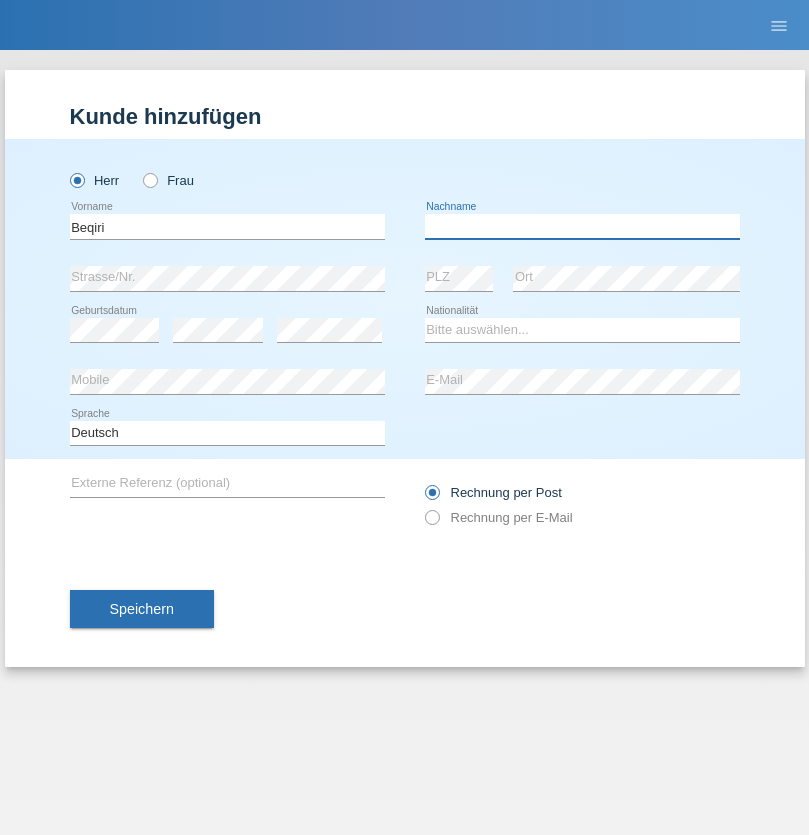 click at bounding box center (582, 226) 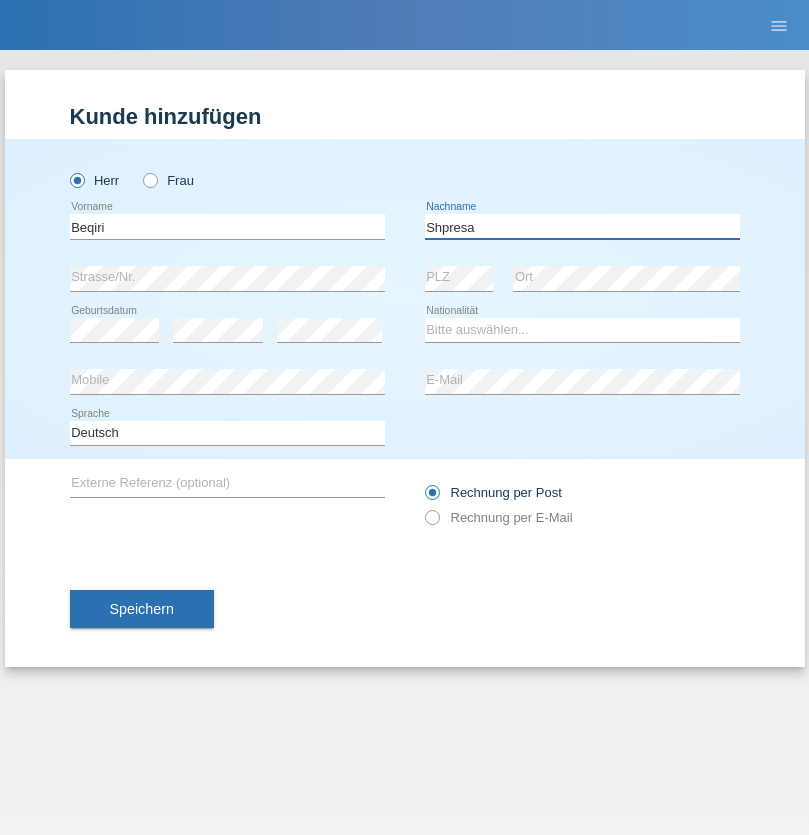 type on "Shpresa" 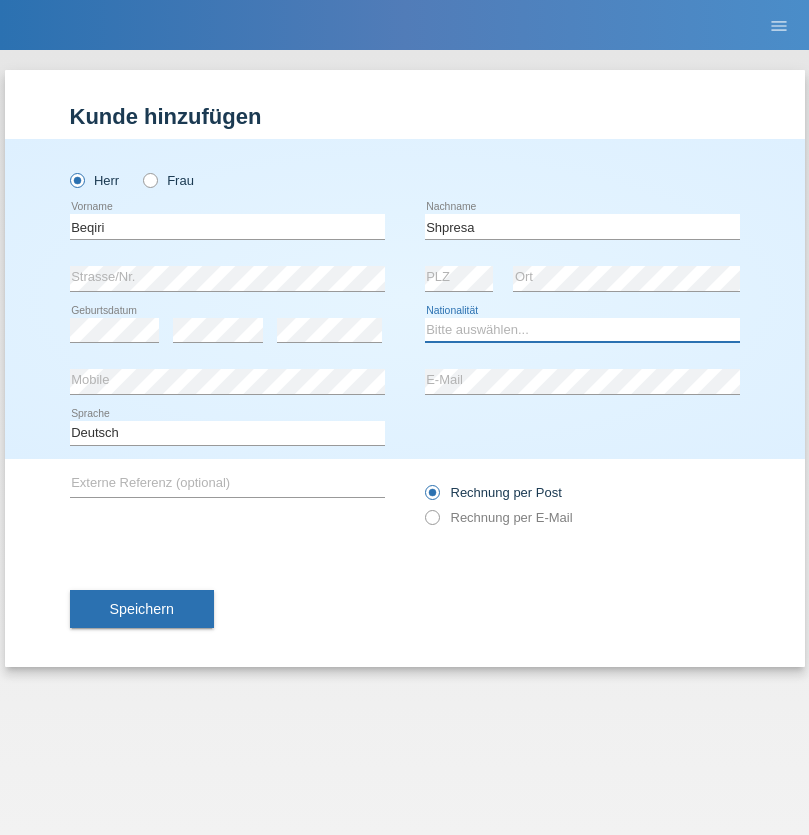 select on "XK" 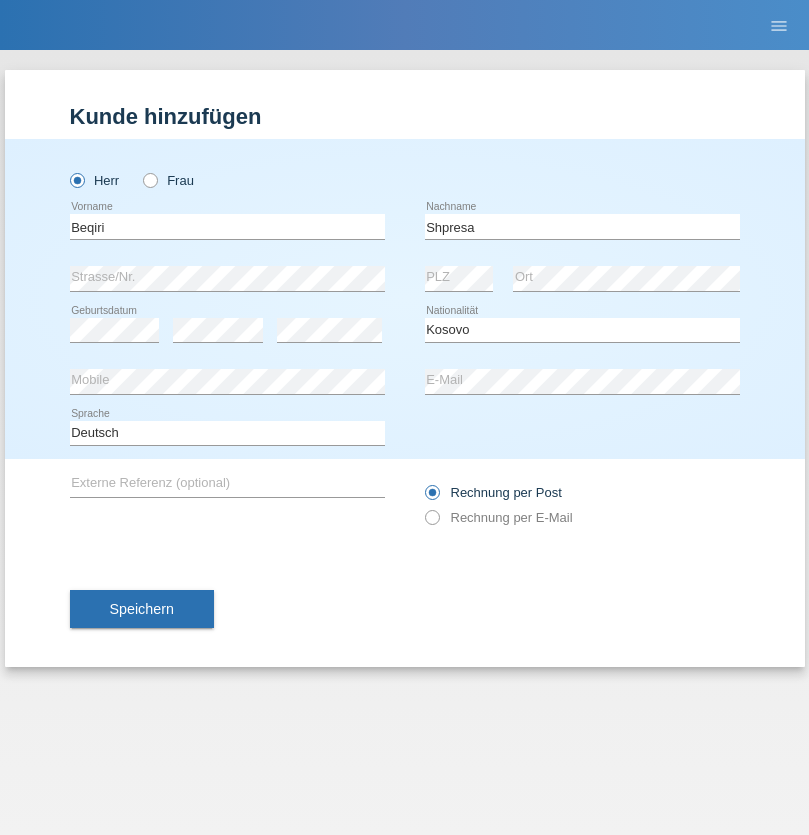 select on "C" 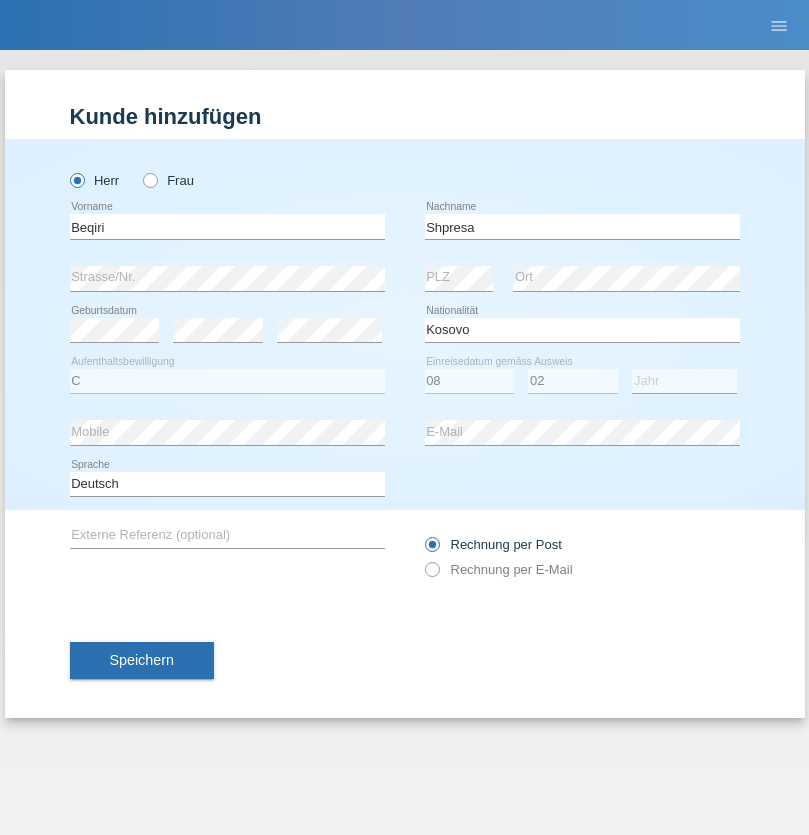 select on "1979" 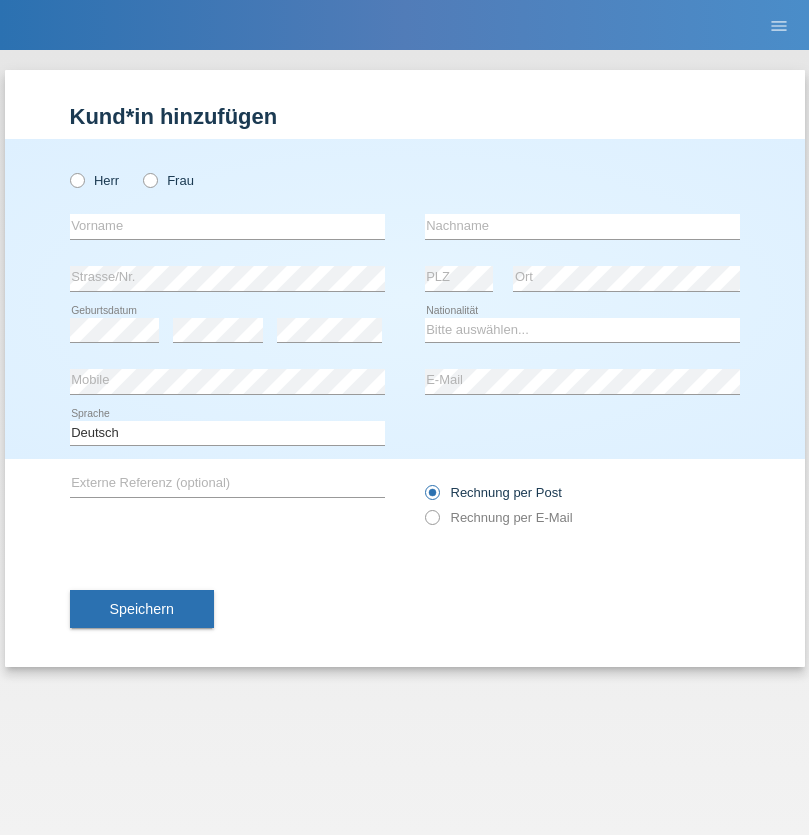 scroll, scrollTop: 0, scrollLeft: 0, axis: both 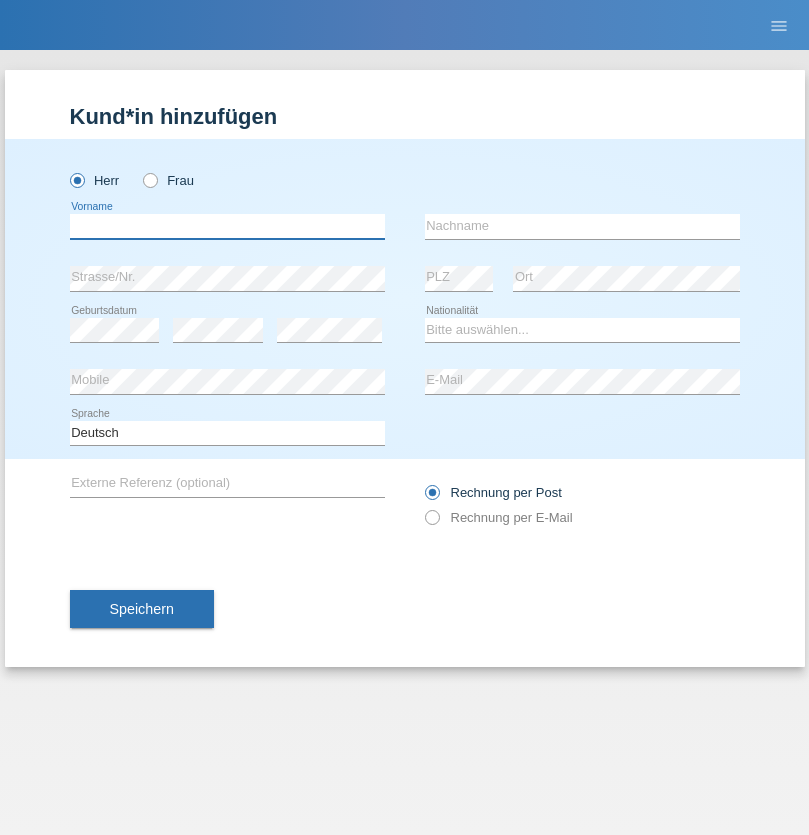 click at bounding box center (227, 226) 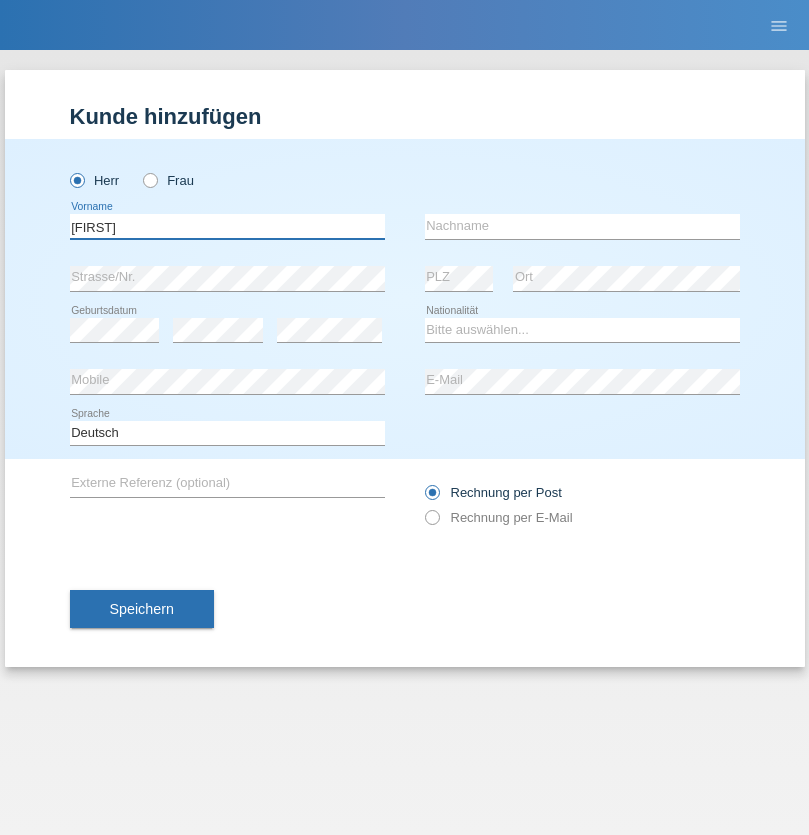 type on "[FIRST]" 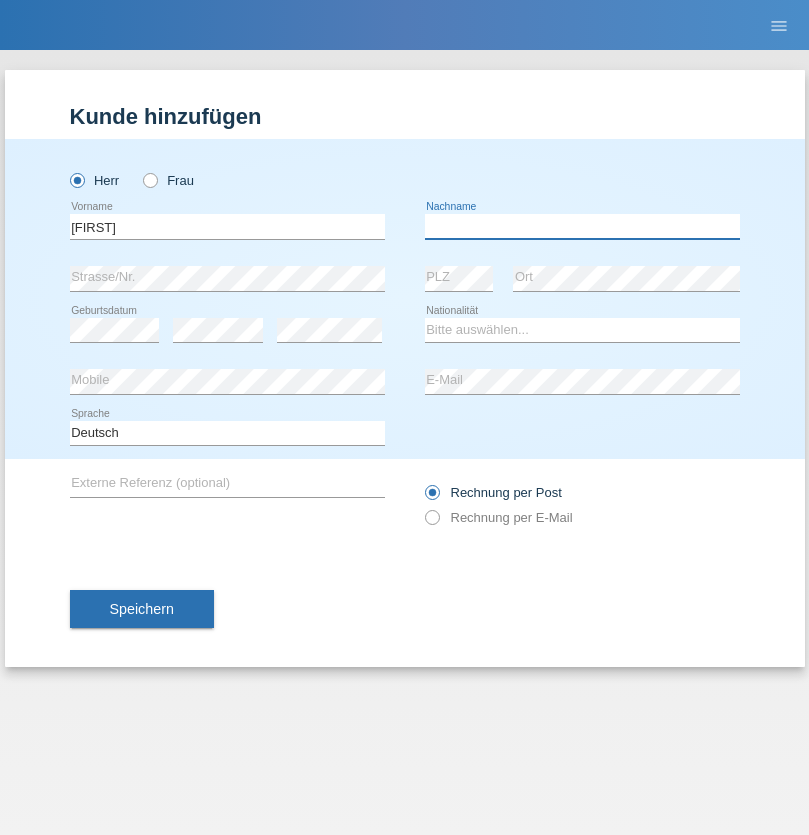 click at bounding box center [582, 226] 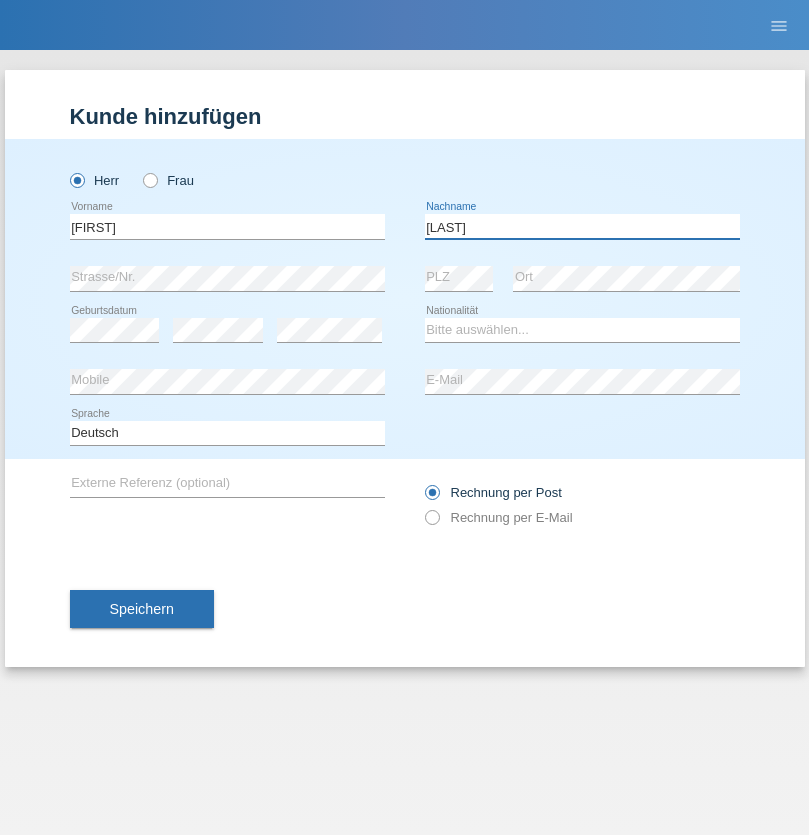 type on "[LAST]" 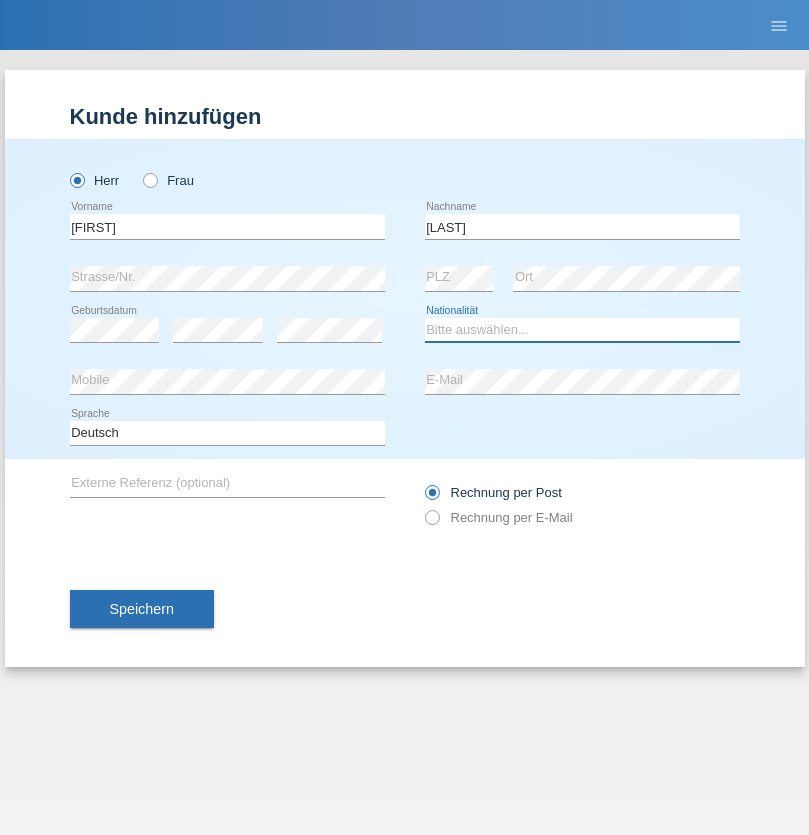 select on "CH" 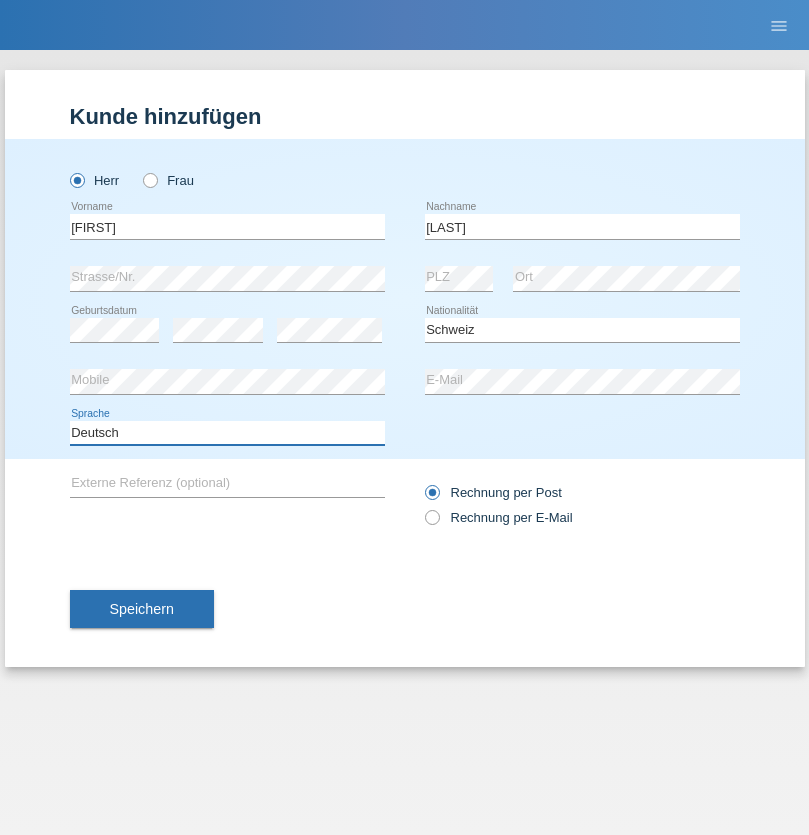 select on "en" 